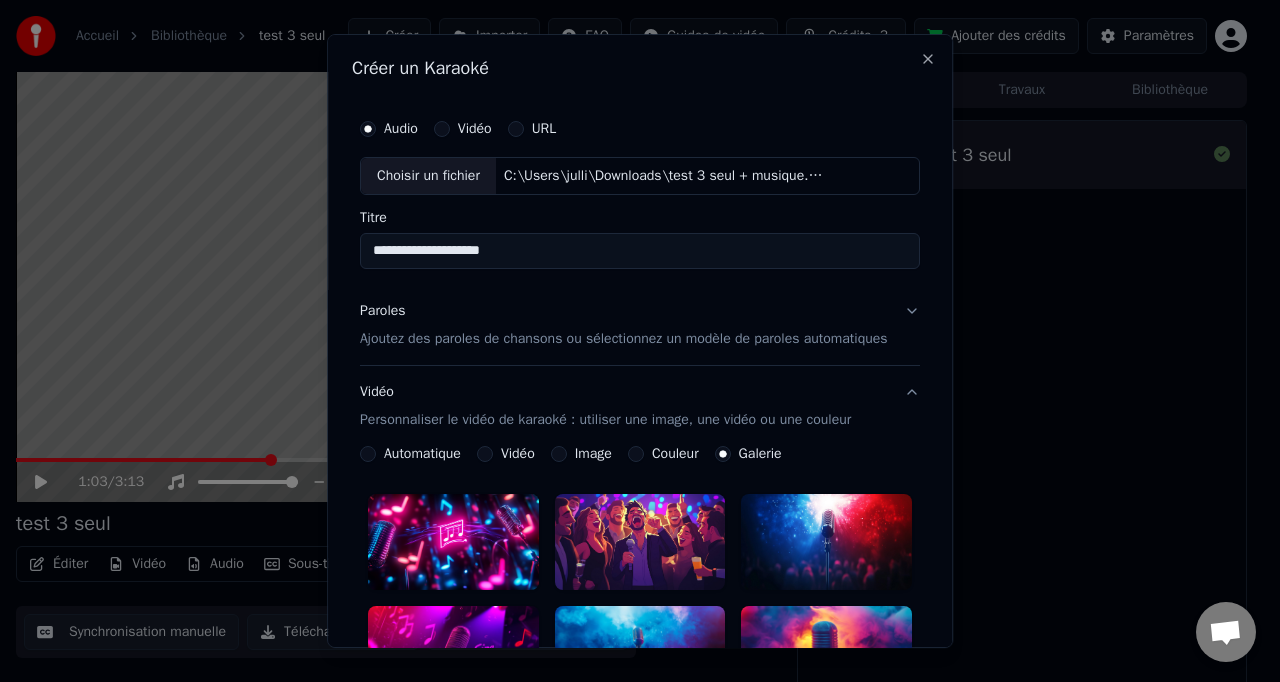 scroll, scrollTop: 14, scrollLeft: 0, axis: vertical 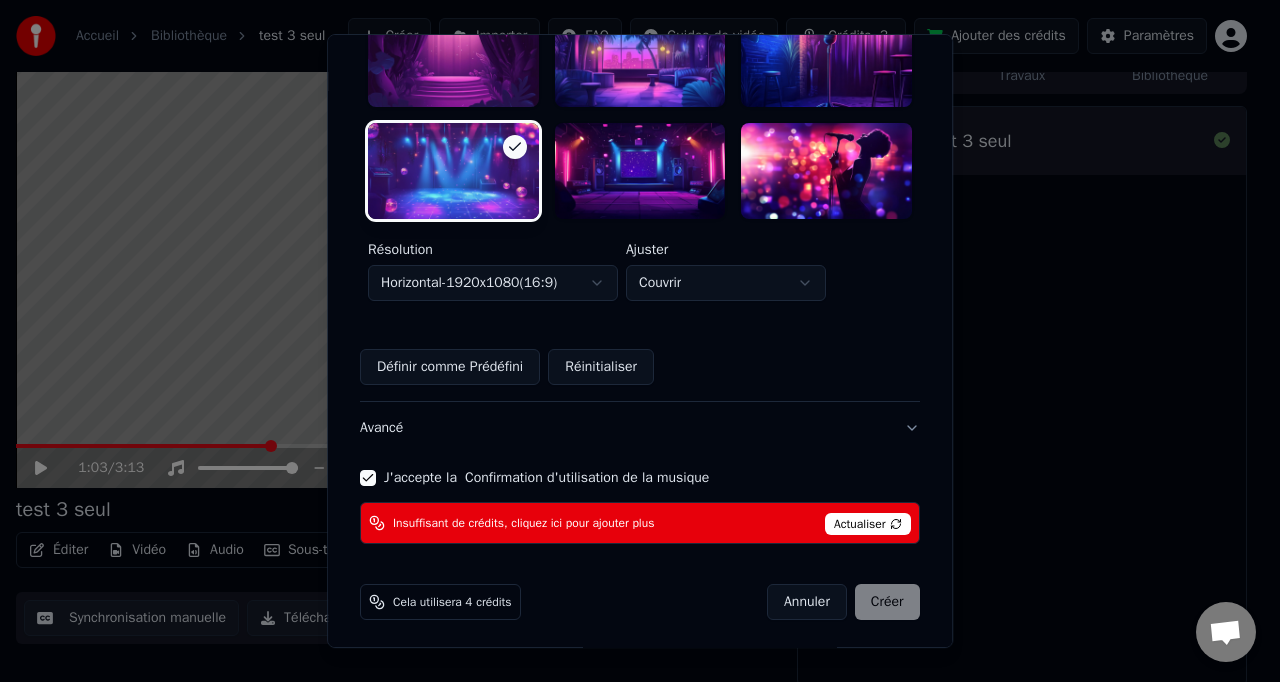 click on "Actualiser" at bounding box center (868, 524) 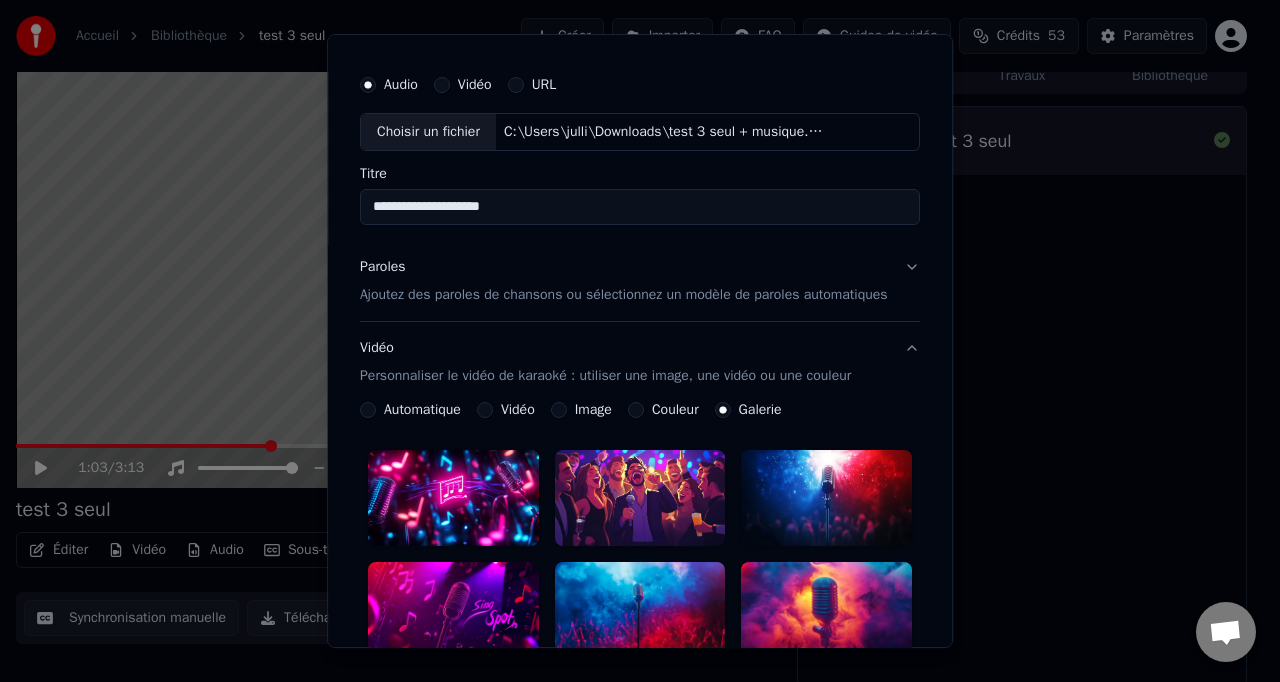 scroll, scrollTop: 0, scrollLeft: 0, axis: both 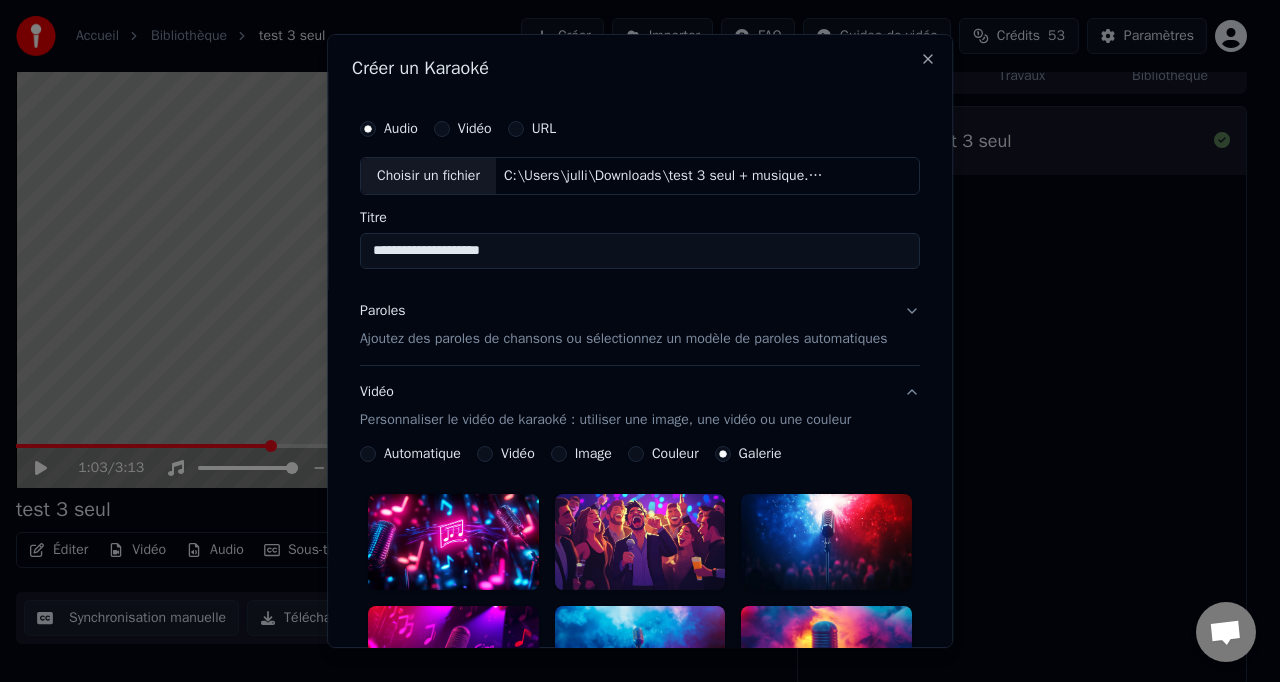 click on "Ajoutez des paroles de chansons ou sélectionnez un modèle de paroles automatiques" at bounding box center [624, 339] 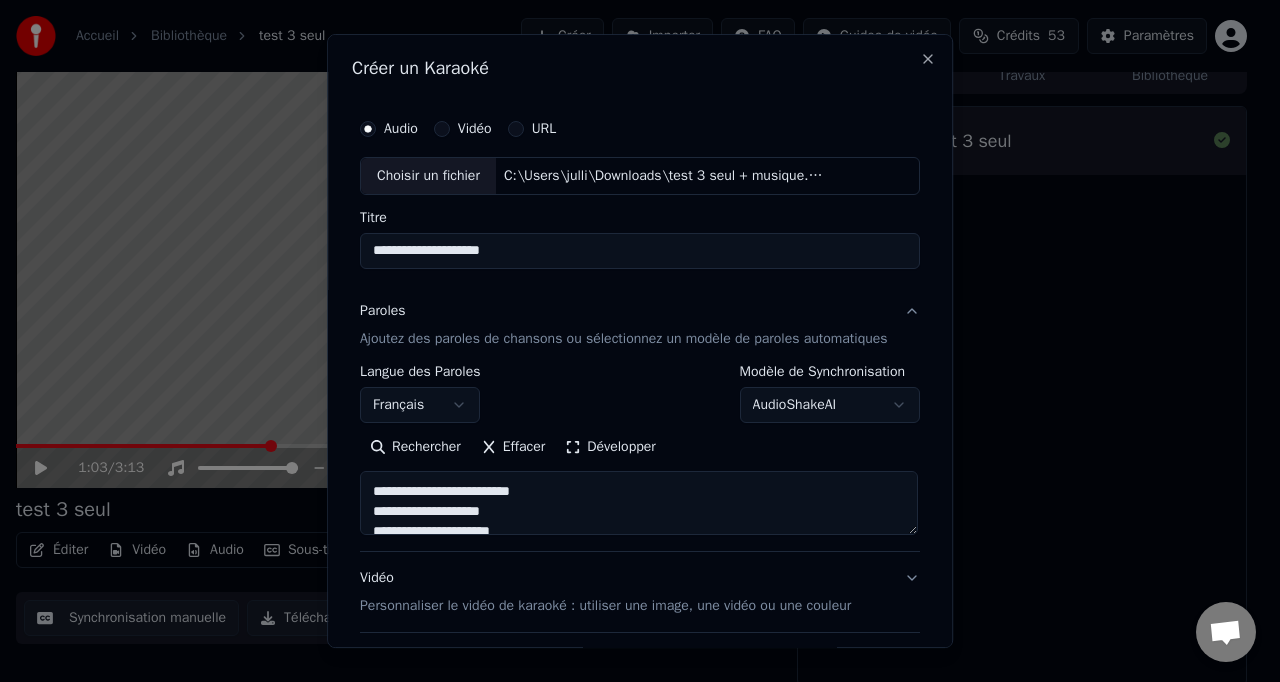 scroll, scrollTop: 279, scrollLeft: 0, axis: vertical 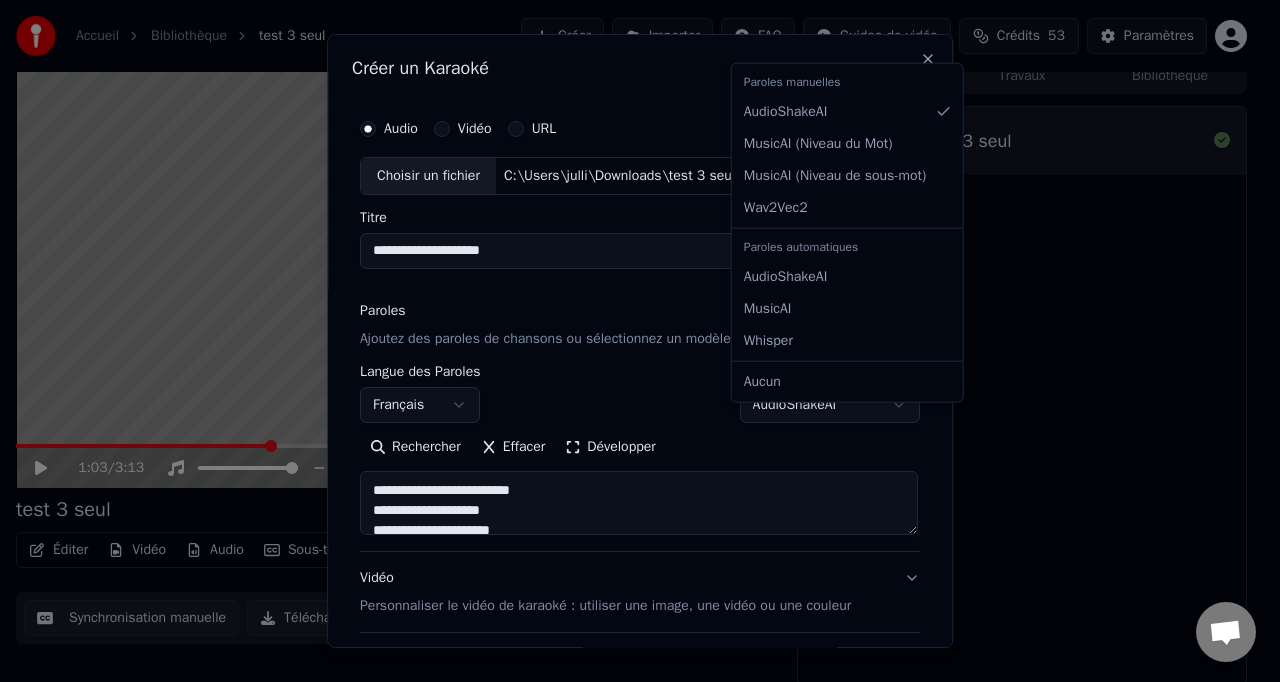 click on "**********" at bounding box center (631, 327) 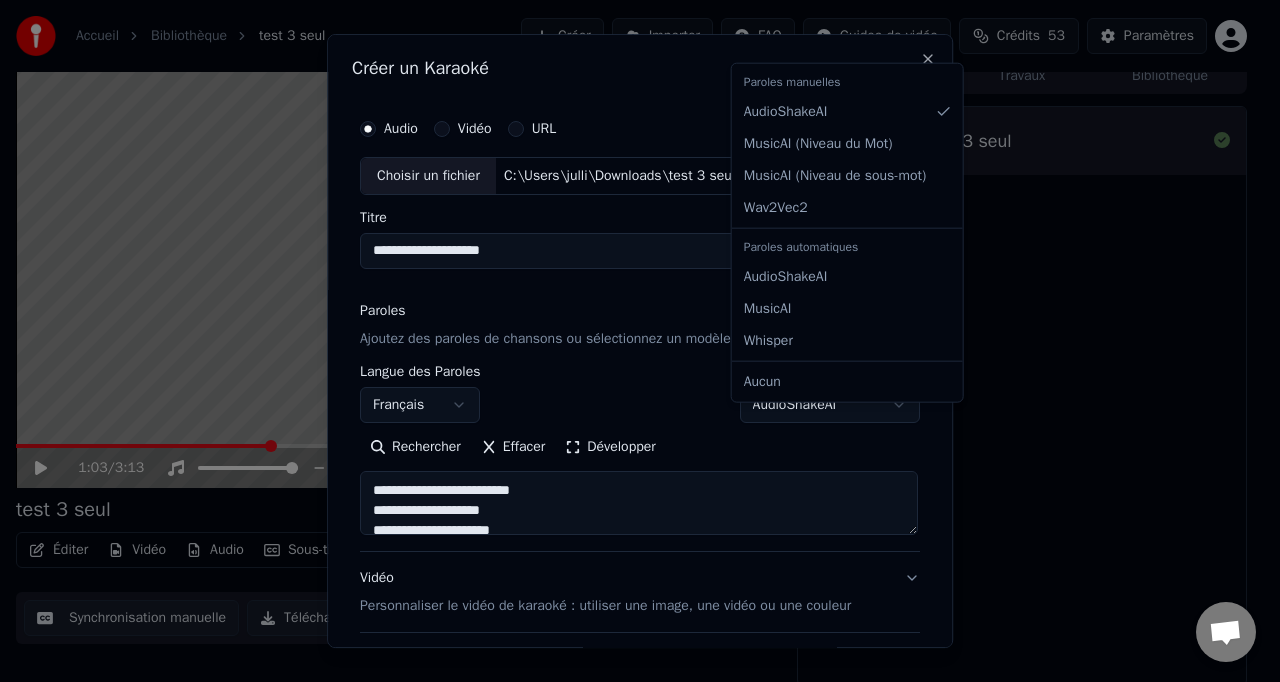 click on "**********" at bounding box center (631, 327) 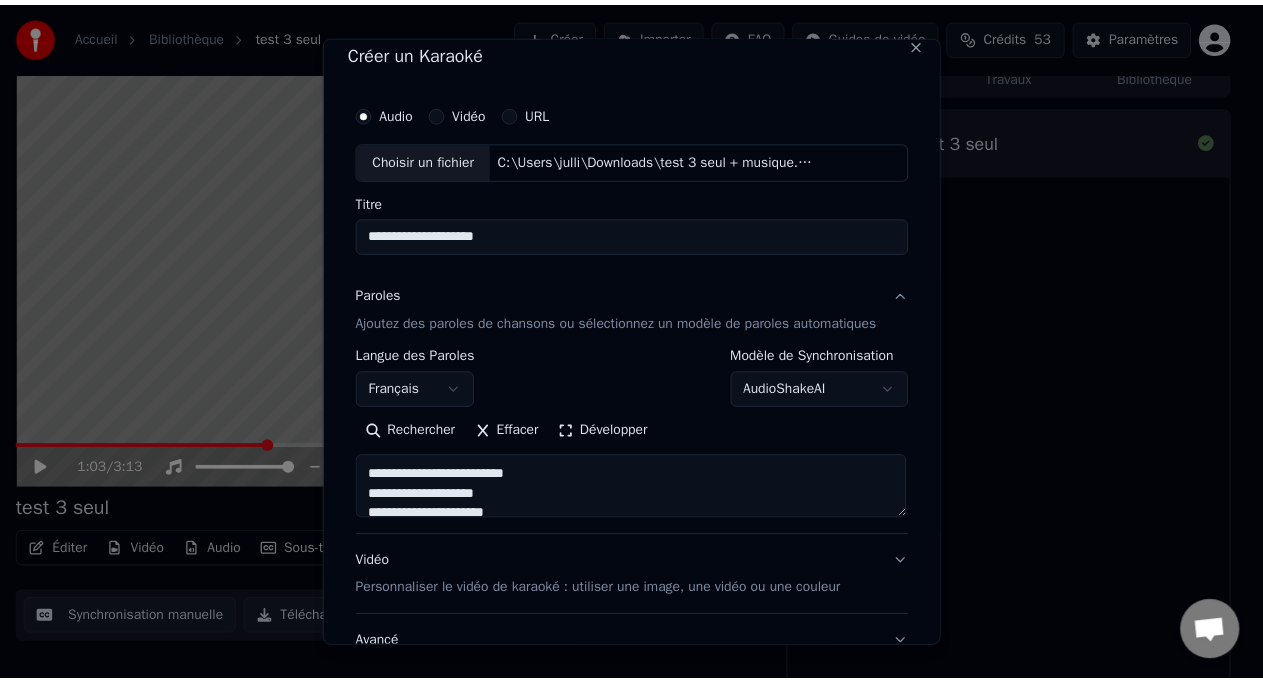 scroll, scrollTop: 196, scrollLeft: 0, axis: vertical 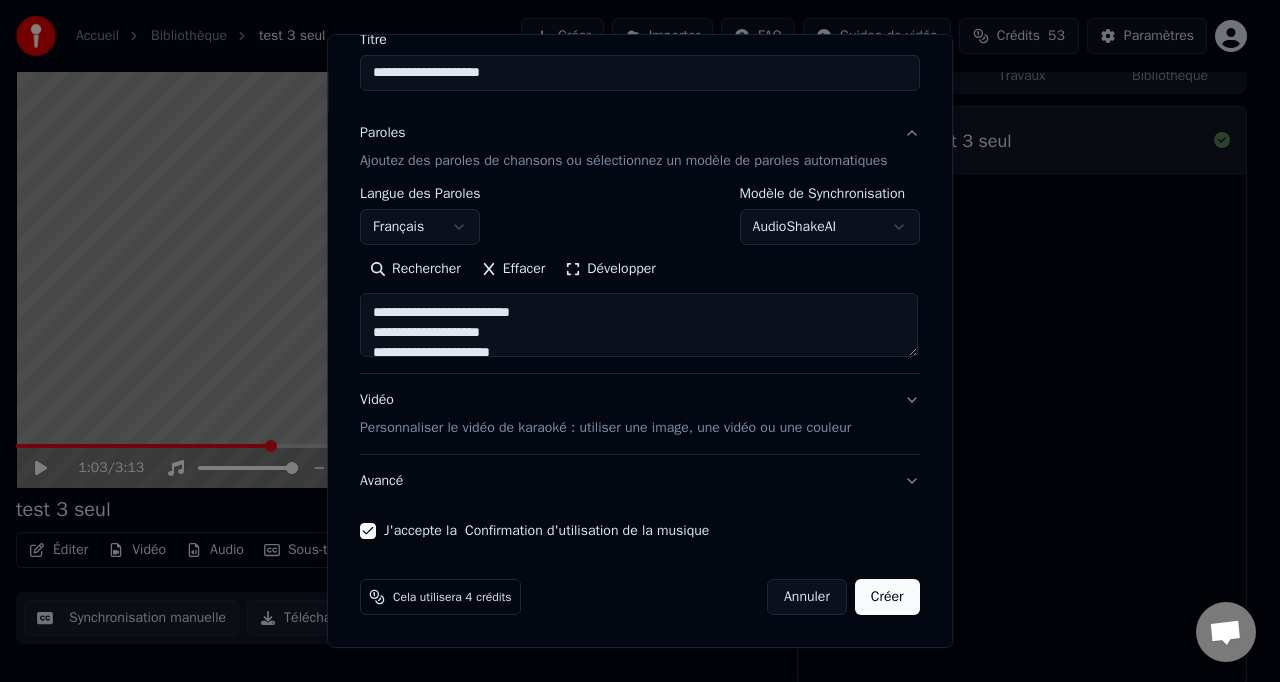 click on "Créer" at bounding box center (887, 597) 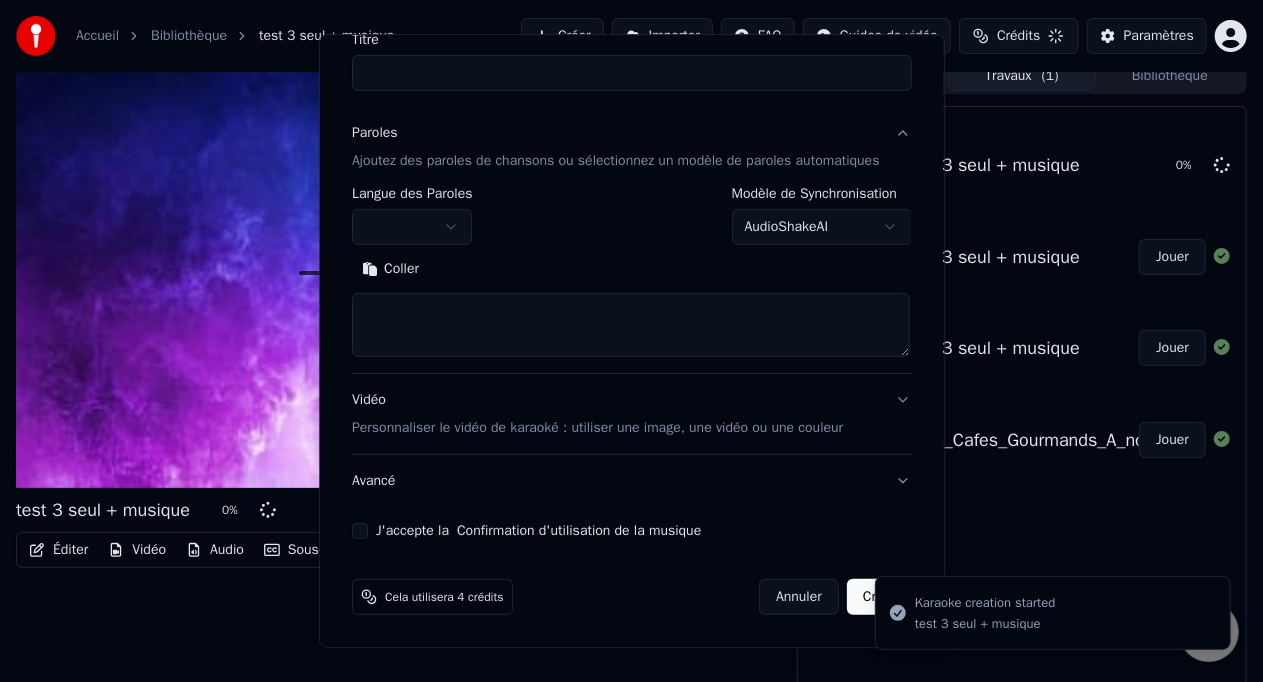 scroll, scrollTop: 0, scrollLeft: 0, axis: both 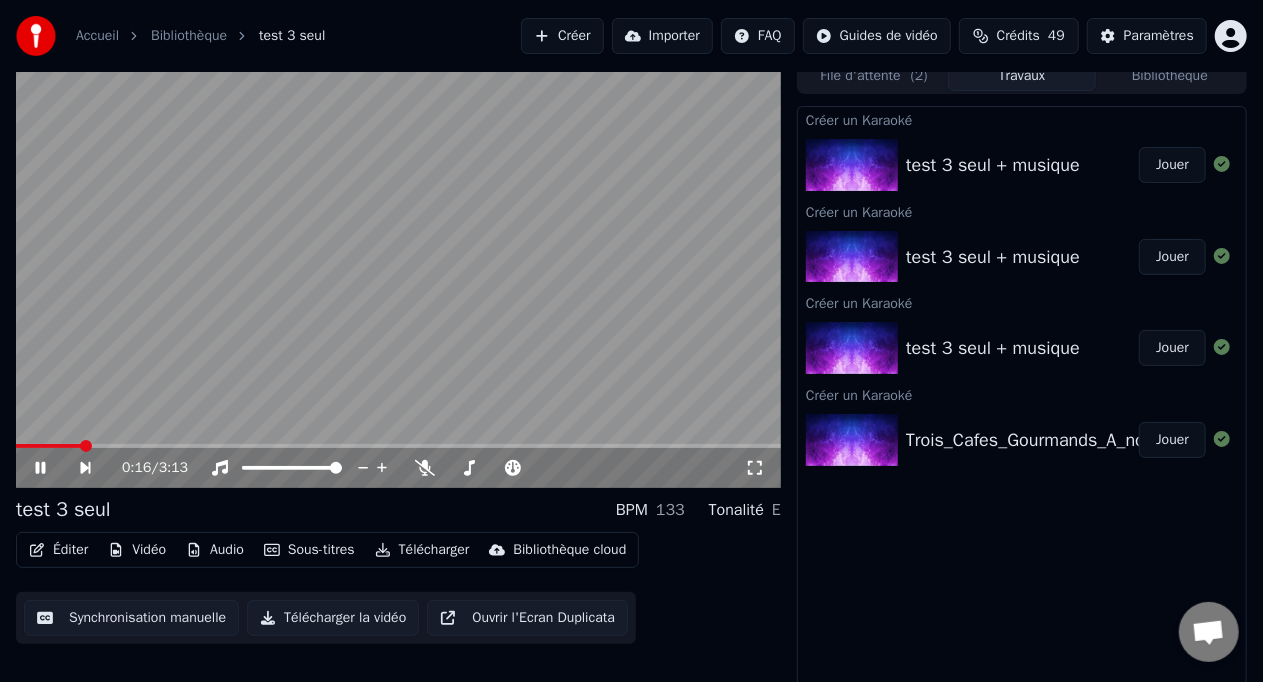 click 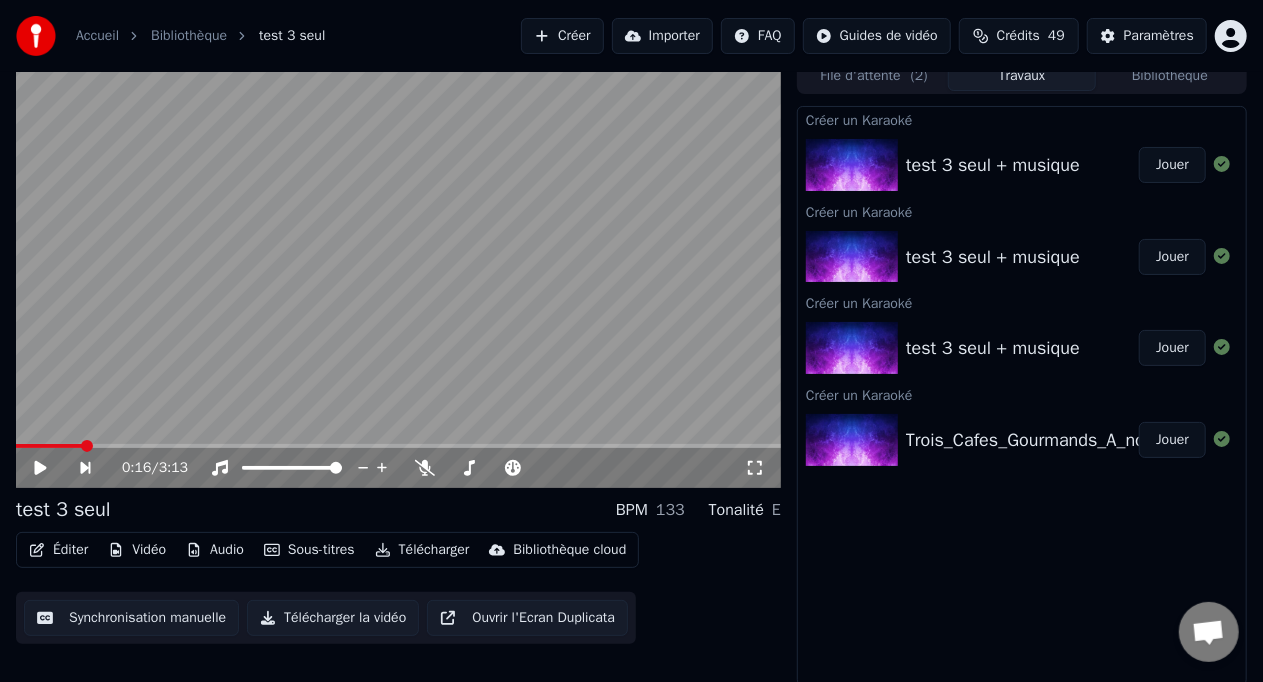click on "test 3 seul + musique" at bounding box center [993, 348] 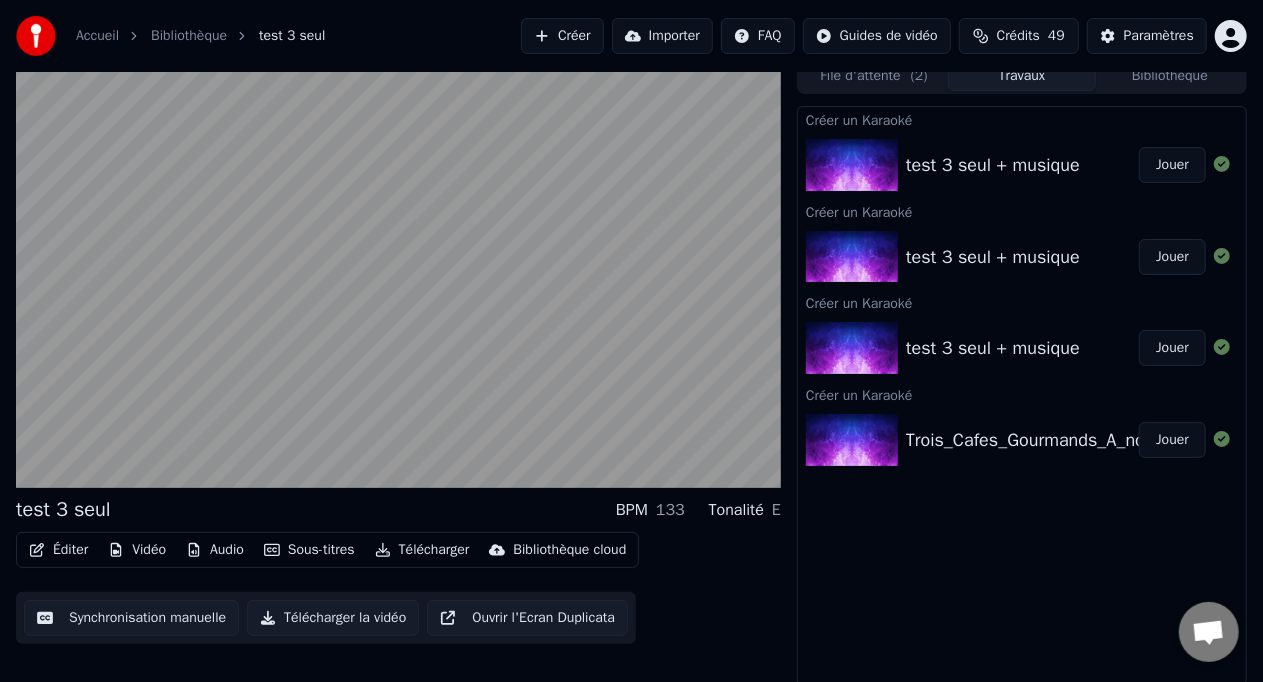 click on "Trois_Cafes_Gourmands_A_nos_souvenirs(Custom_Backing_Track)" at bounding box center (1169, 440) 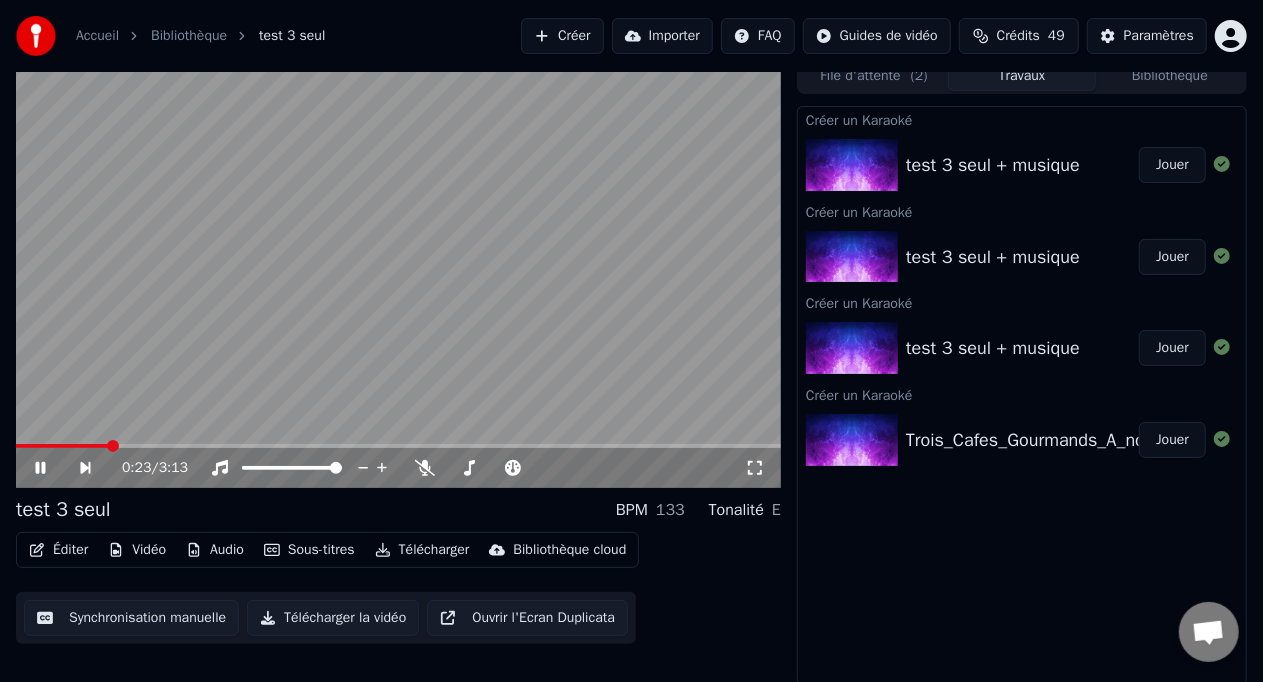 click 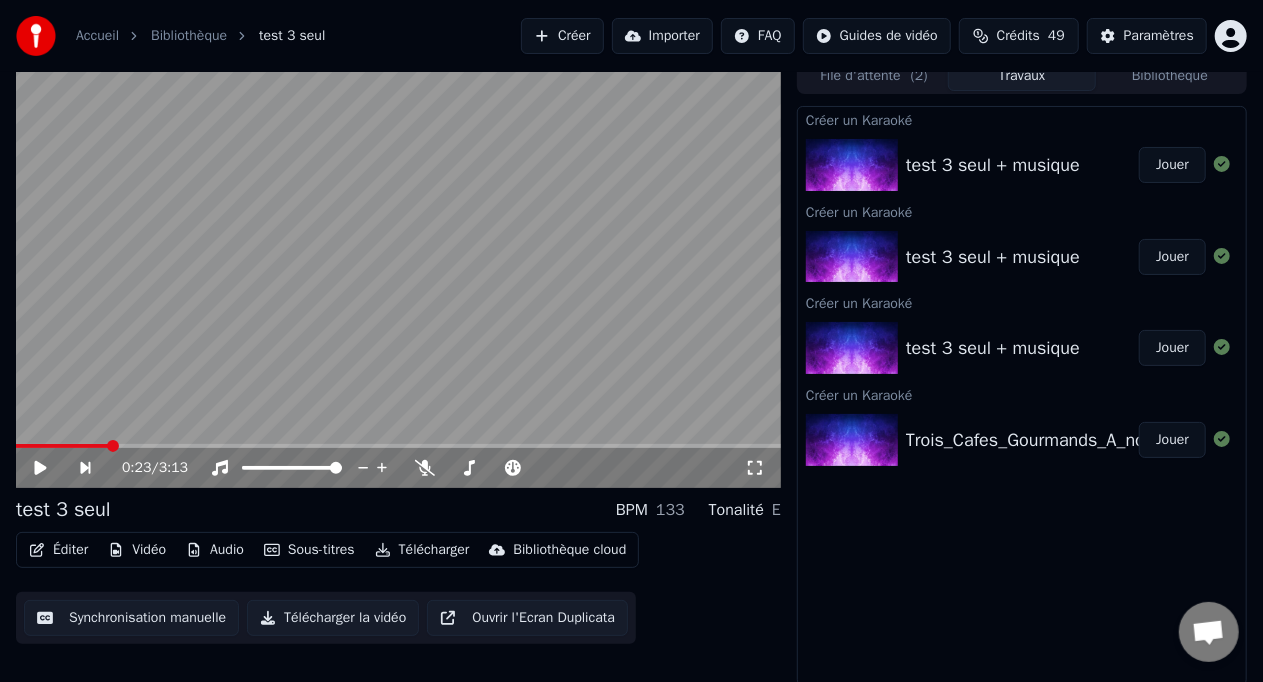 click on "Trois_Cafes_Gourmands_A_nos_souvenirs(Custom_Backing_Track)" at bounding box center (1169, 440) 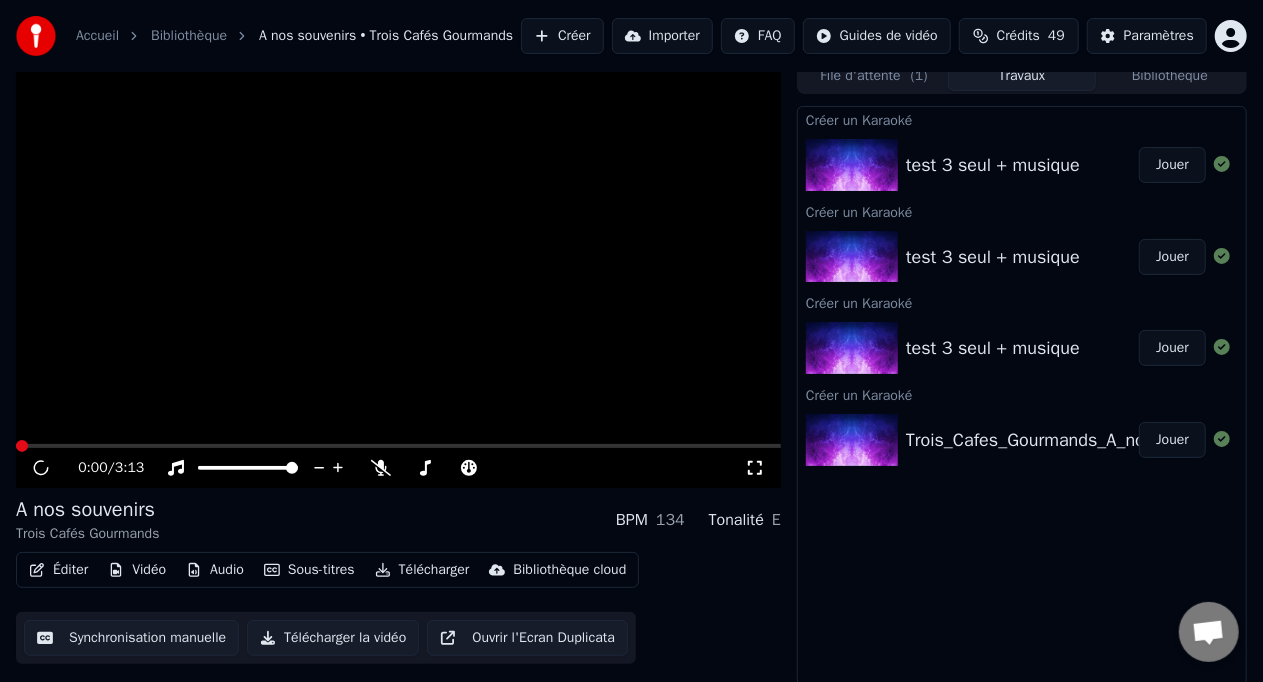 scroll, scrollTop: 24, scrollLeft: 0, axis: vertical 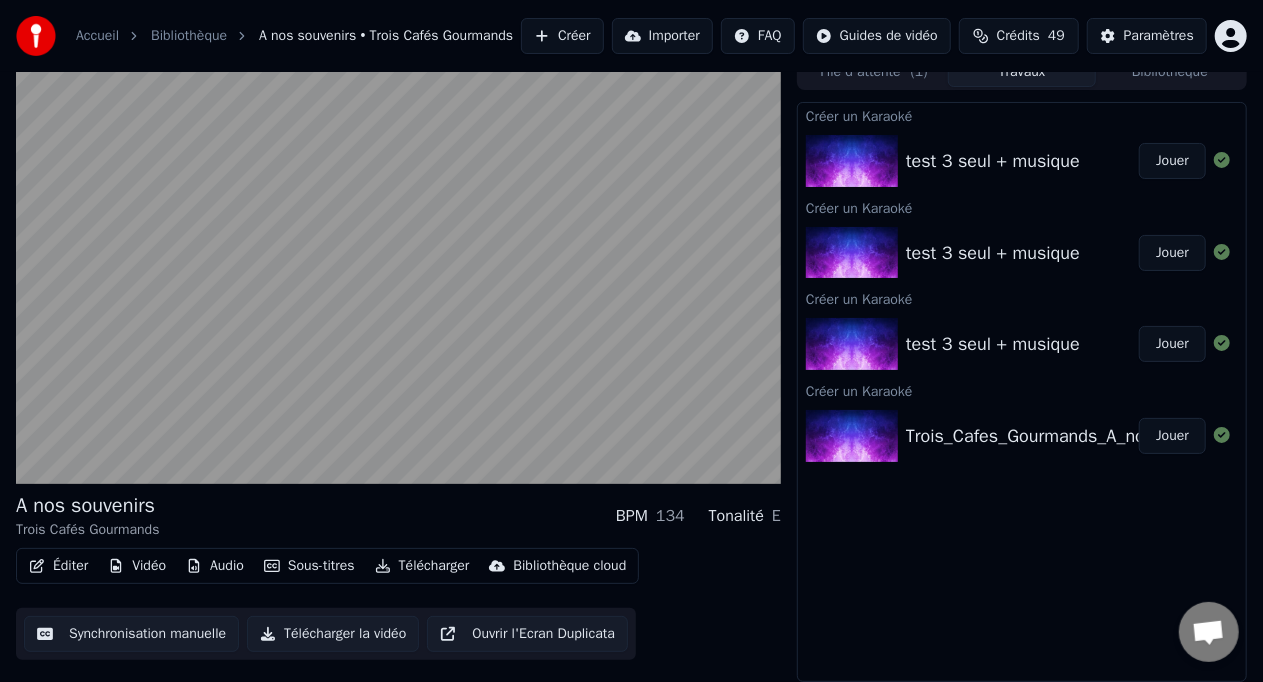 click on "Jouer" at bounding box center (1172, 344) 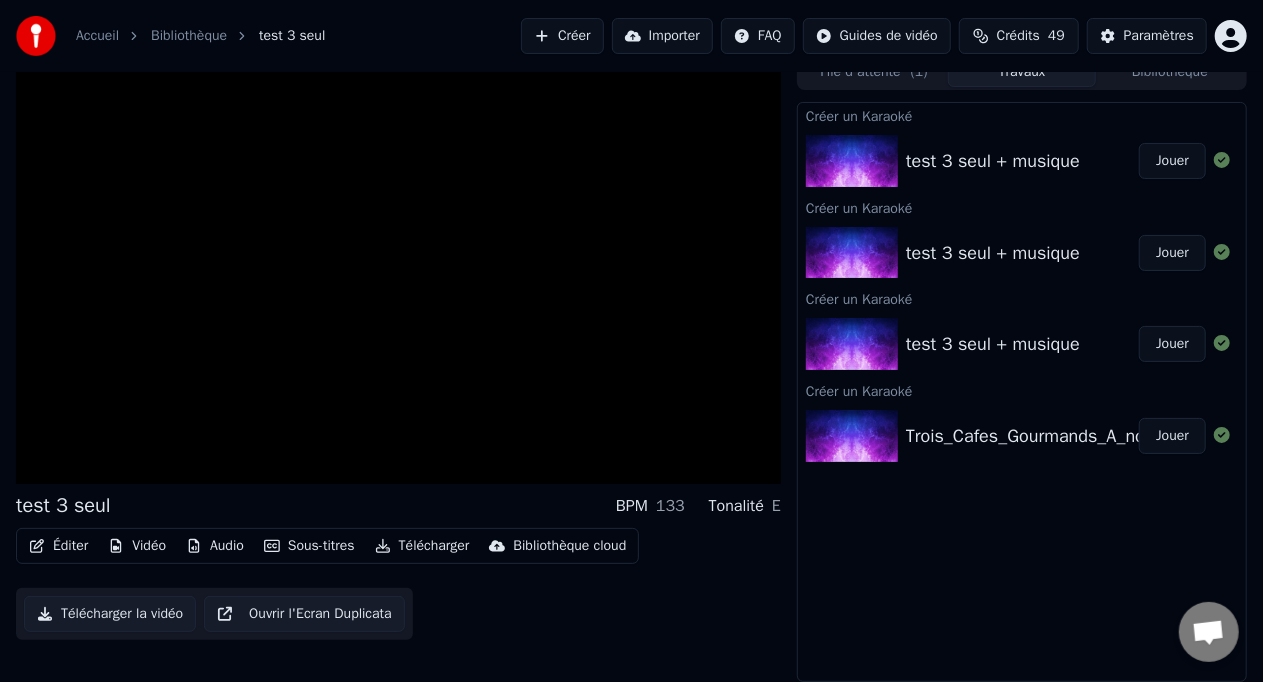 scroll, scrollTop: 14, scrollLeft: 0, axis: vertical 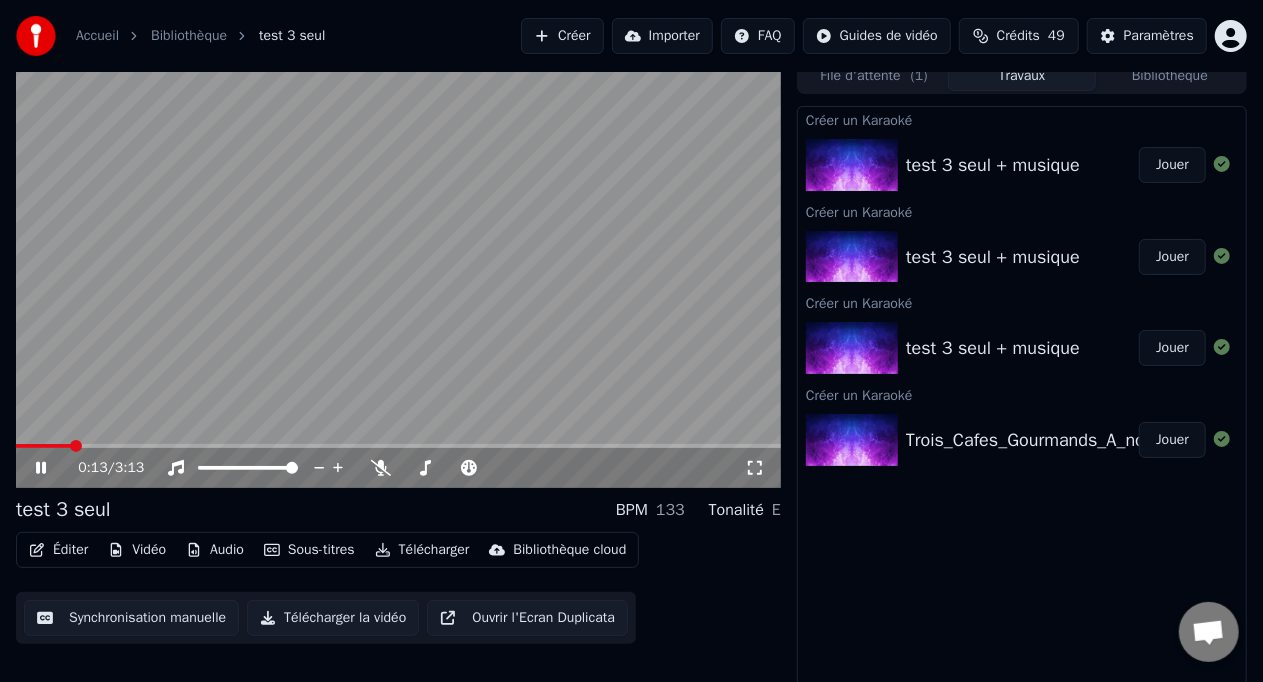 click on "0:13  /  3:13" at bounding box center (398, 468) 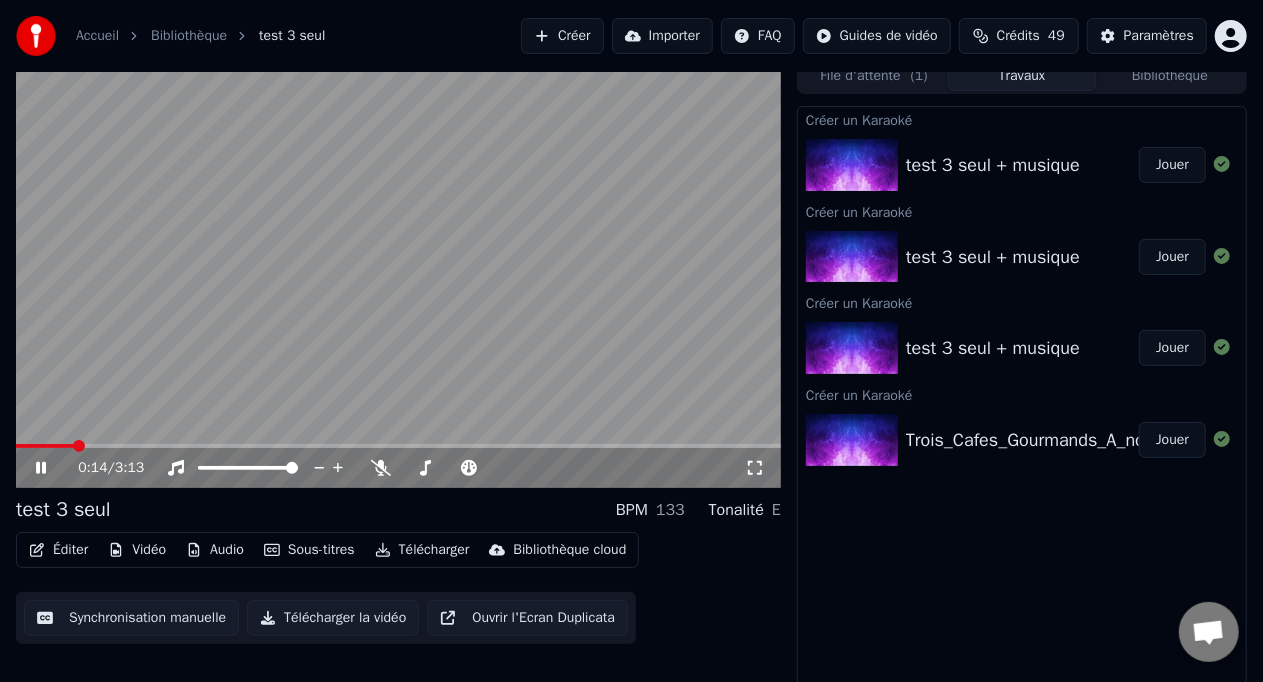 click 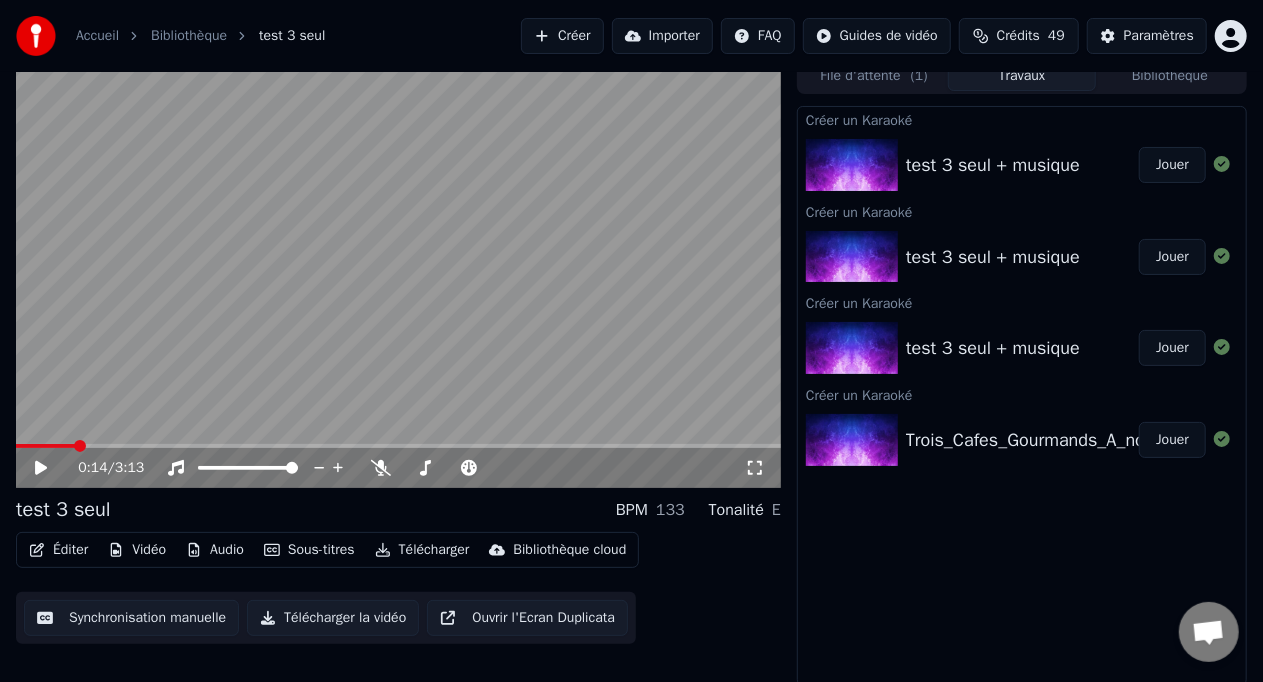 click on "test 3 seul + musique" at bounding box center [993, 257] 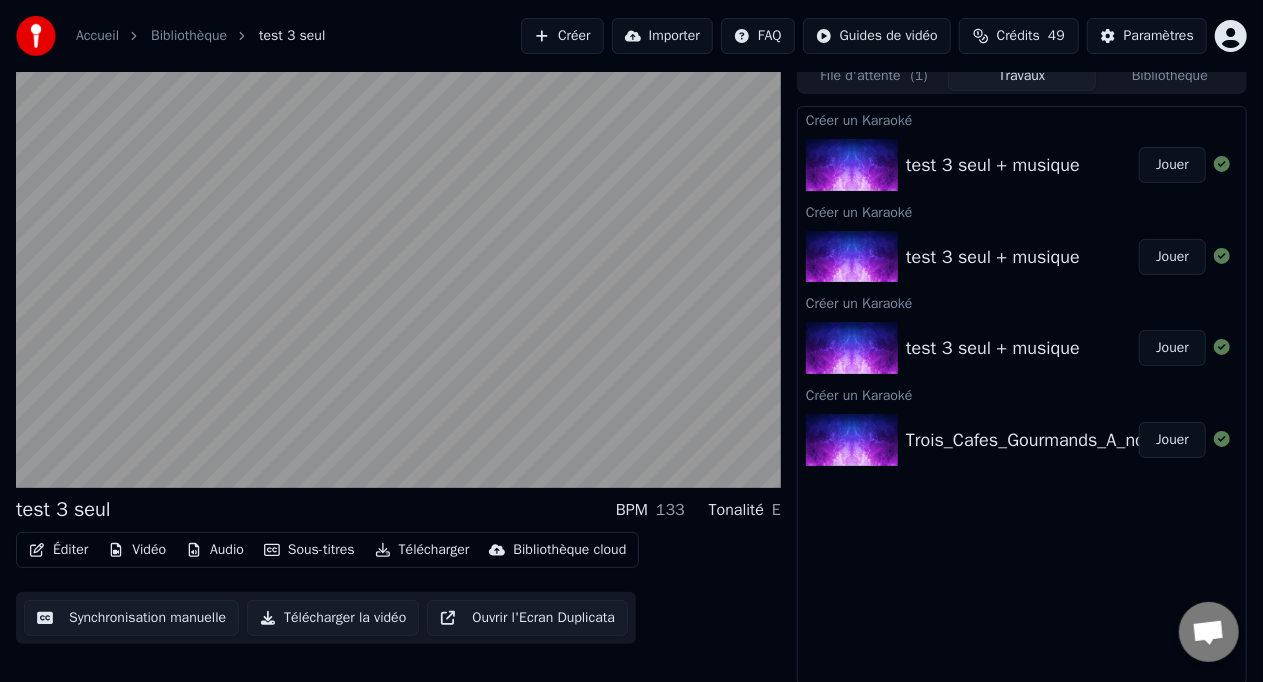 scroll, scrollTop: 0, scrollLeft: 0, axis: both 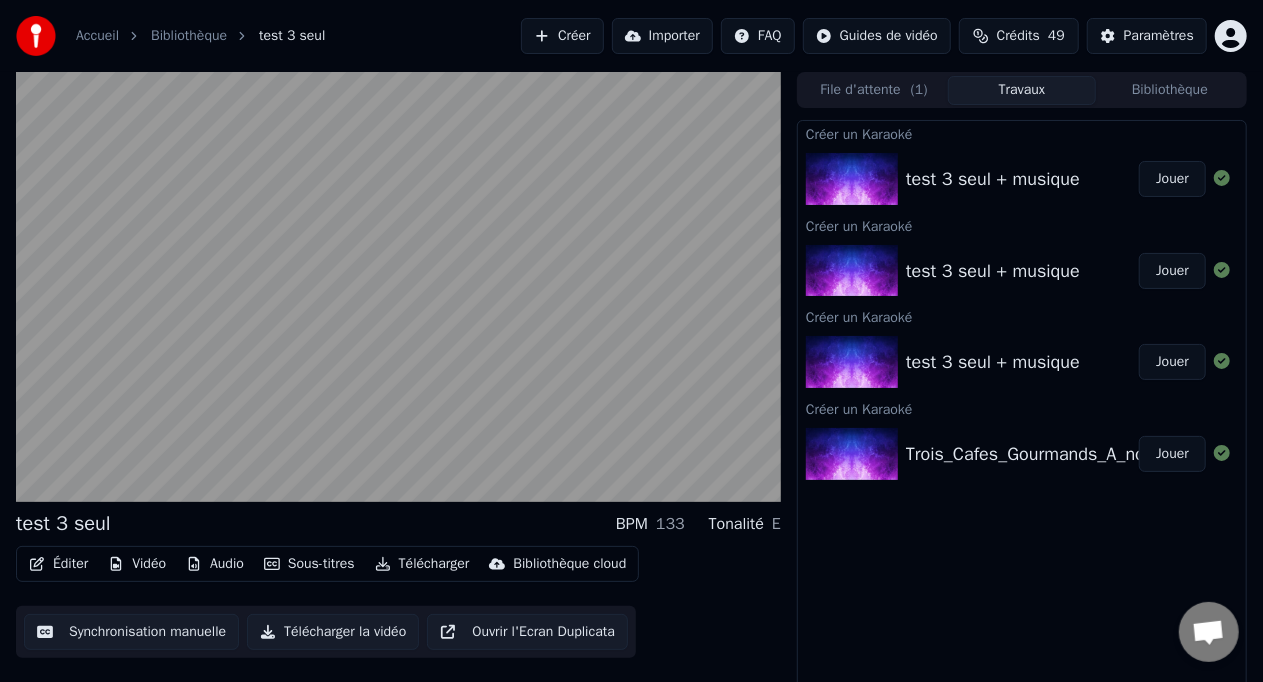 click on "File d'attente ( 1 )" at bounding box center [874, 90] 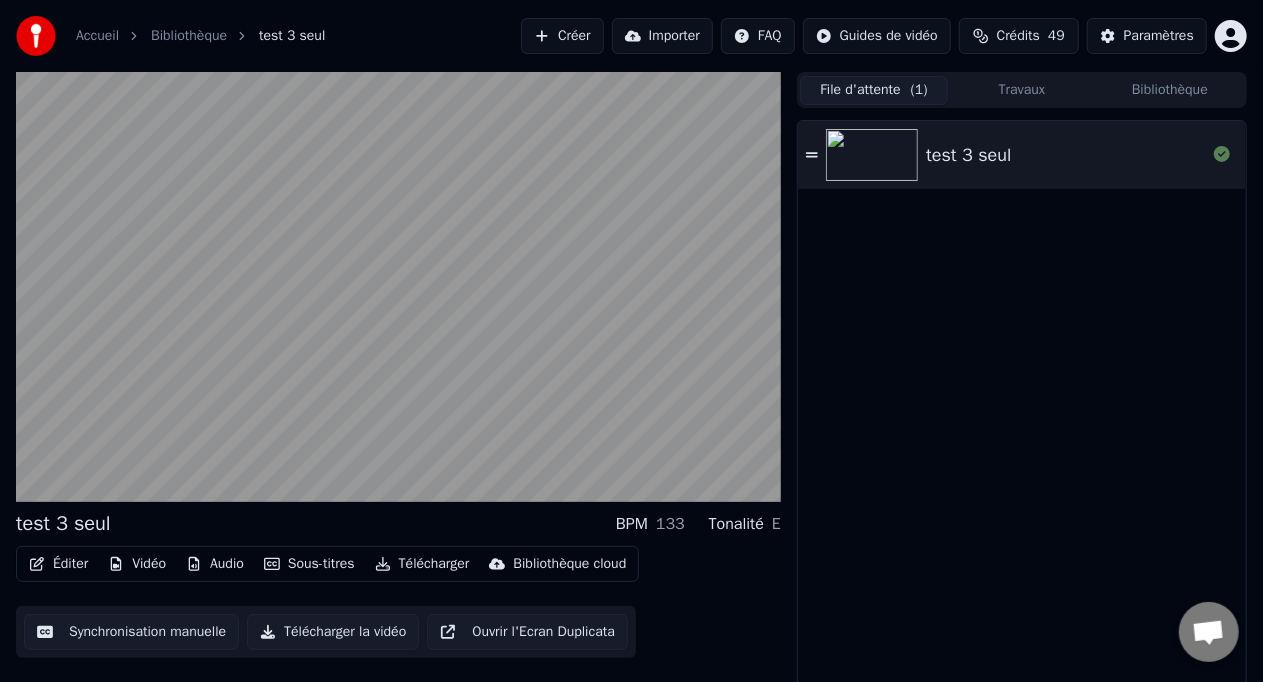 click at bounding box center [872, 155] 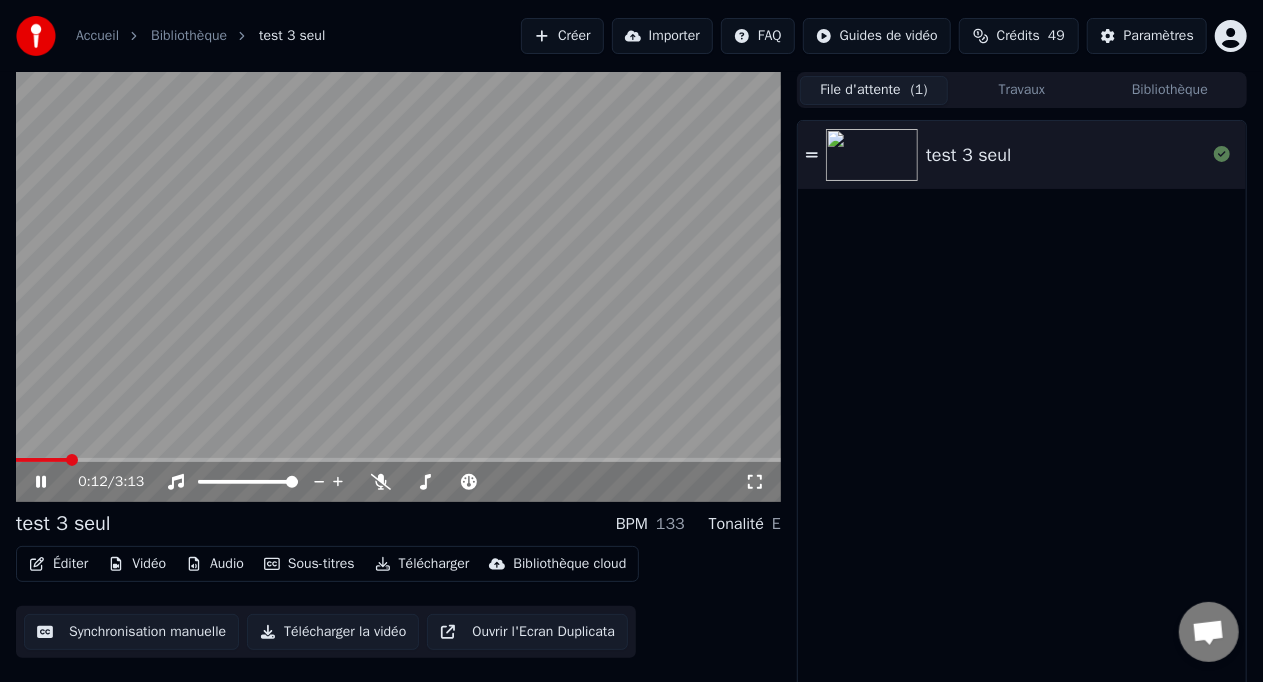 click 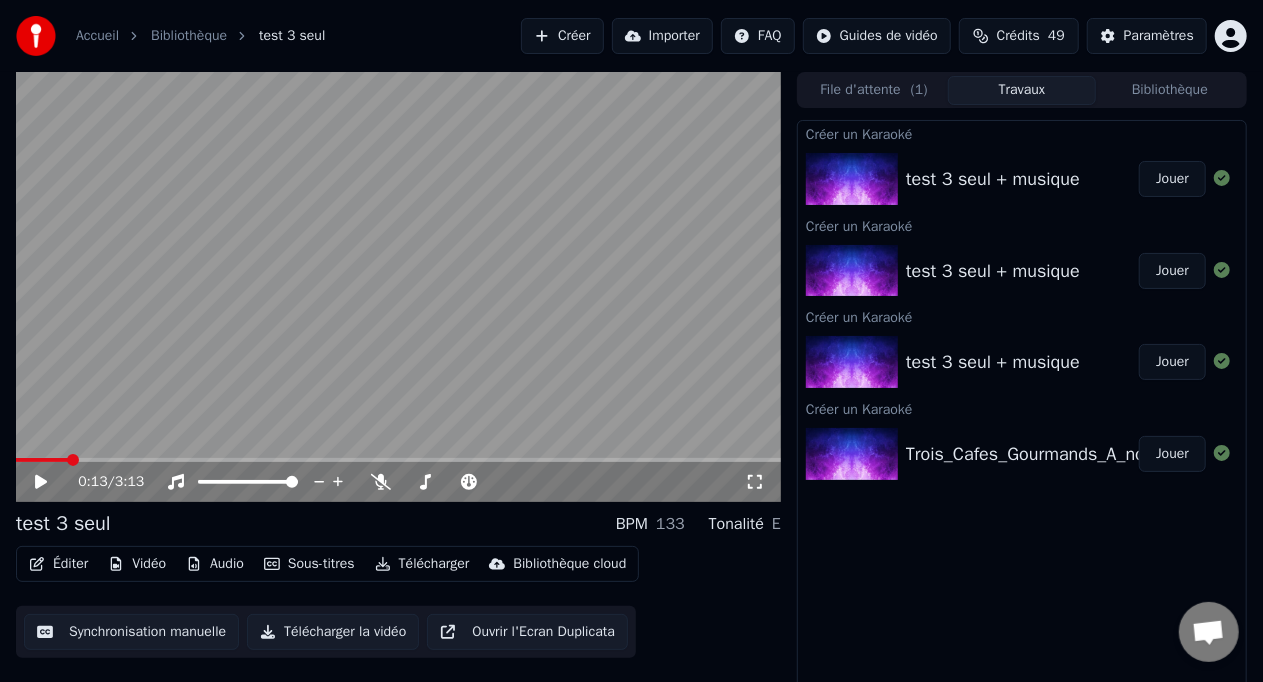 click on "Travaux" at bounding box center [1022, 90] 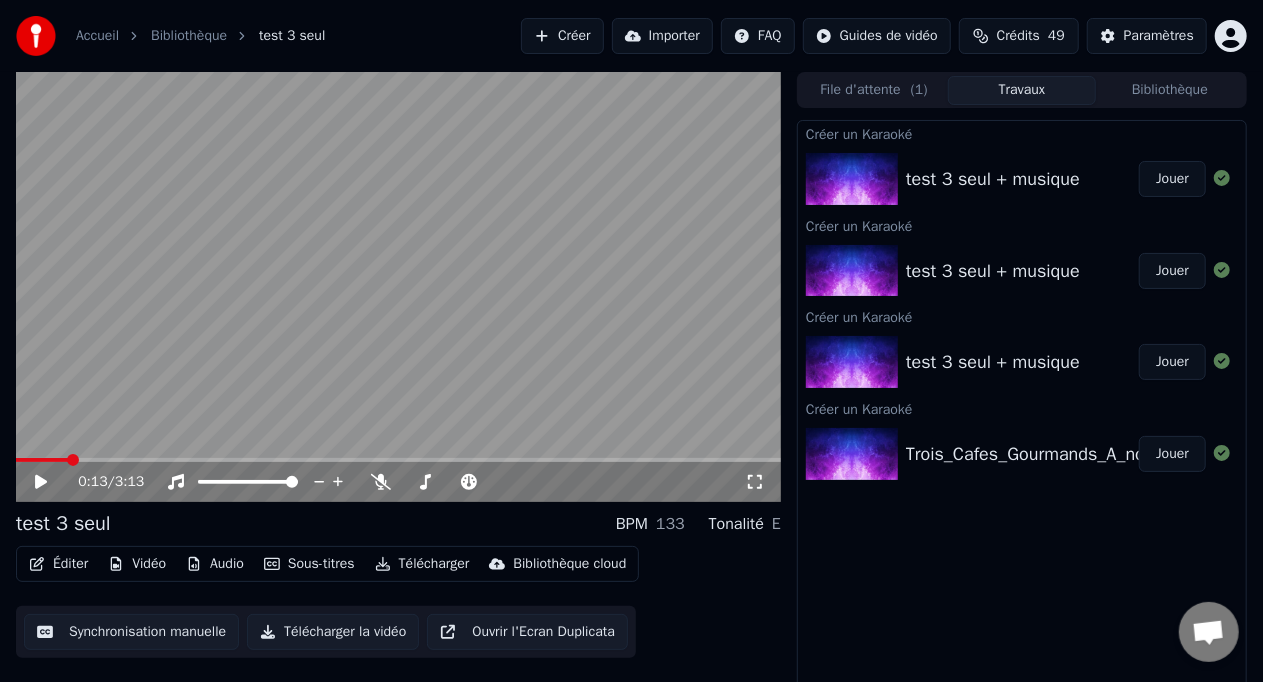 click at bounding box center (852, 362) 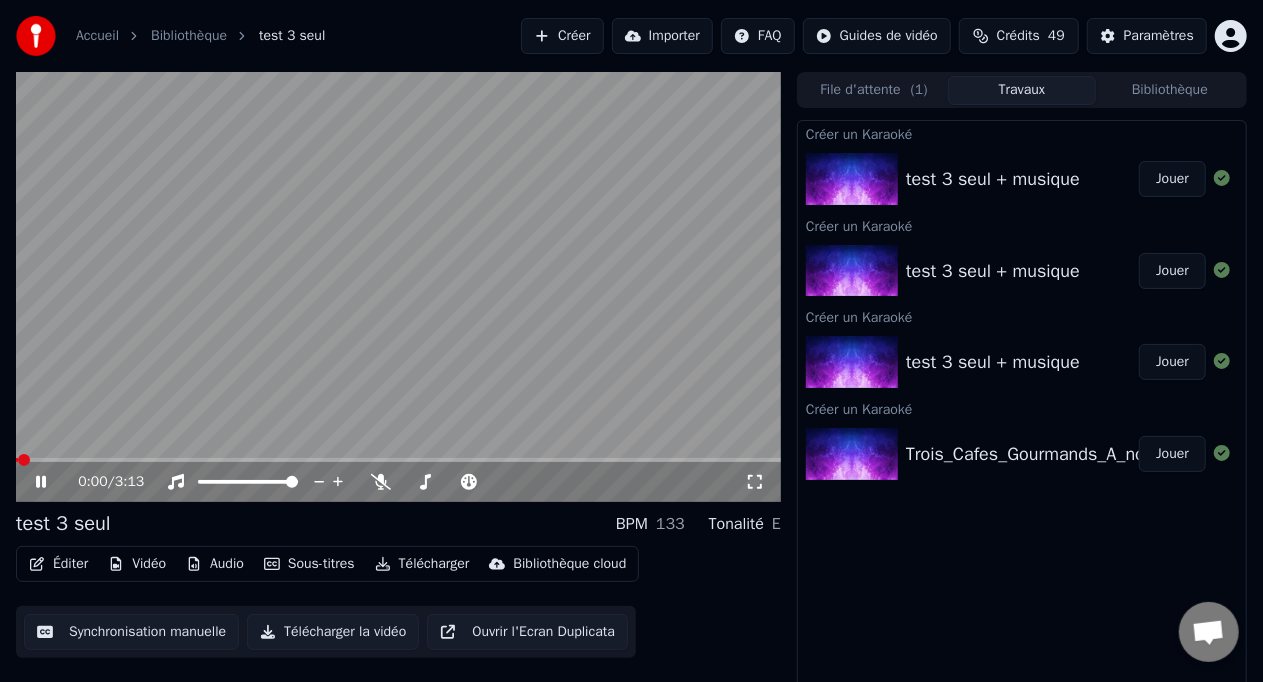 click at bounding box center [398, 460] 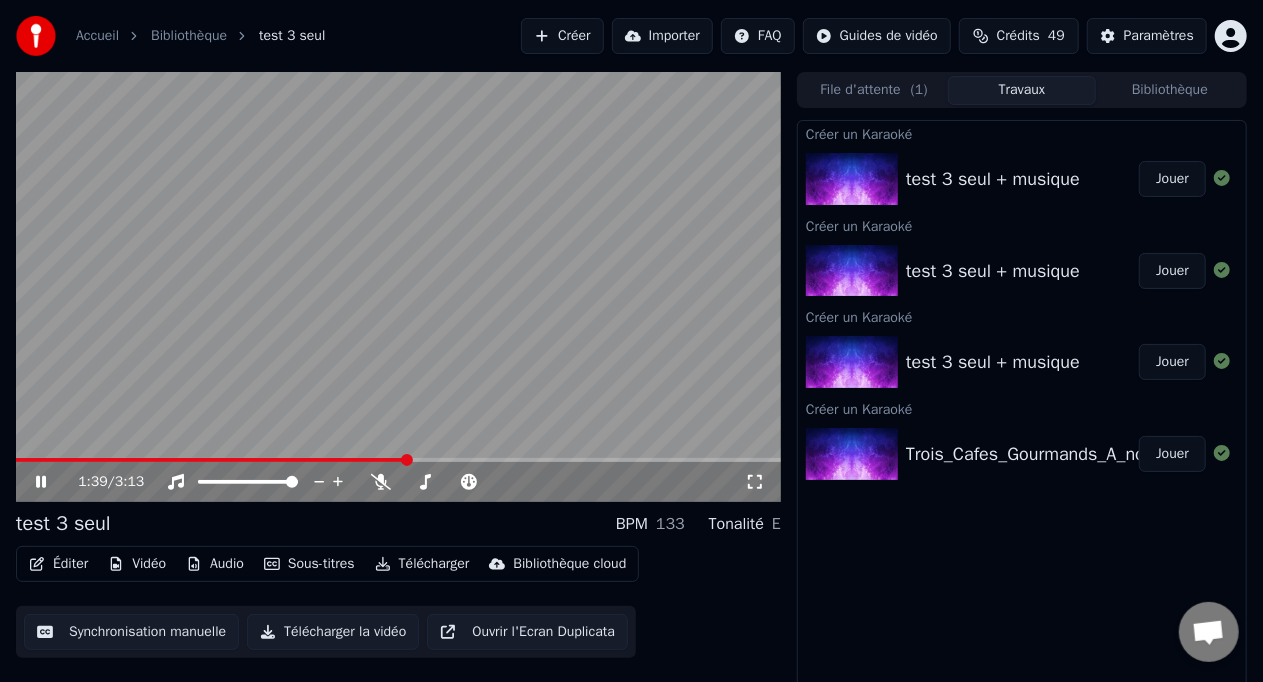 click at bounding box center [407, 460] 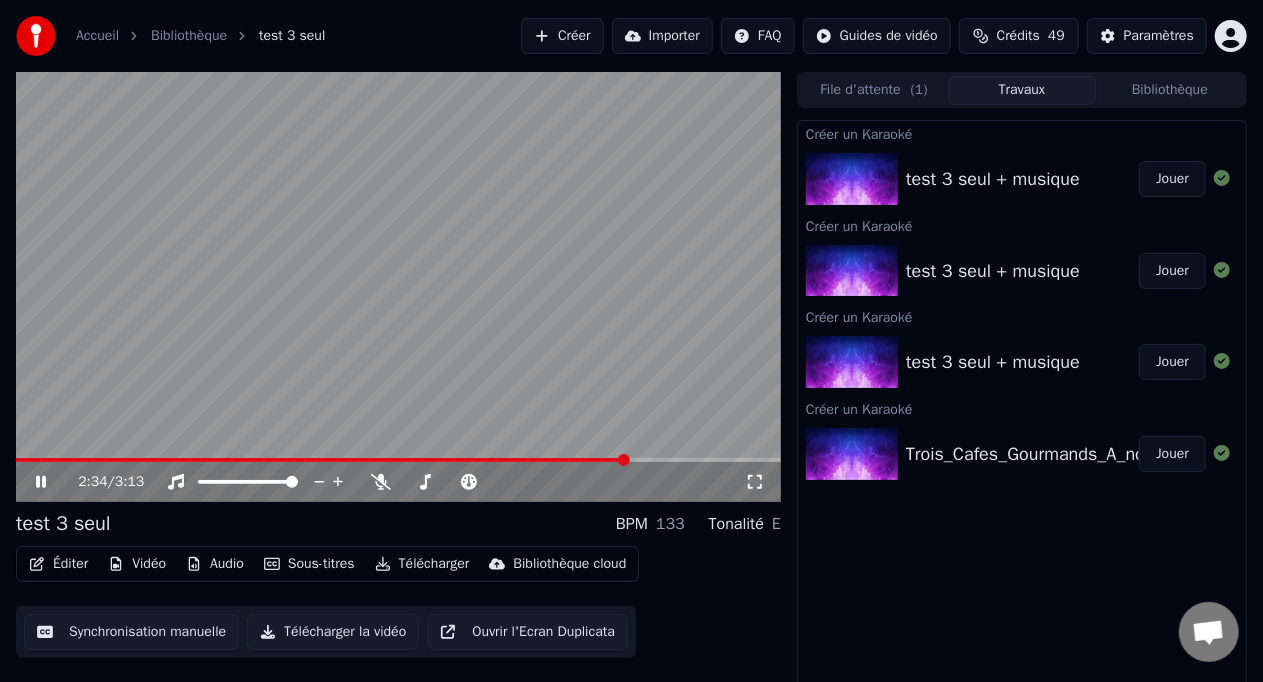 click 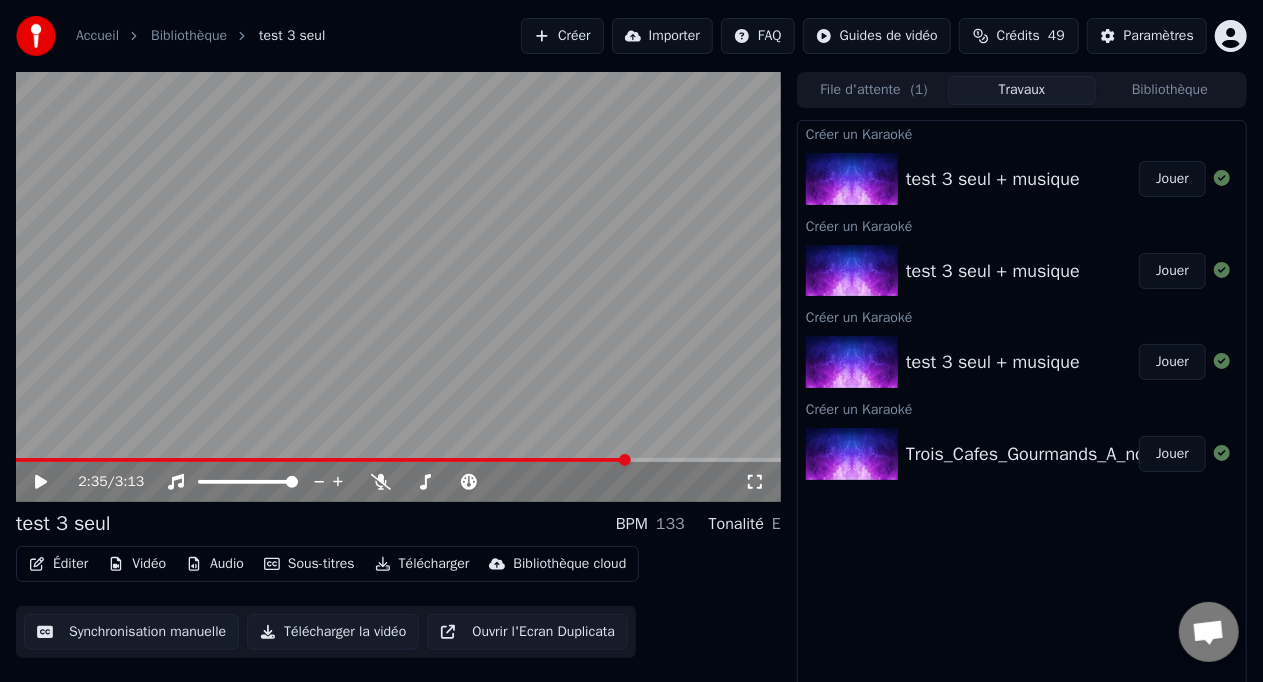 click on "Bibliothèque" at bounding box center (1170, 90) 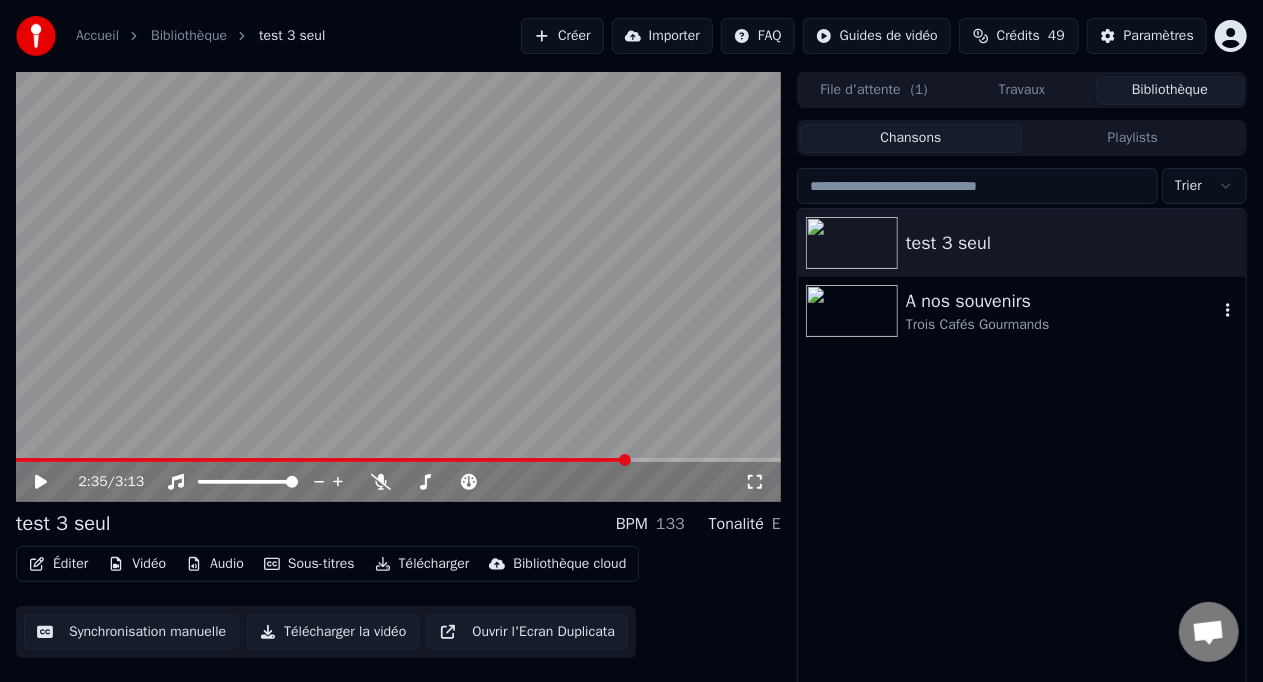 click on "A nos souvenirs" at bounding box center [1062, 301] 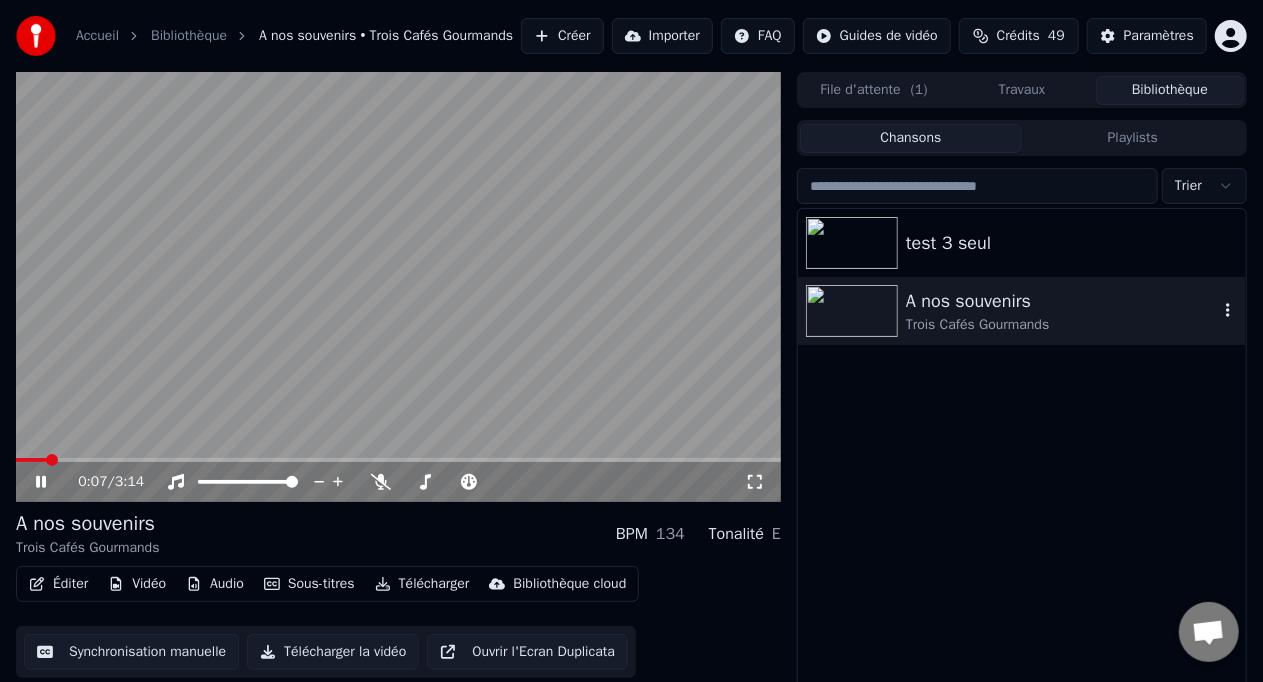click 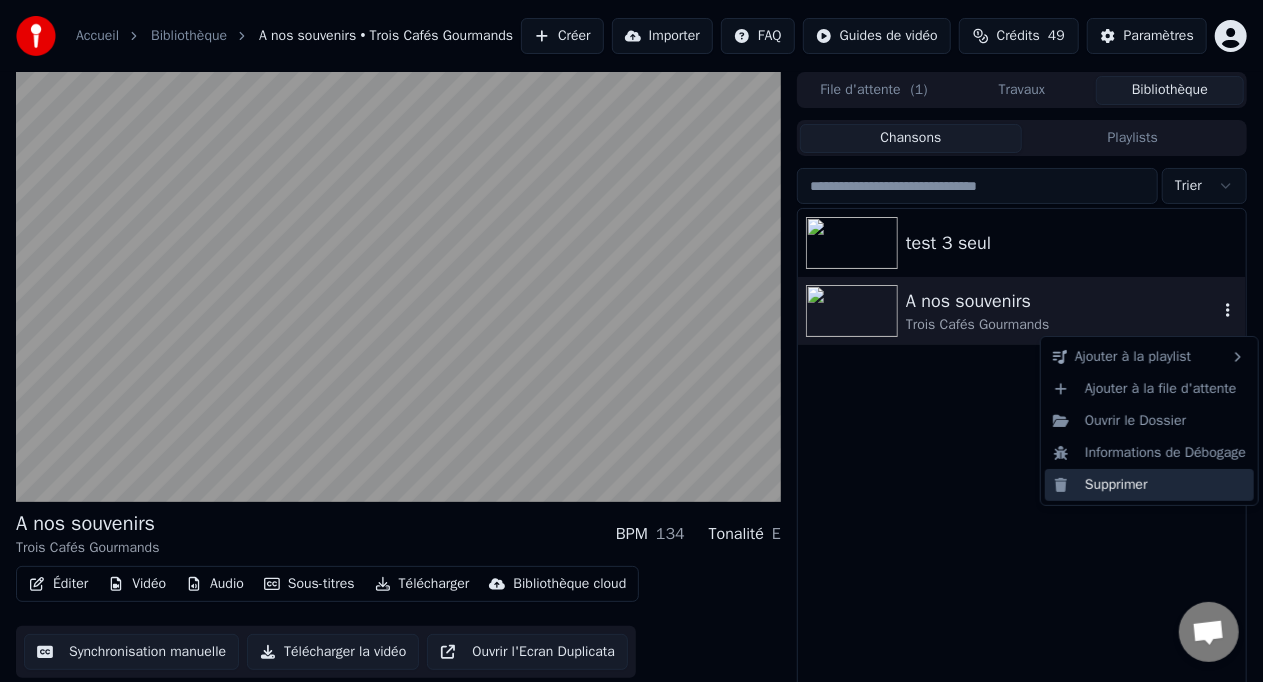 click on "Supprimer" at bounding box center (1149, 485) 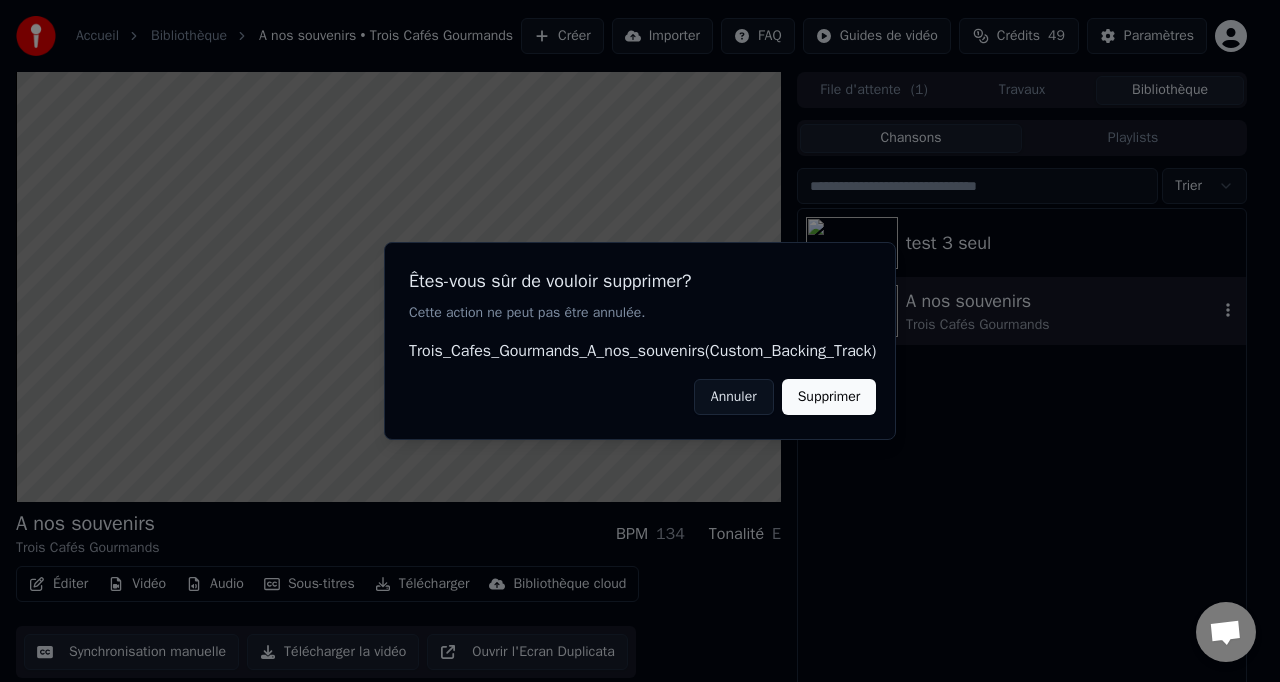 click on "Supprimer" at bounding box center [829, 397] 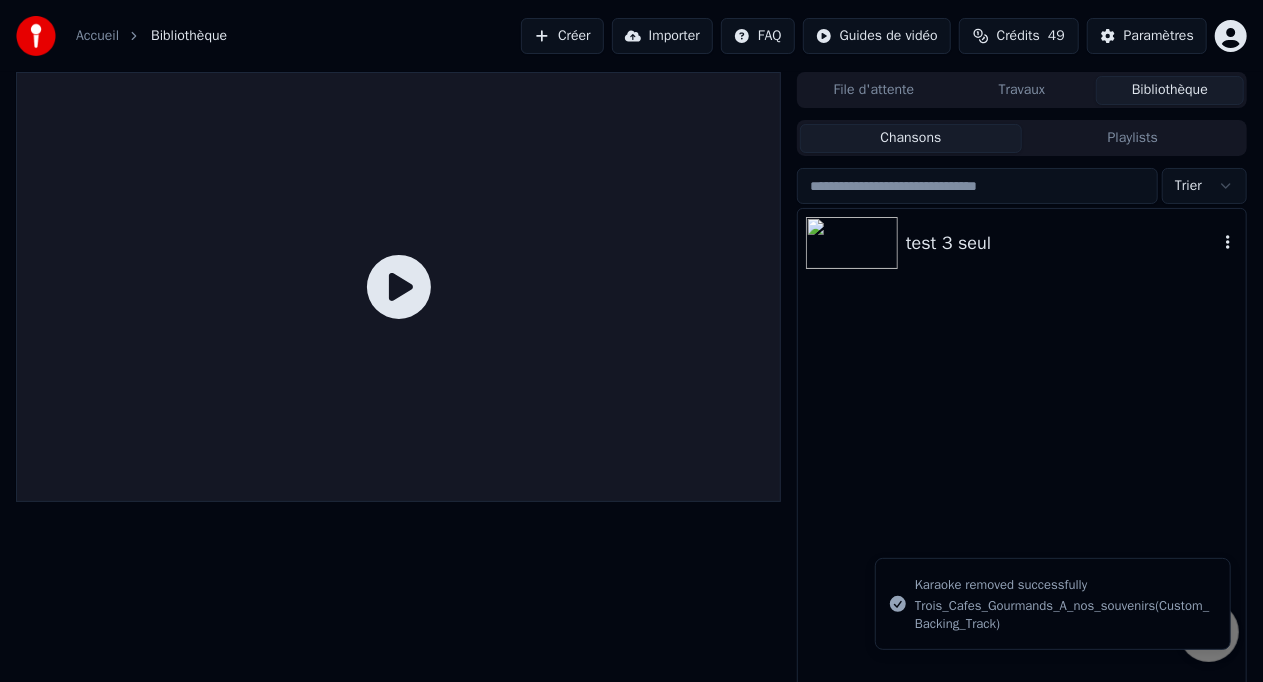 click on "test 3 seul" at bounding box center [1062, 243] 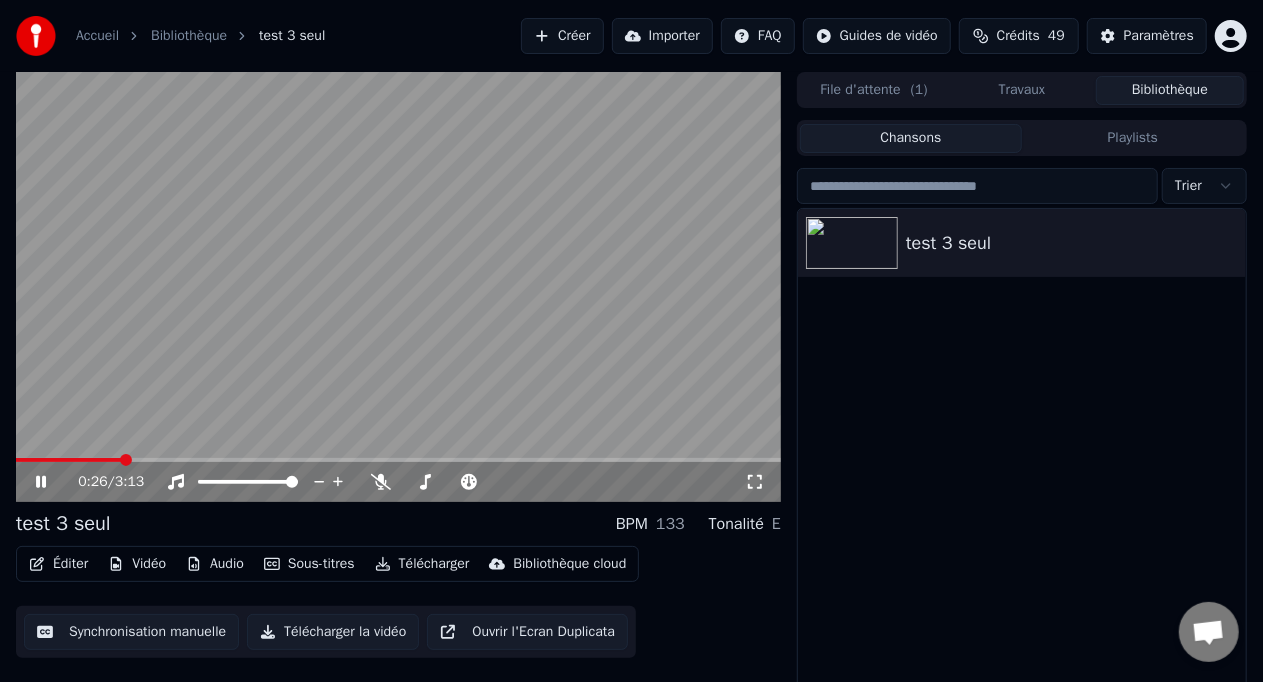 click 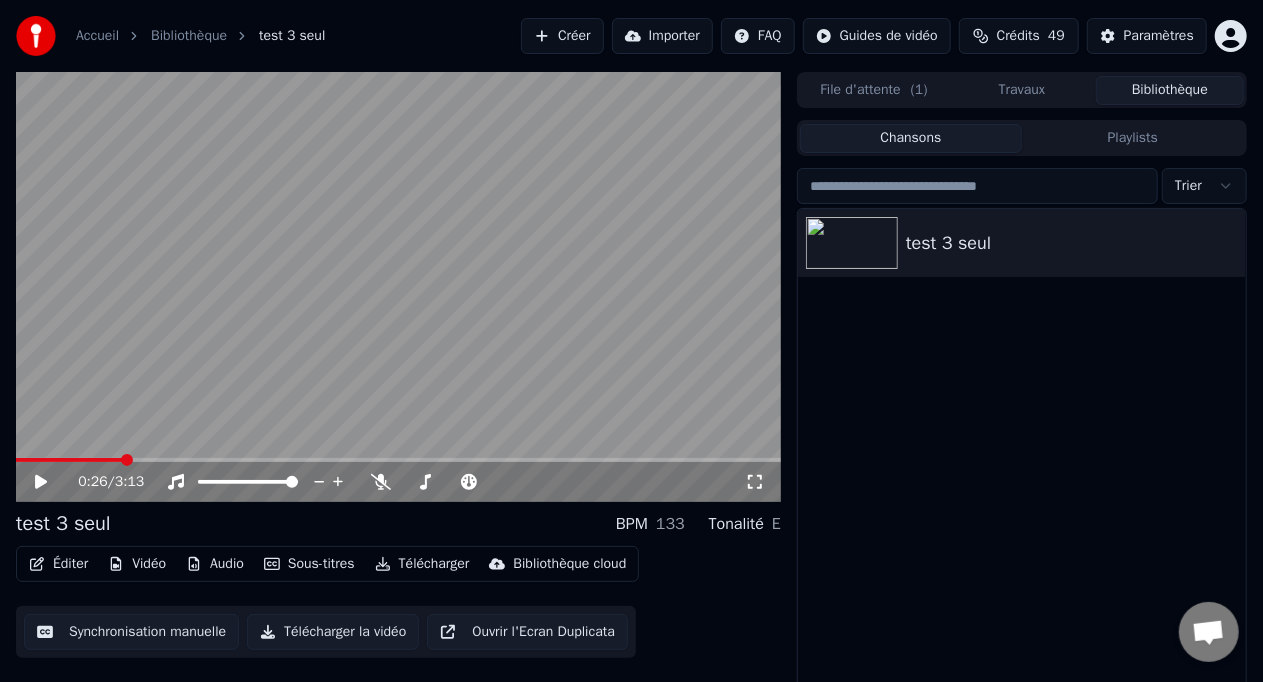 click on "Travaux" at bounding box center (1022, 90) 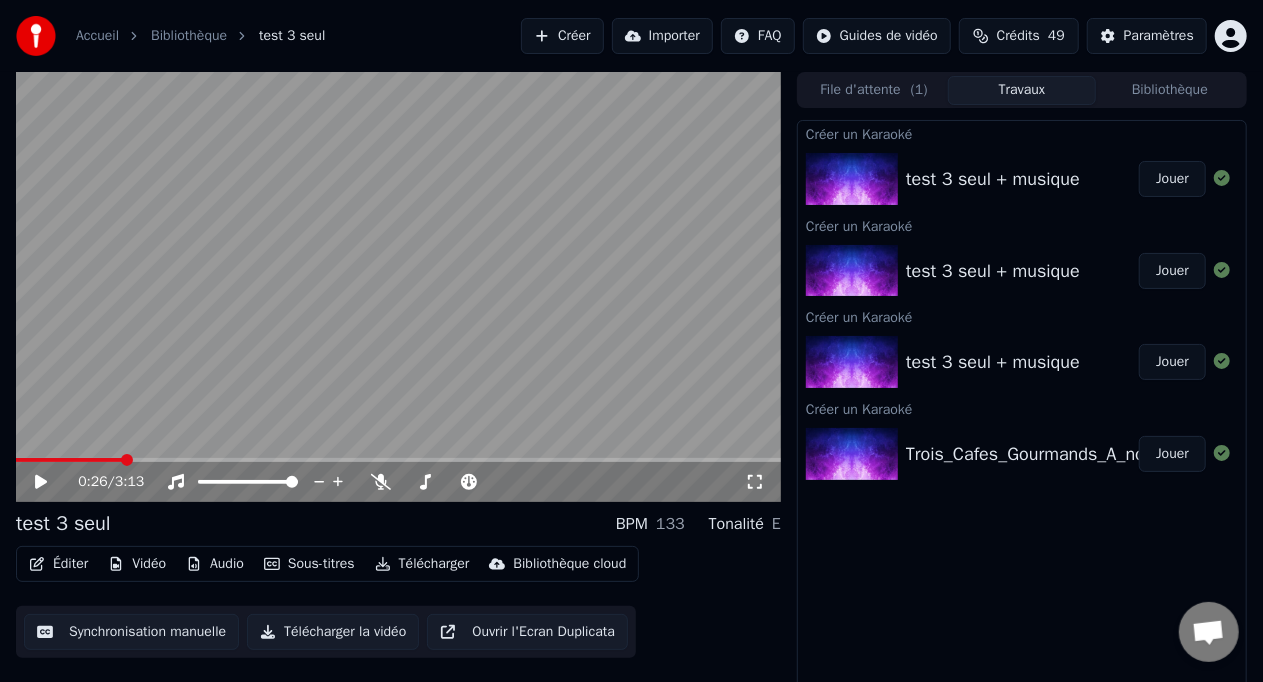 click on "File d'attente ( 1 )" at bounding box center [874, 90] 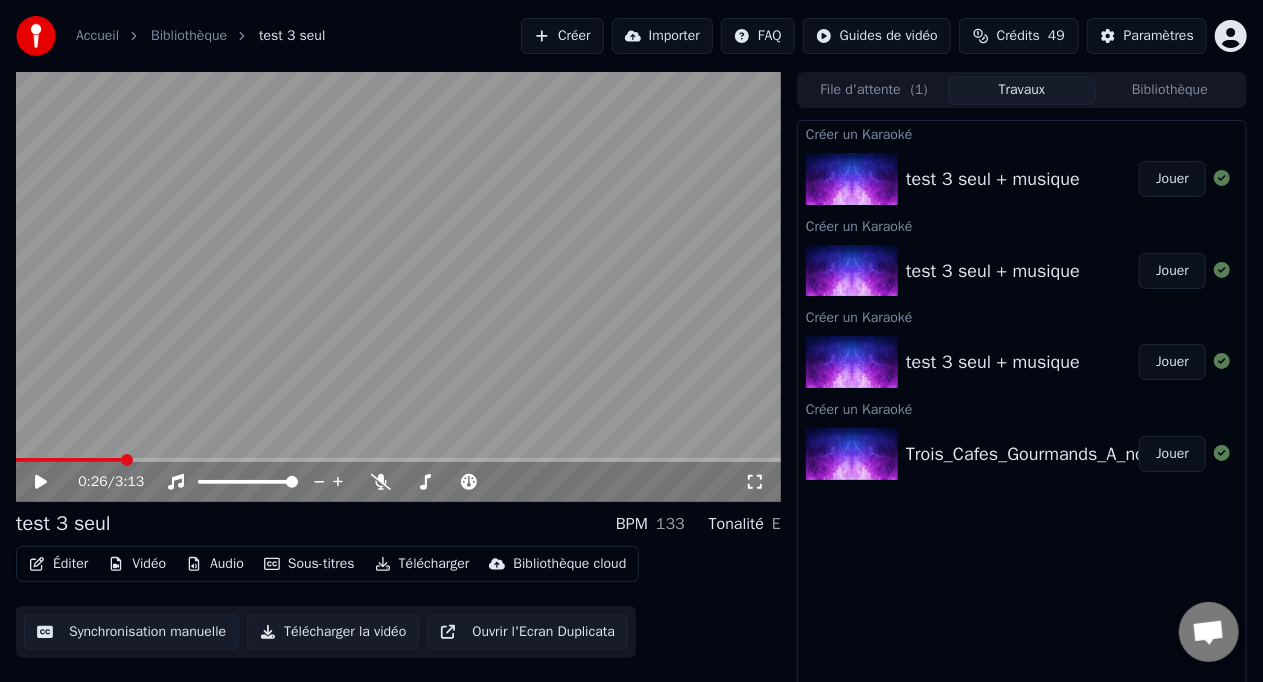 click on "Travaux" at bounding box center [1022, 90] 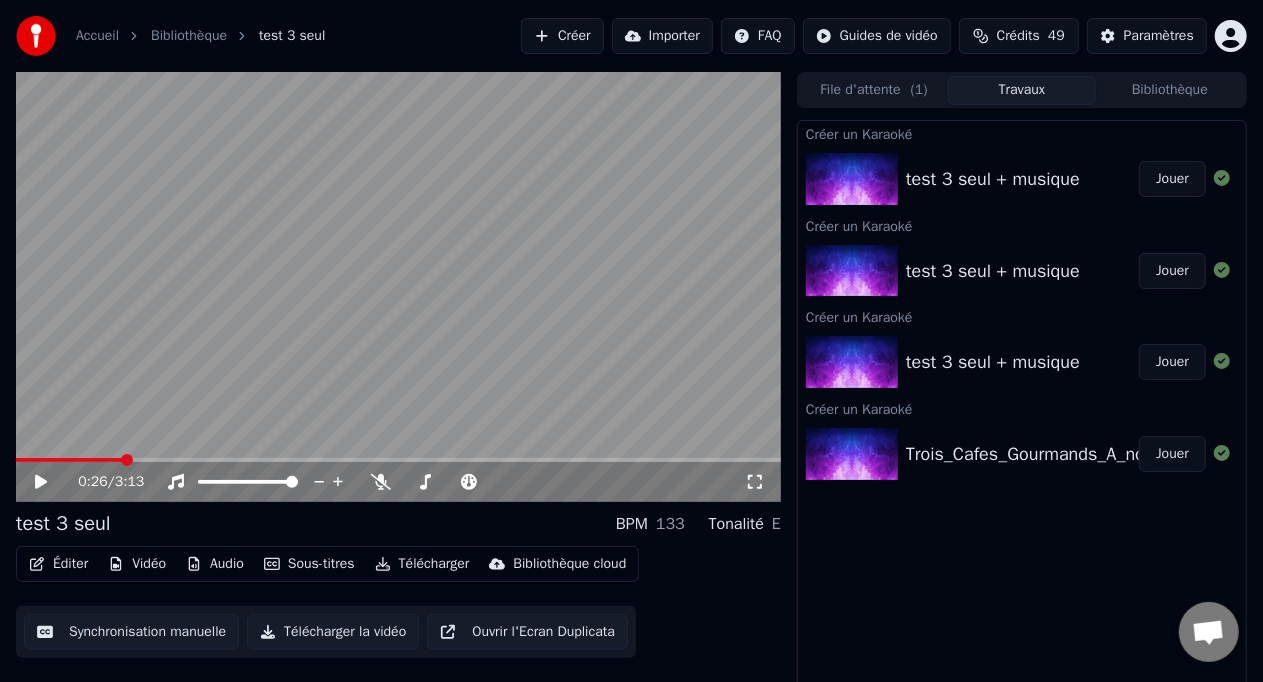 click on "File d'attente ( 1 )" at bounding box center (874, 90) 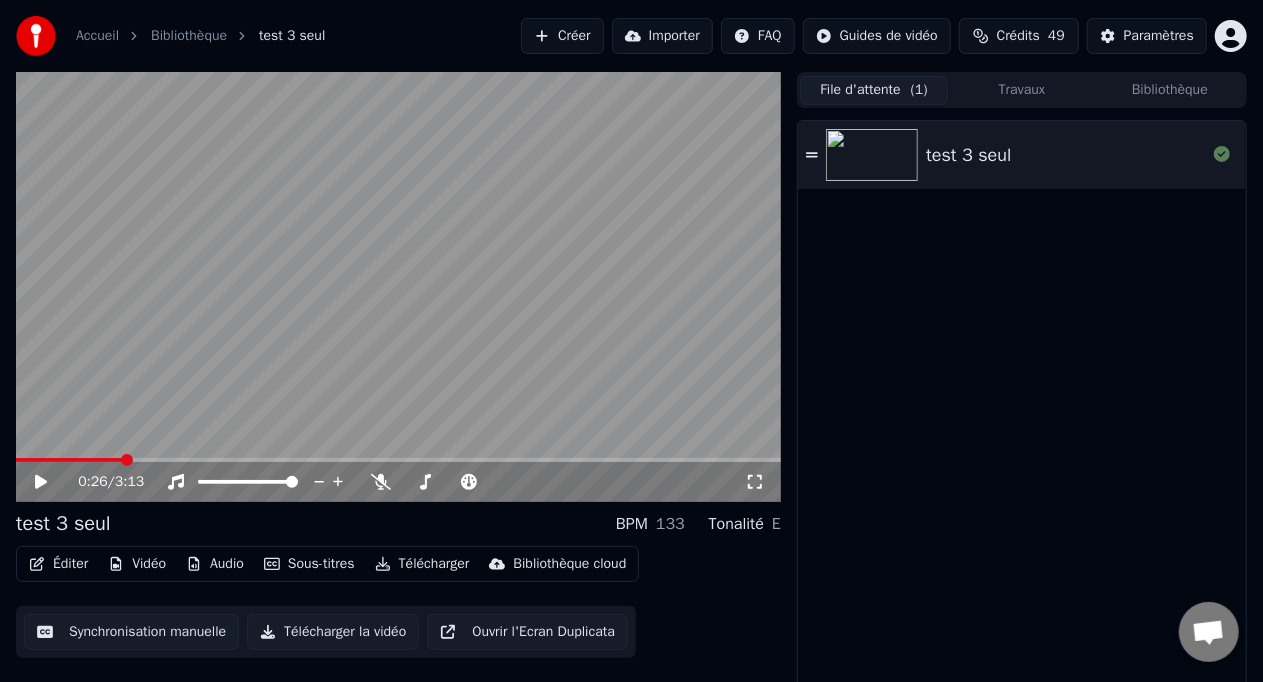 click on "File d'attente ( 1 )" at bounding box center (874, 90) 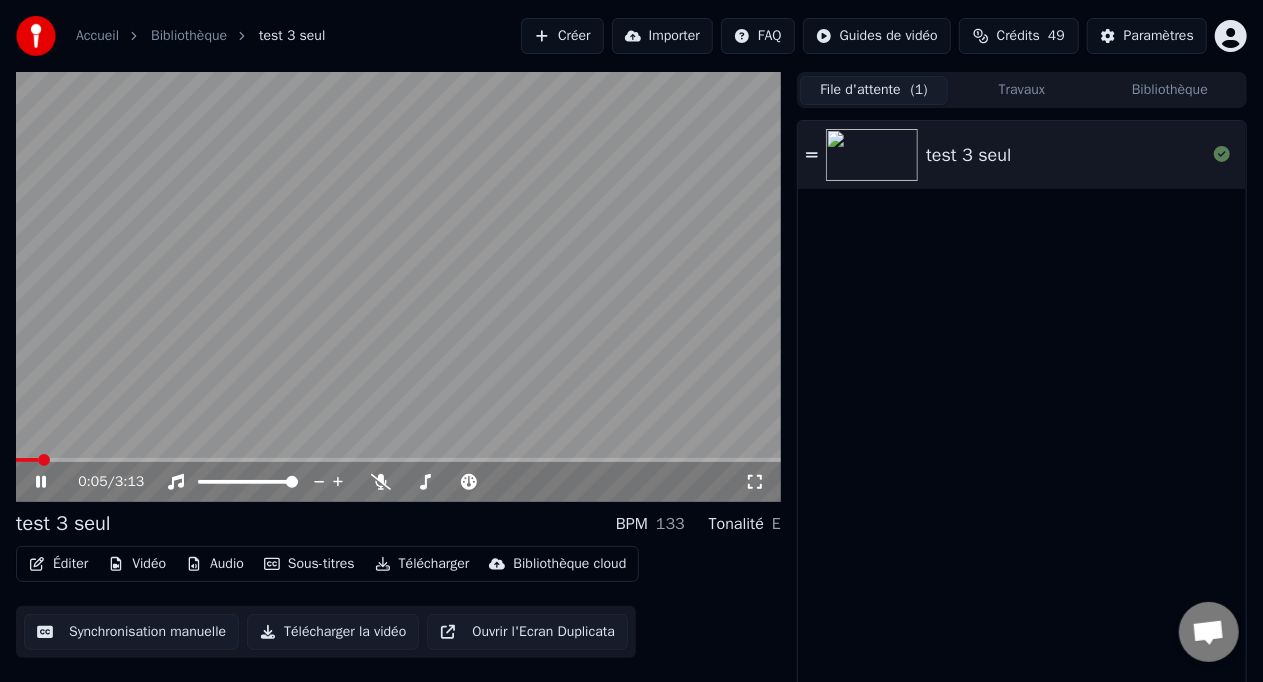click on "Synchronisation manuelle" at bounding box center [131, 632] 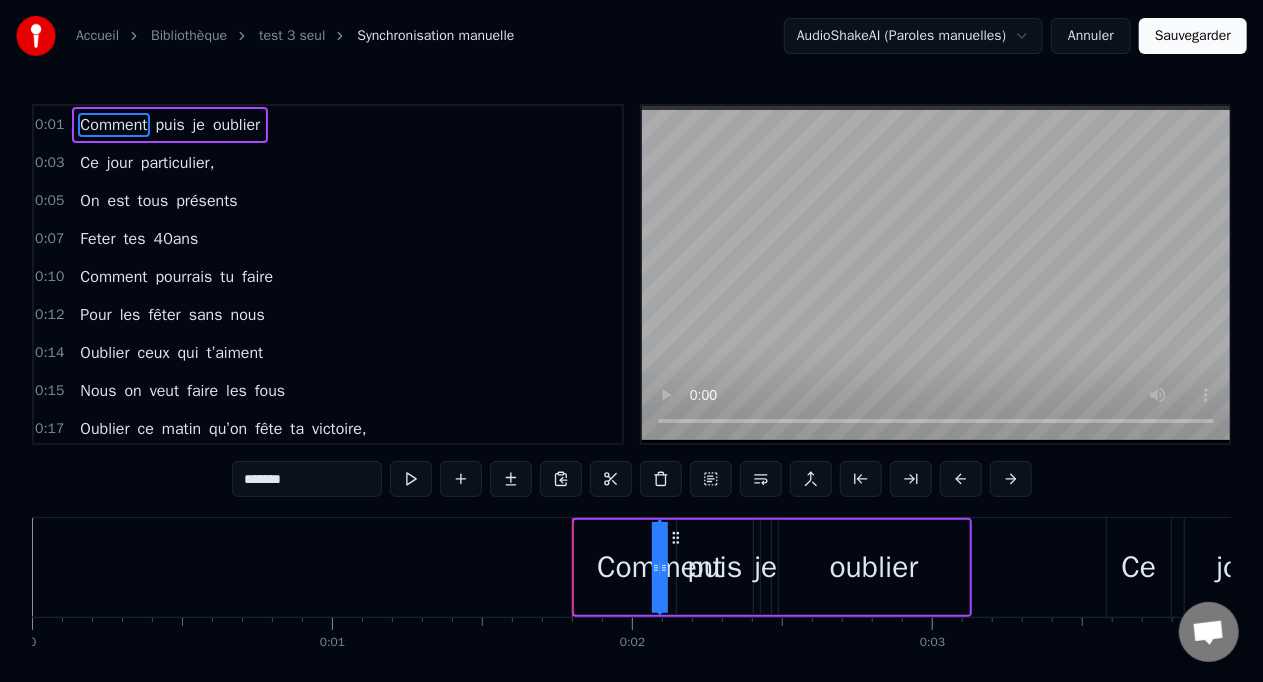 drag, startPoint x: 575, startPoint y: 562, endPoint x: 666, endPoint y: 584, distance: 93.62158 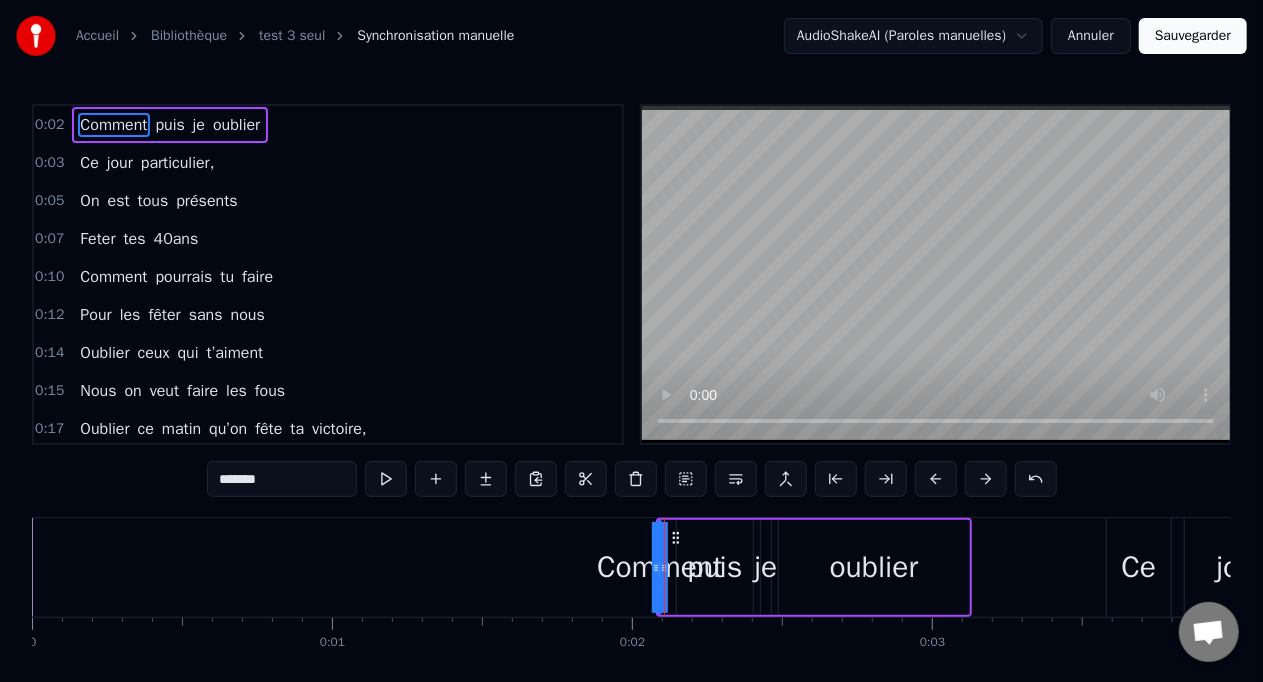 drag, startPoint x: 662, startPoint y: 564, endPoint x: 739, endPoint y: 568, distance: 77.10383 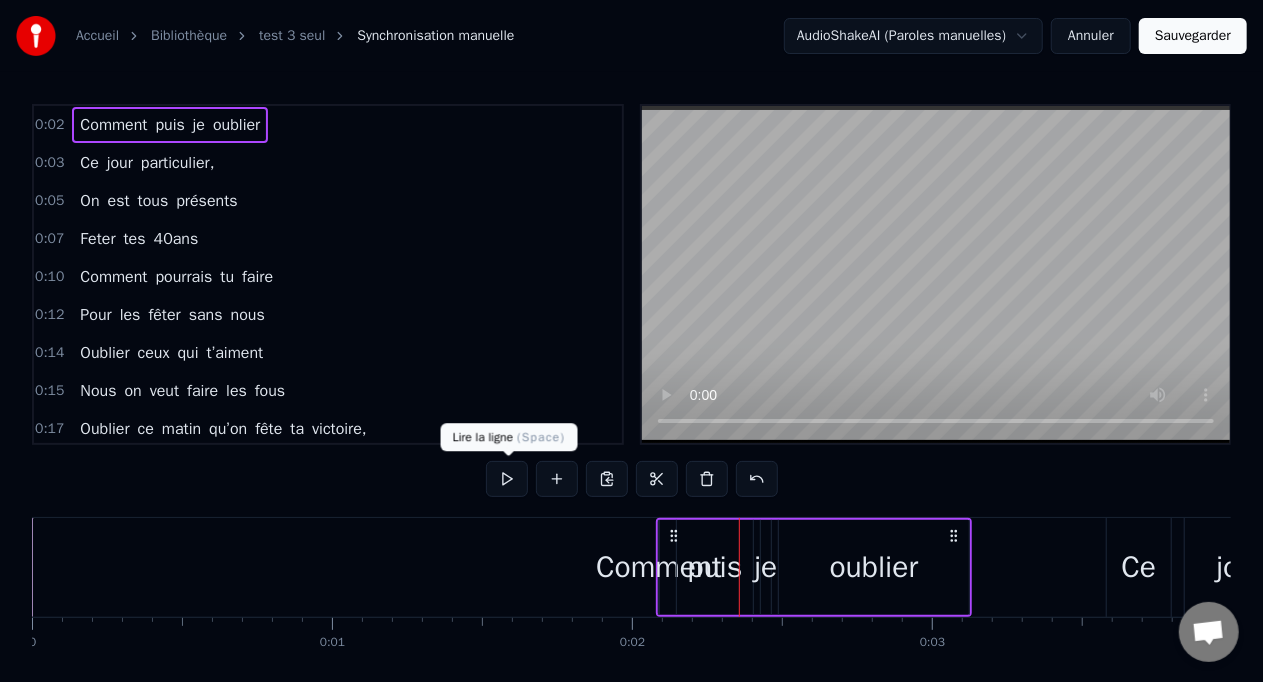 click at bounding box center [507, 479] 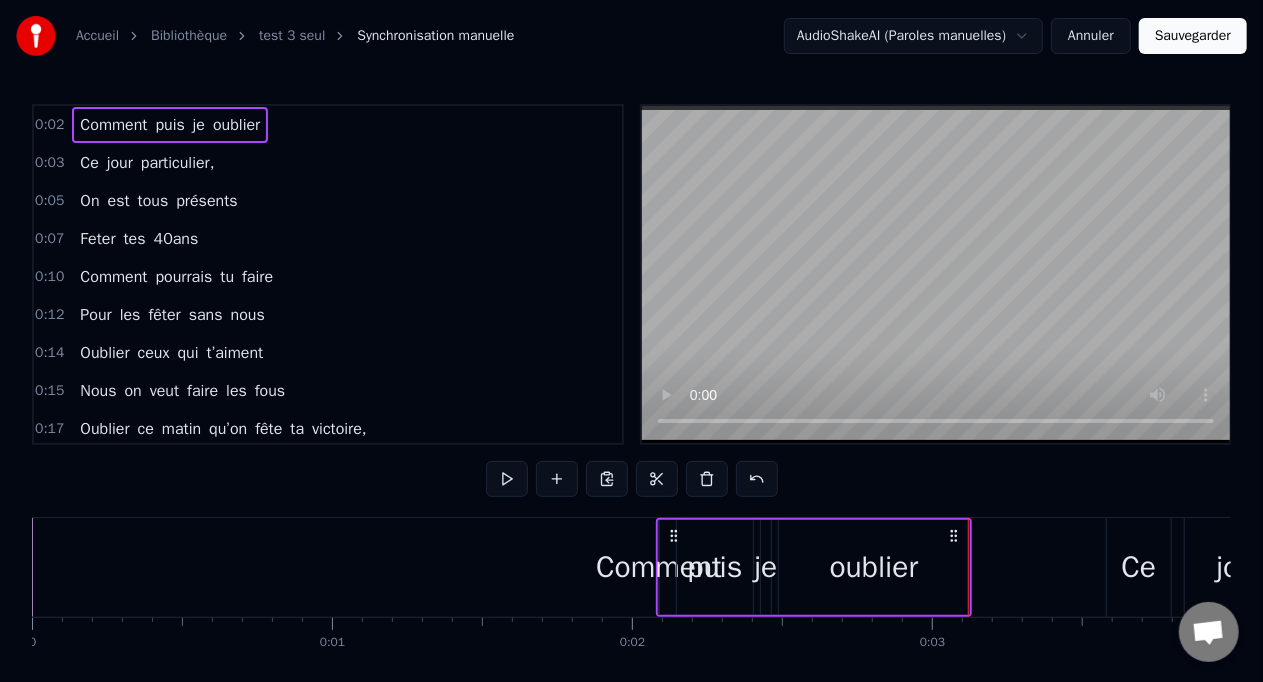 click at bounding box center (507, 479) 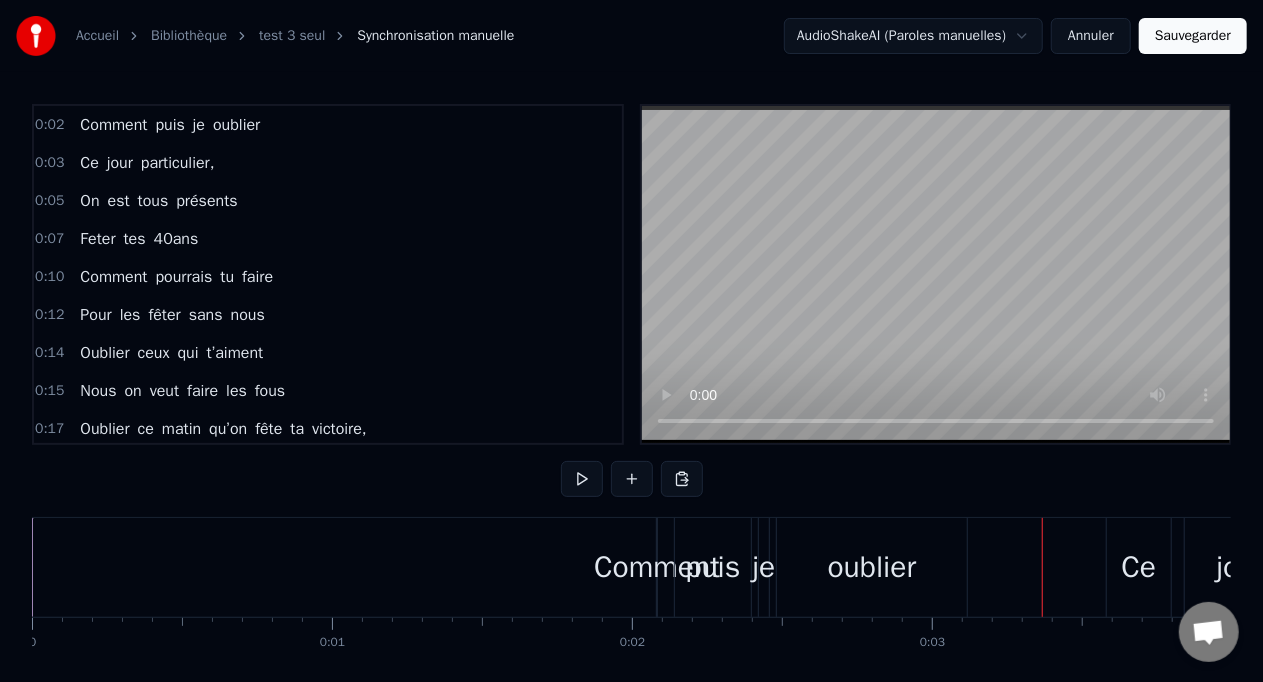 click on "puis" at bounding box center [712, 567] 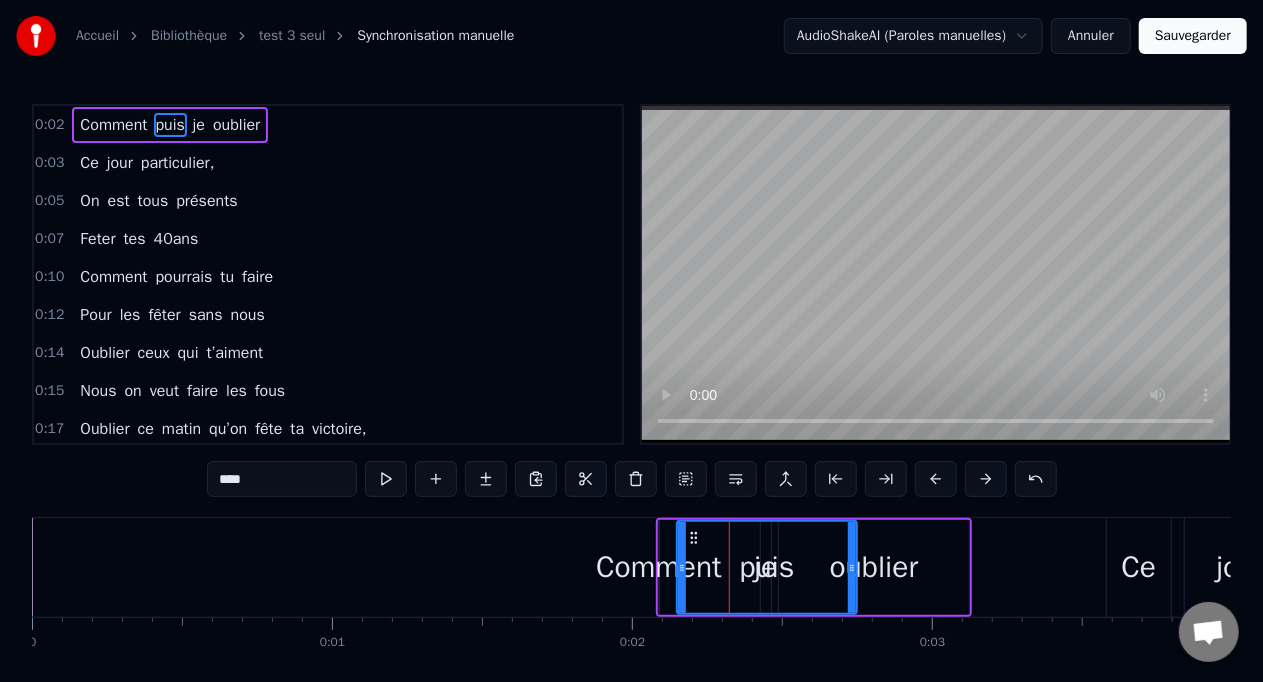drag, startPoint x: 746, startPoint y: 545, endPoint x: 850, endPoint y: 552, distance: 104.23531 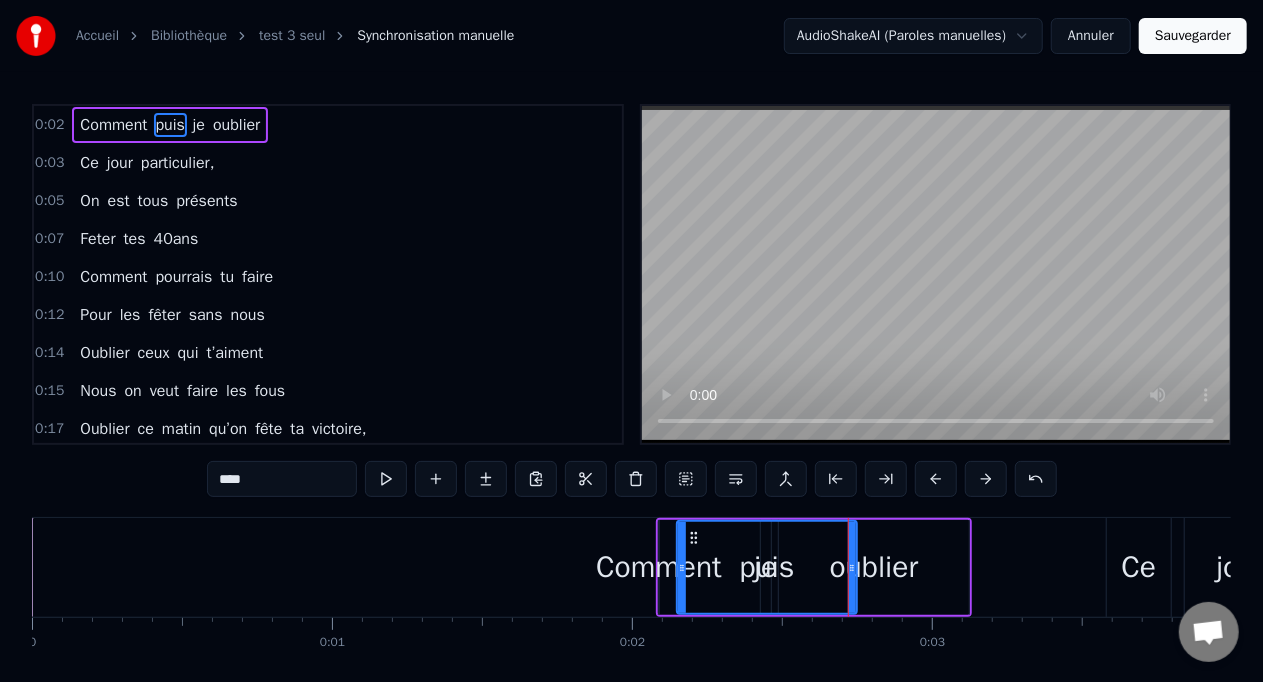 click on "puis" at bounding box center (766, 567) 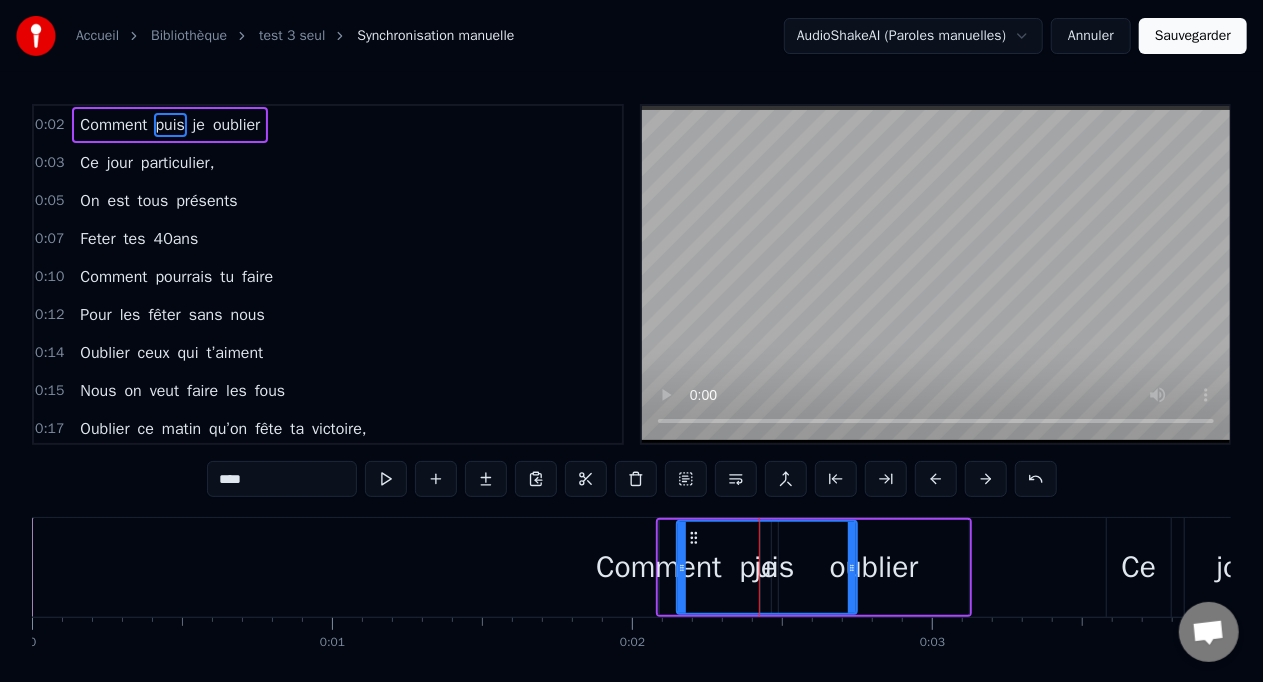 click on "je" at bounding box center [199, 125] 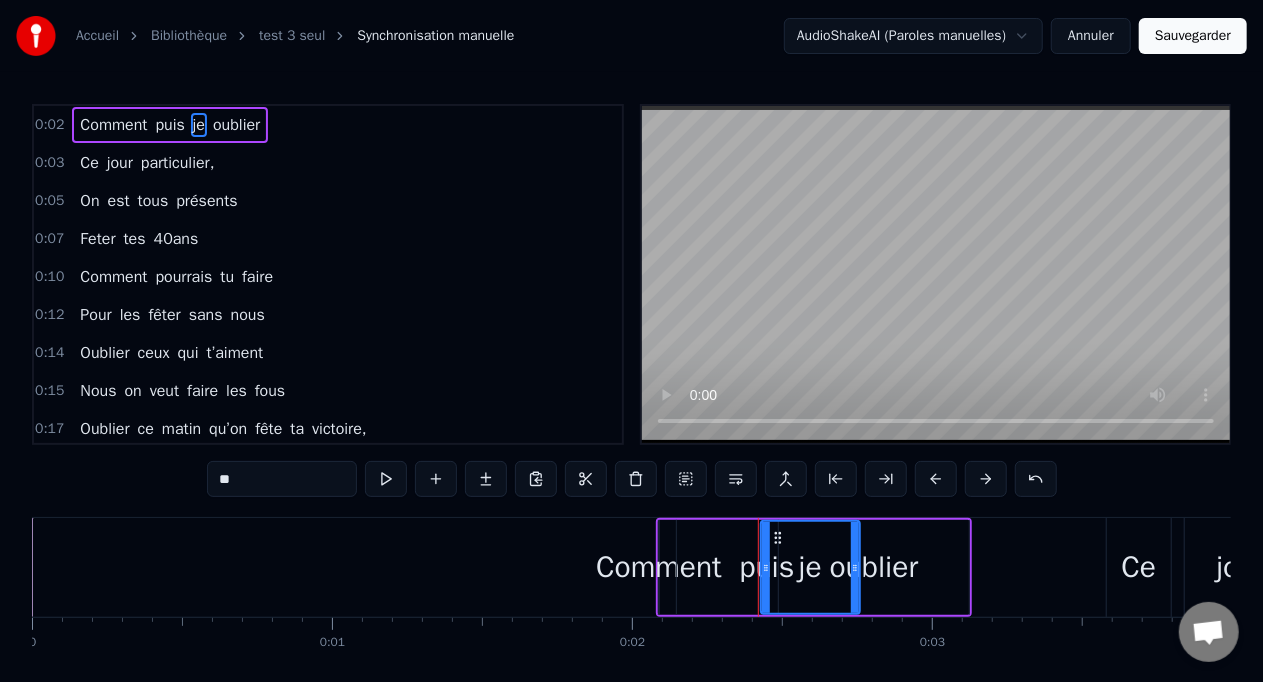 drag, startPoint x: 768, startPoint y: 536, endPoint x: 857, endPoint y: 537, distance: 89.005615 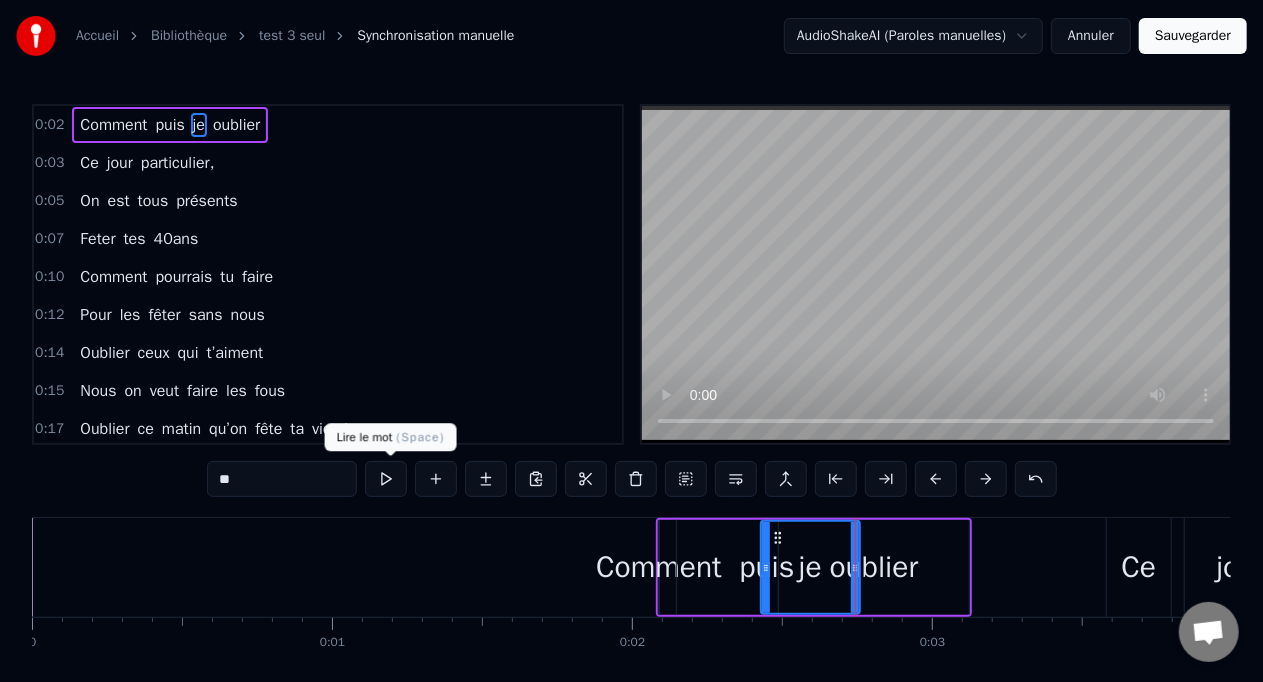 click at bounding box center (386, 479) 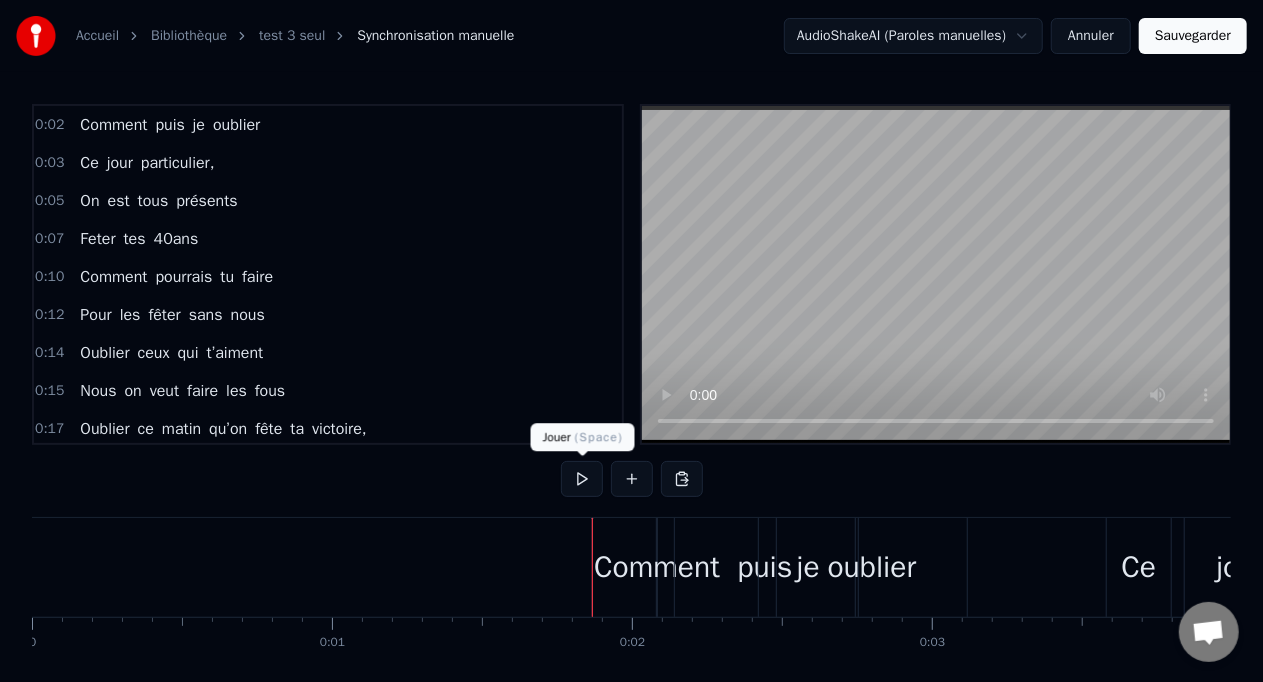 click at bounding box center [582, 479] 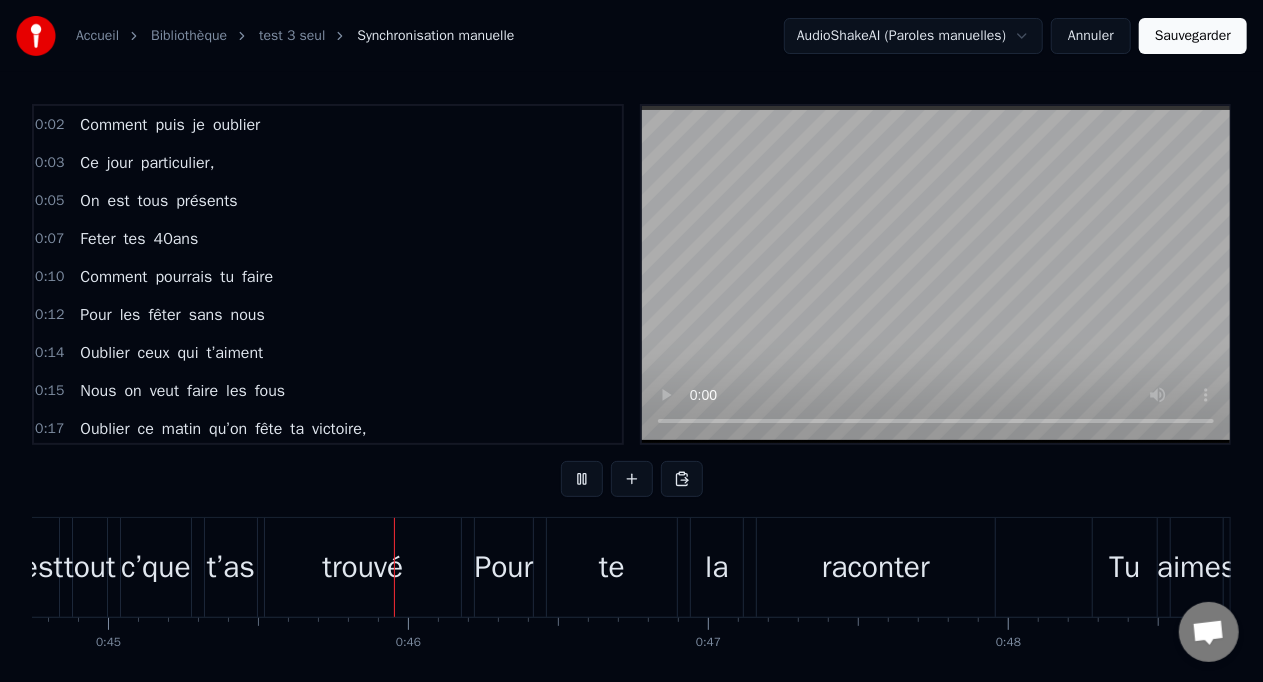 scroll, scrollTop: 0, scrollLeft: 13480, axis: horizontal 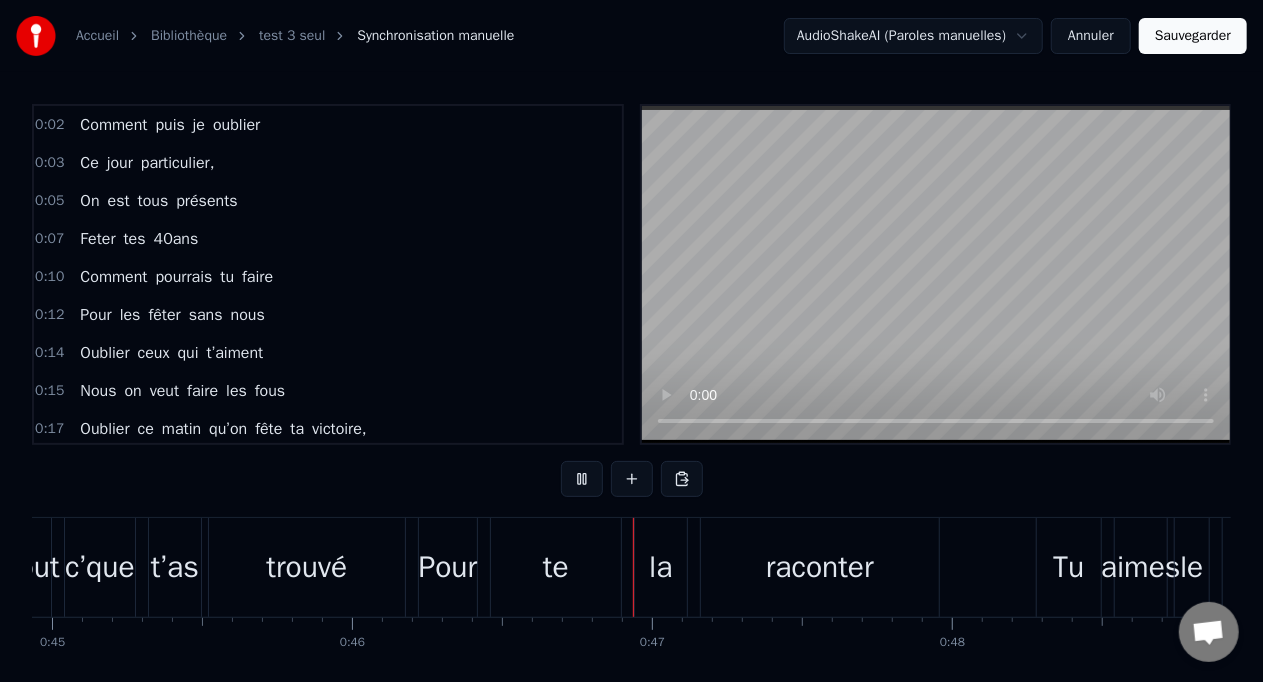 click at bounding box center [582, 479] 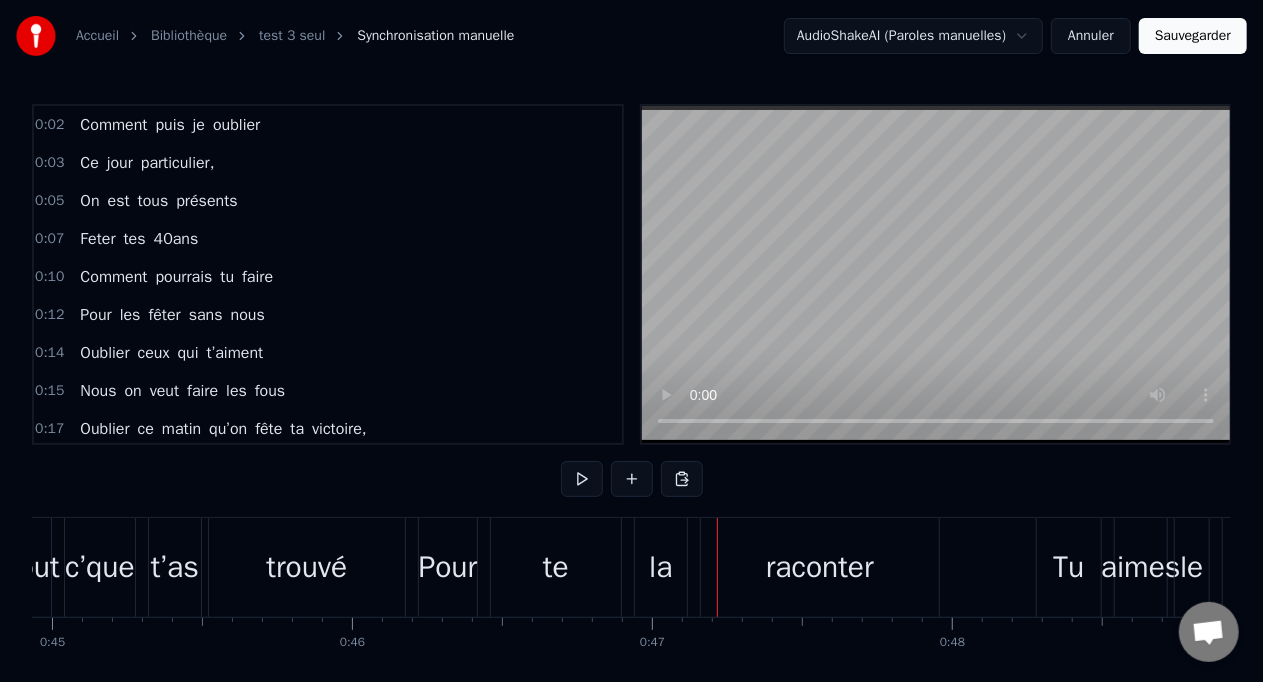 click at bounding box center [582, 479] 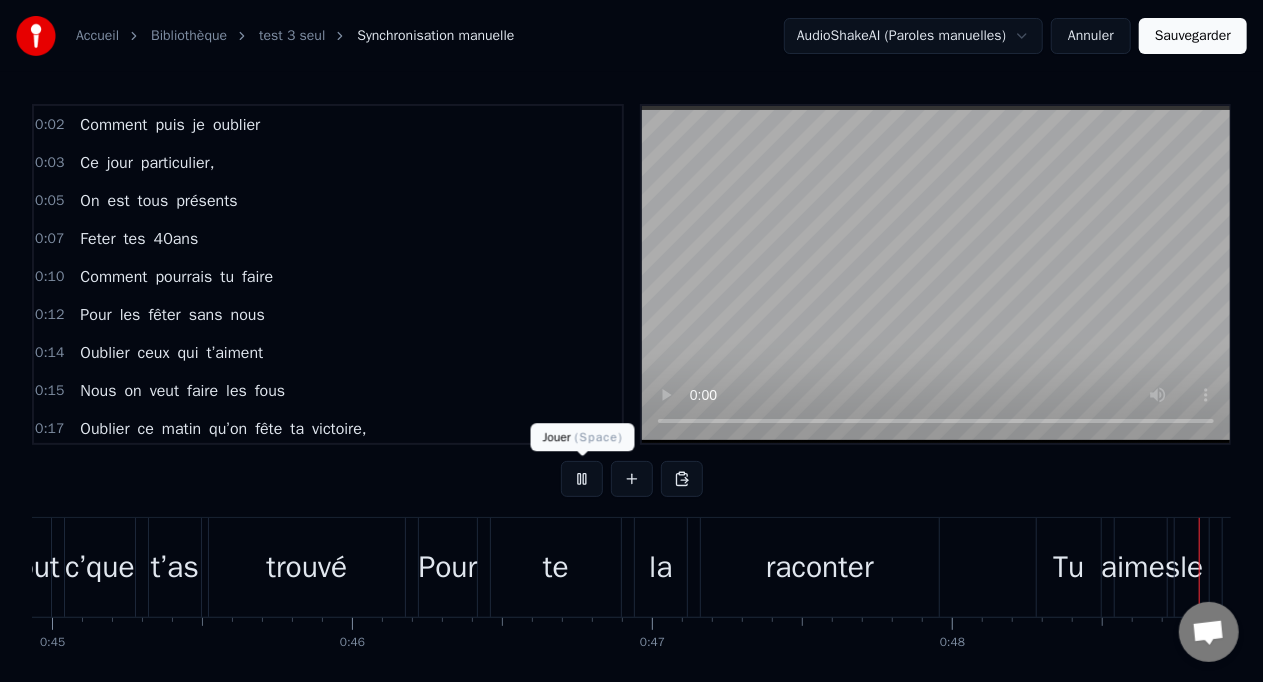 click at bounding box center [582, 479] 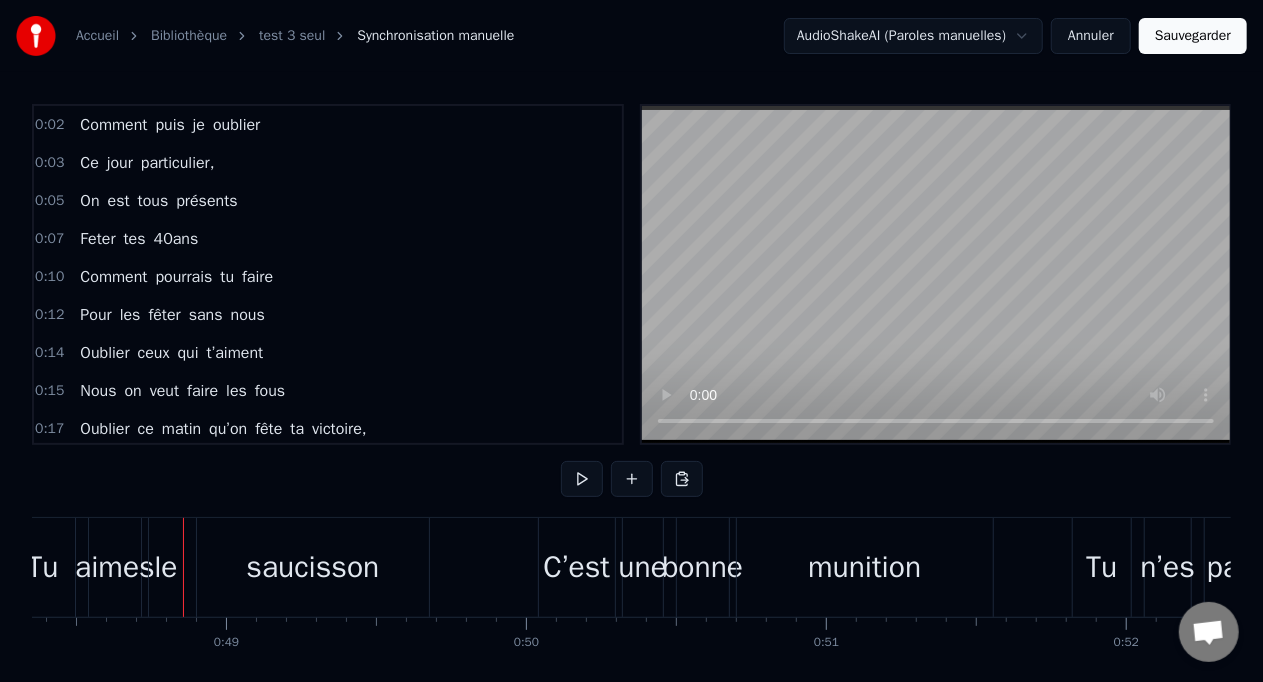 scroll, scrollTop: 0, scrollLeft: 14556, axis: horizontal 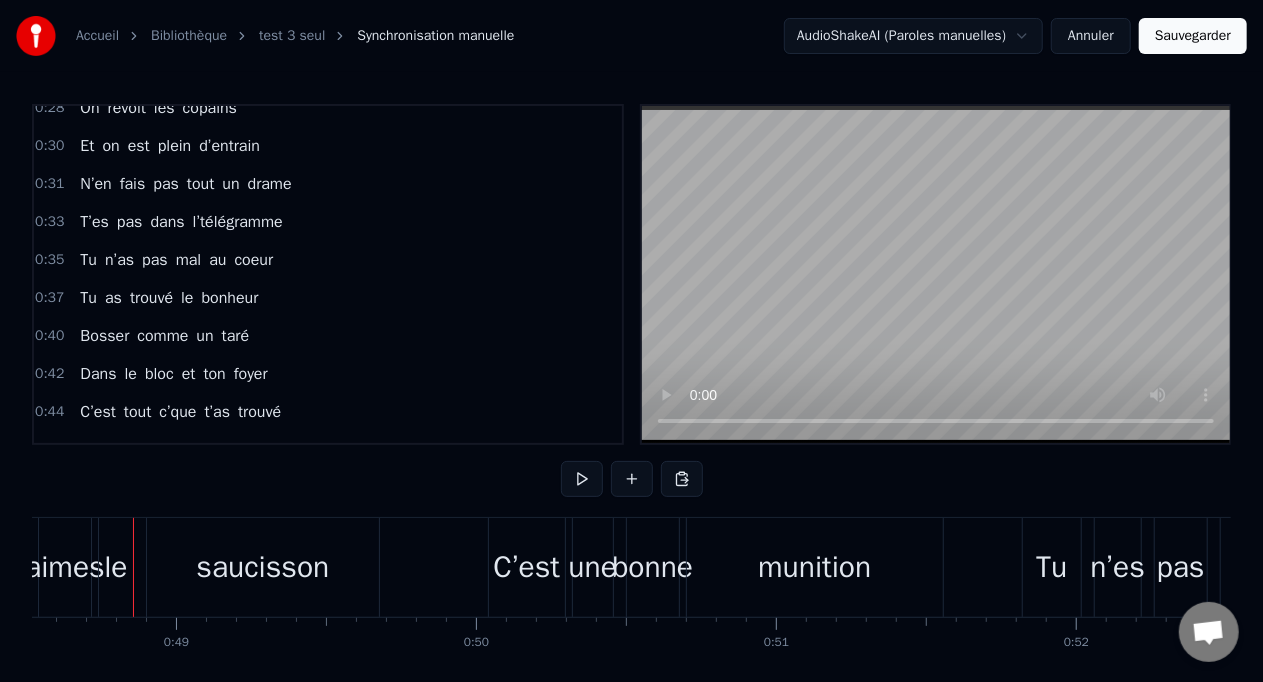 click on "le" at bounding box center [131, 374] 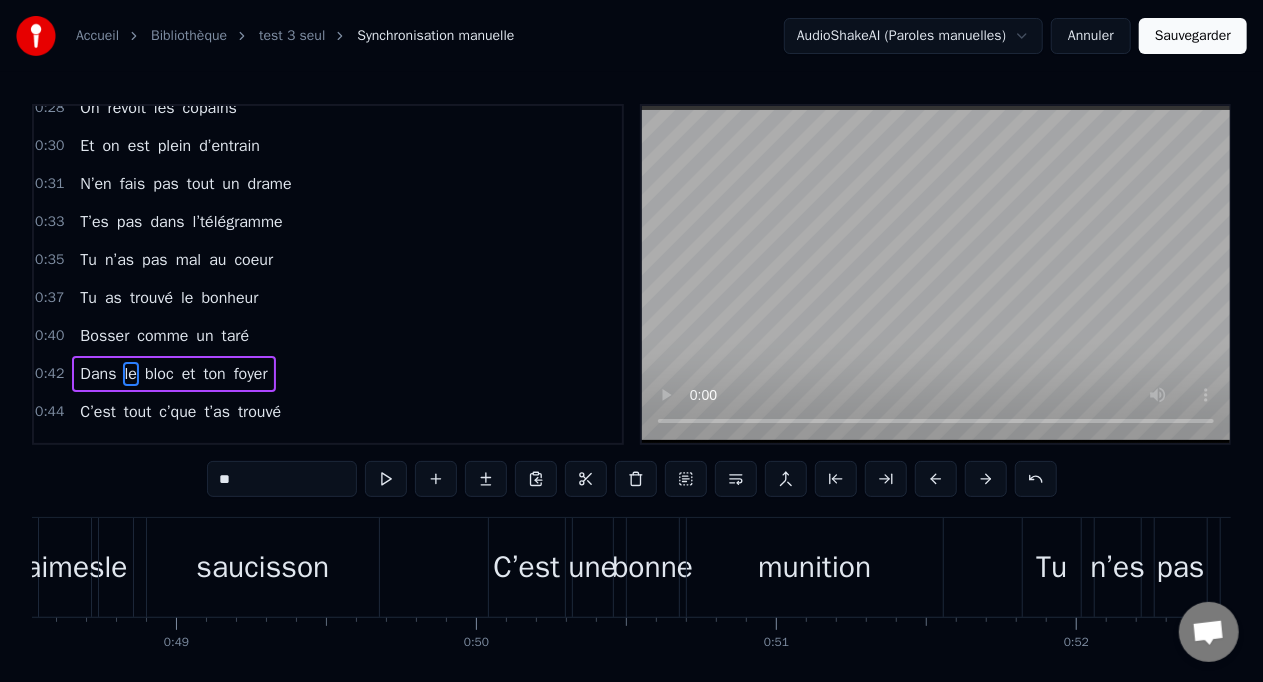 scroll, scrollTop: 558, scrollLeft: 0, axis: vertical 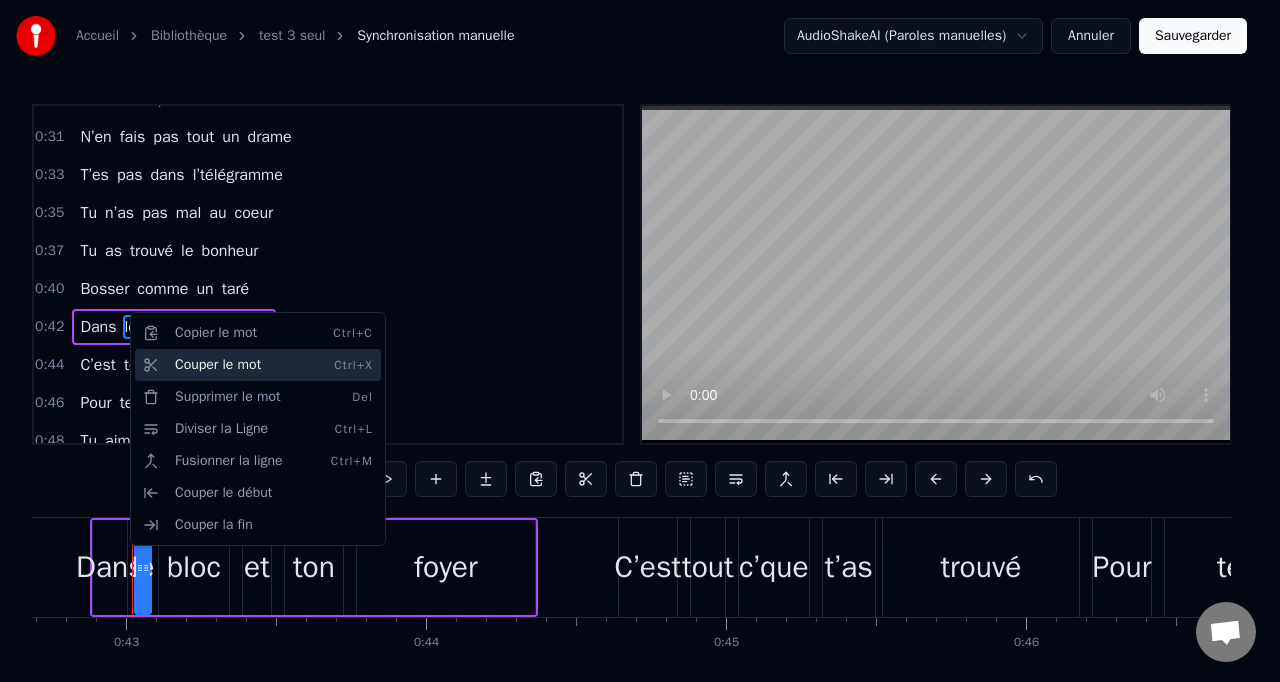 click on "Couper le mot Ctrl+X" at bounding box center (258, 365) 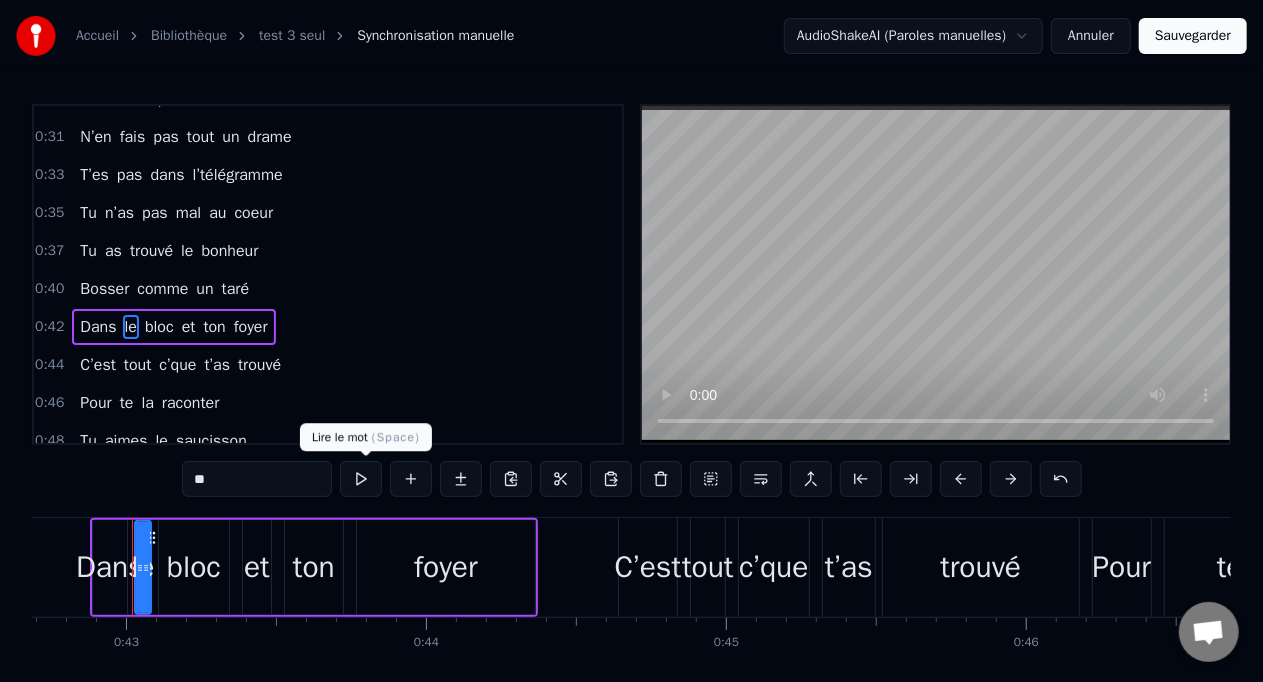 click at bounding box center [361, 479] 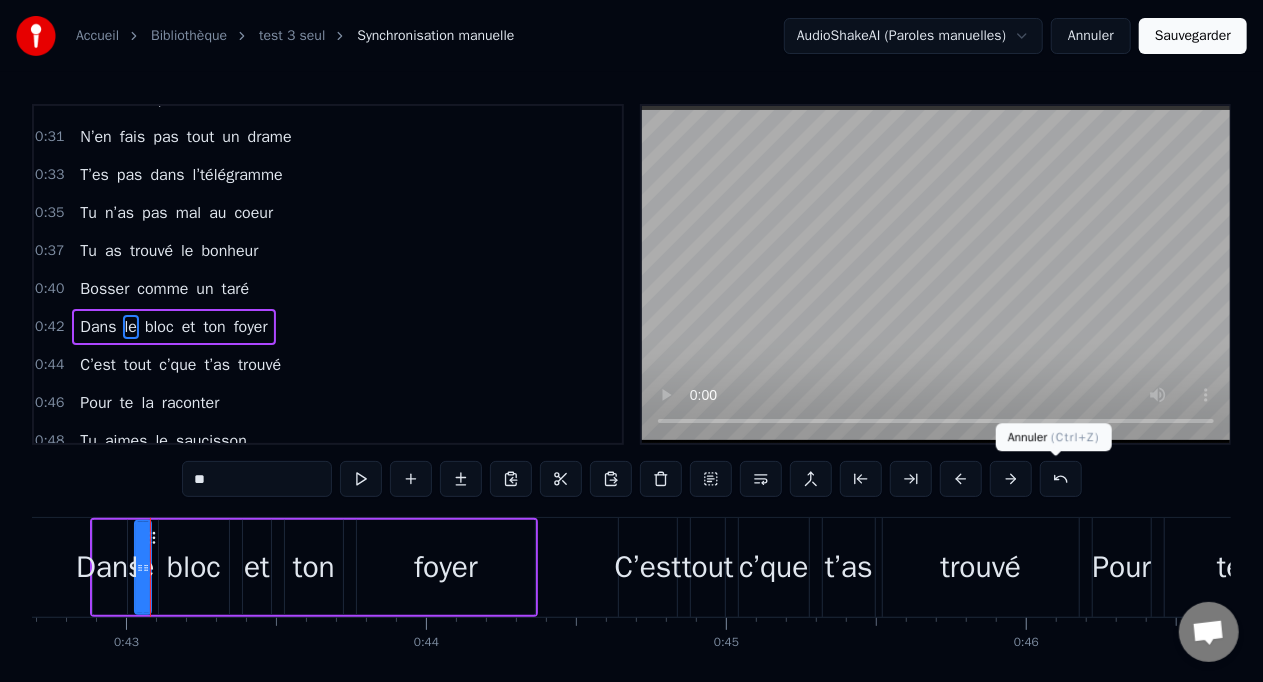 click at bounding box center (1061, 479) 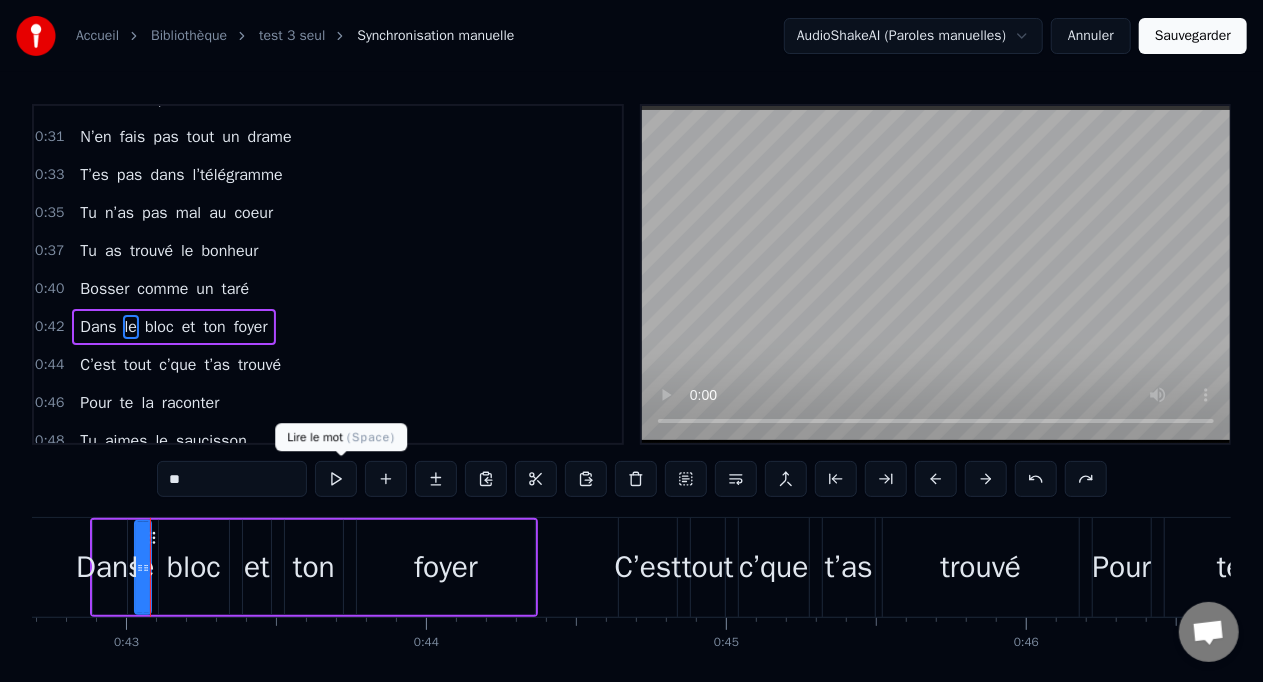click at bounding box center (336, 479) 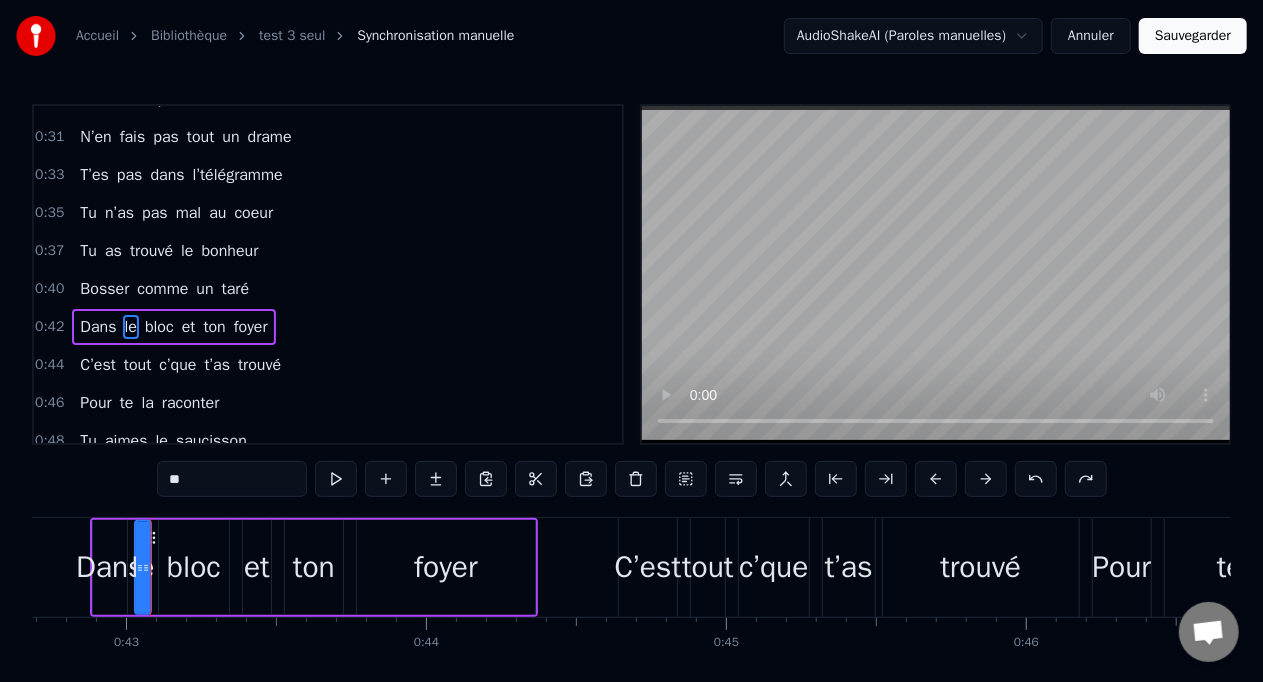 click at bounding box center (336, 479) 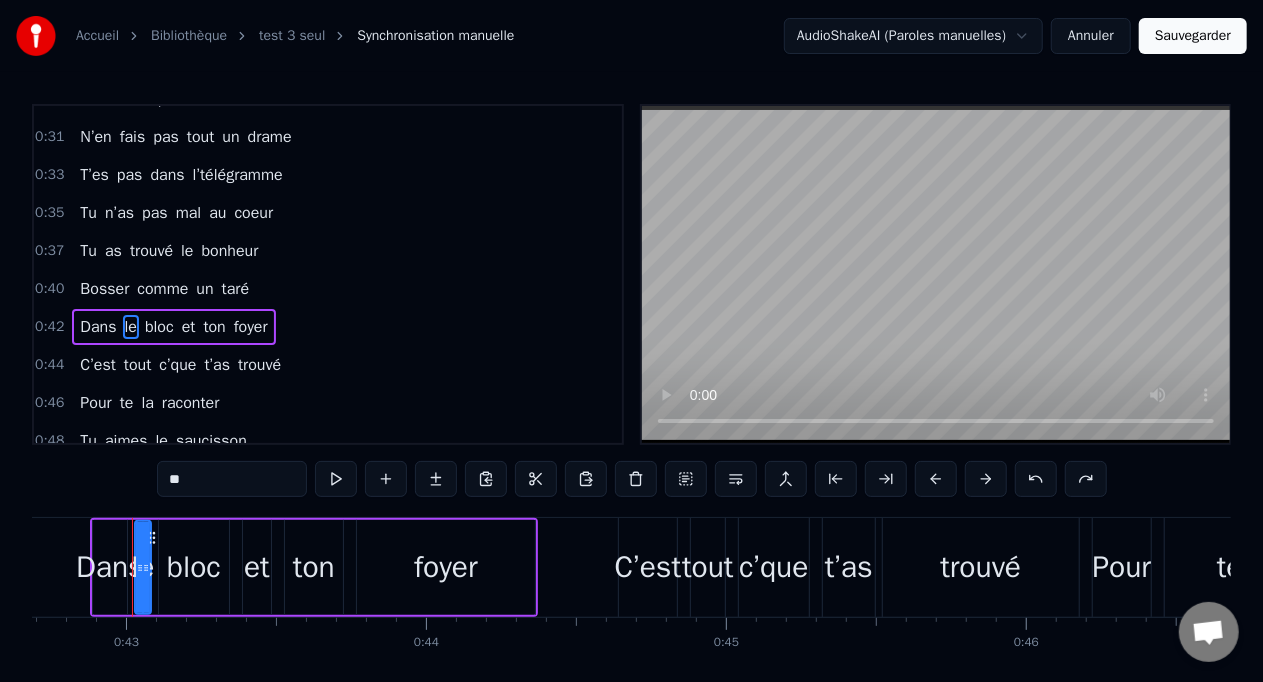 scroll, scrollTop: 596, scrollLeft: 0, axis: vertical 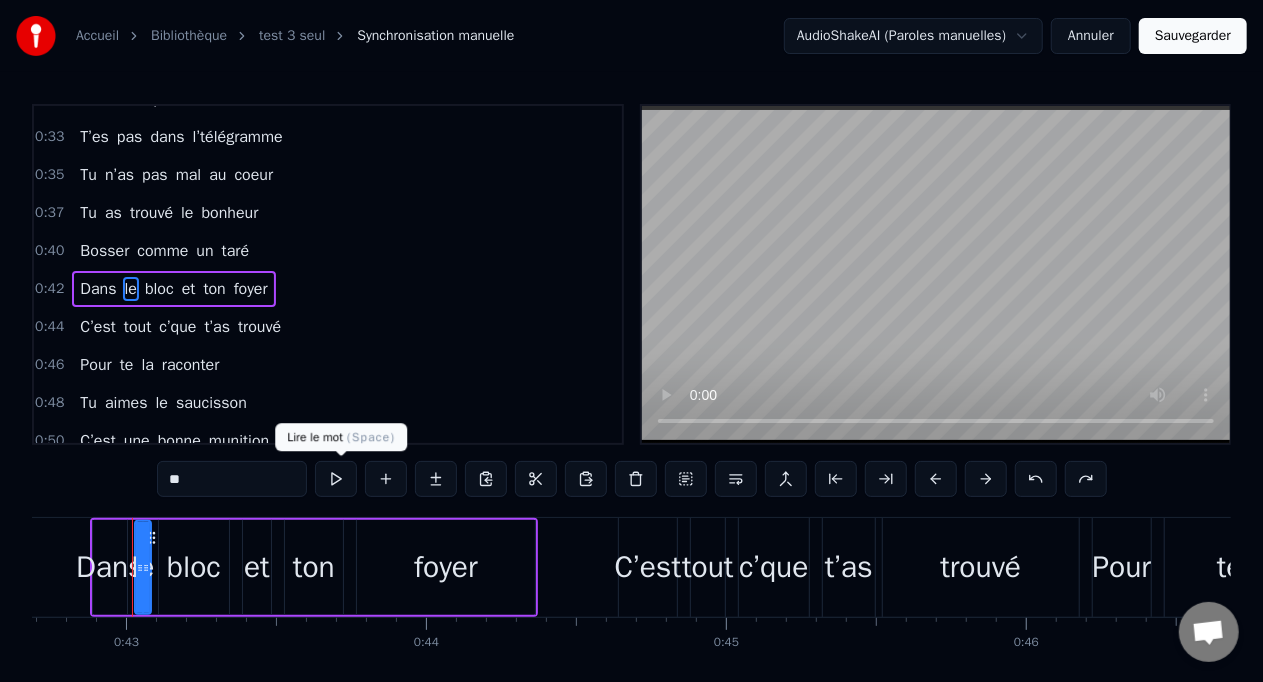 click at bounding box center [336, 479] 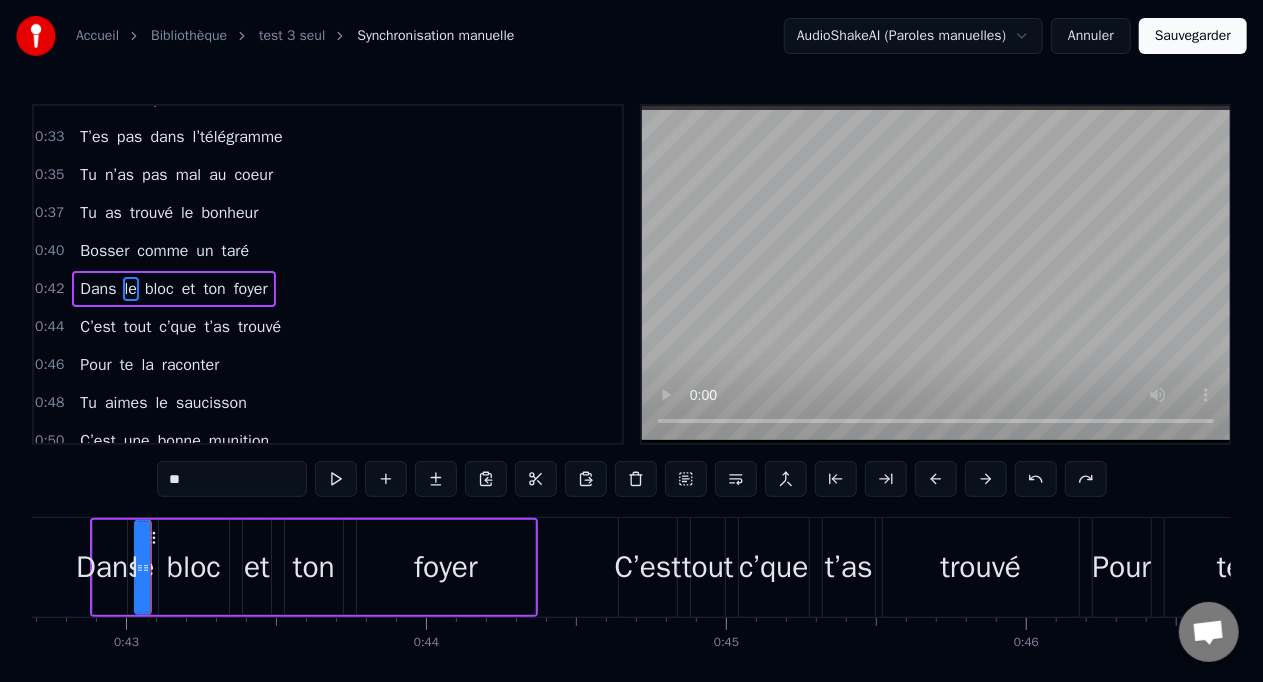 click on "0:42 Dans le bloc et ton foyer" at bounding box center [328, 289] 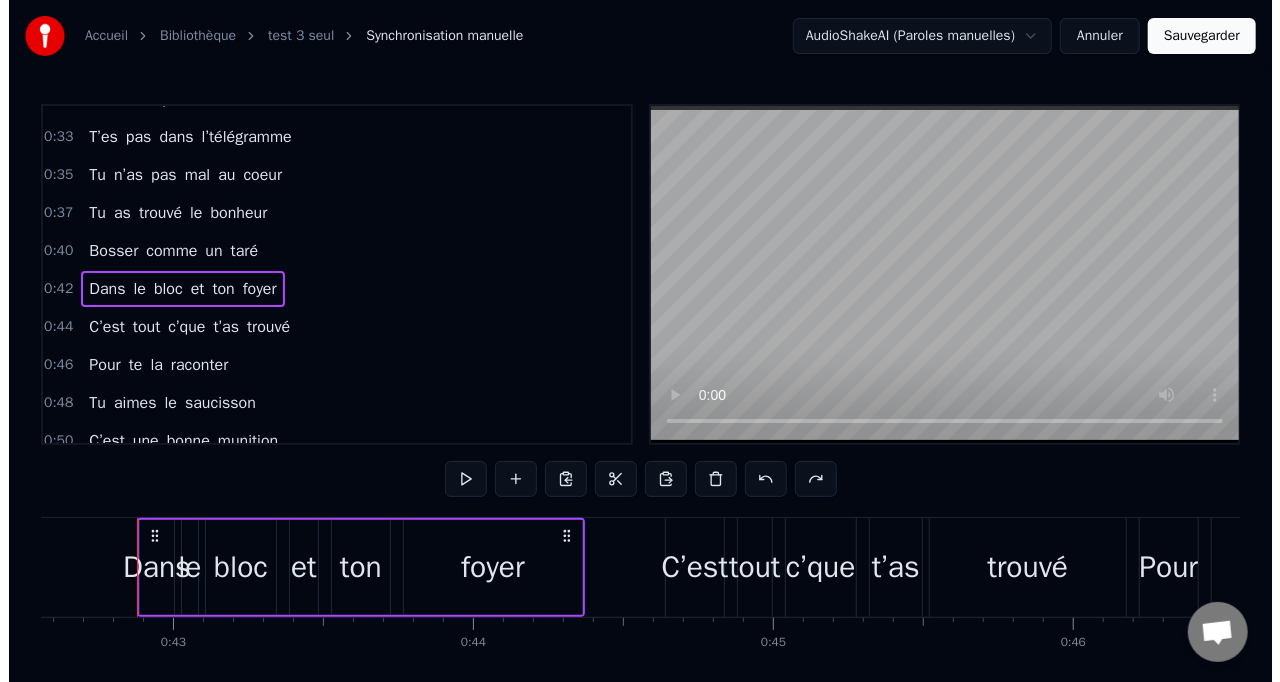 scroll, scrollTop: 0, scrollLeft: 12764, axis: horizontal 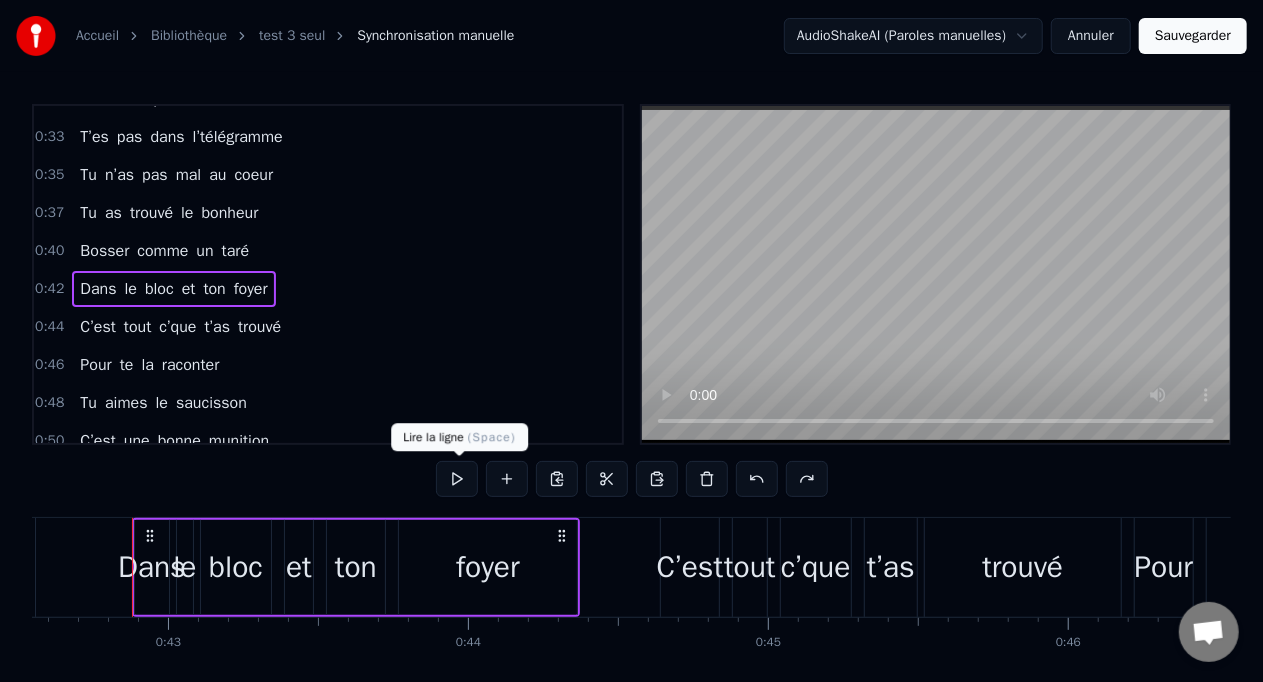 click at bounding box center [457, 479] 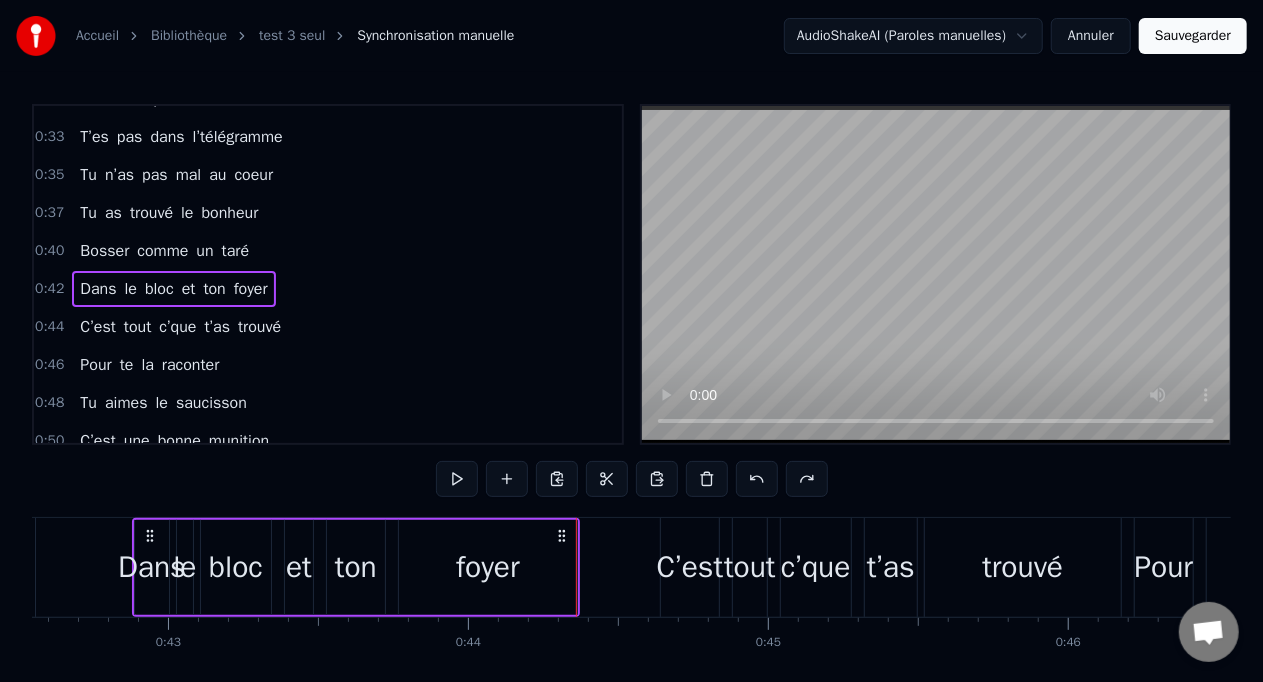 click on "Sauvegarder" at bounding box center [1193, 36] 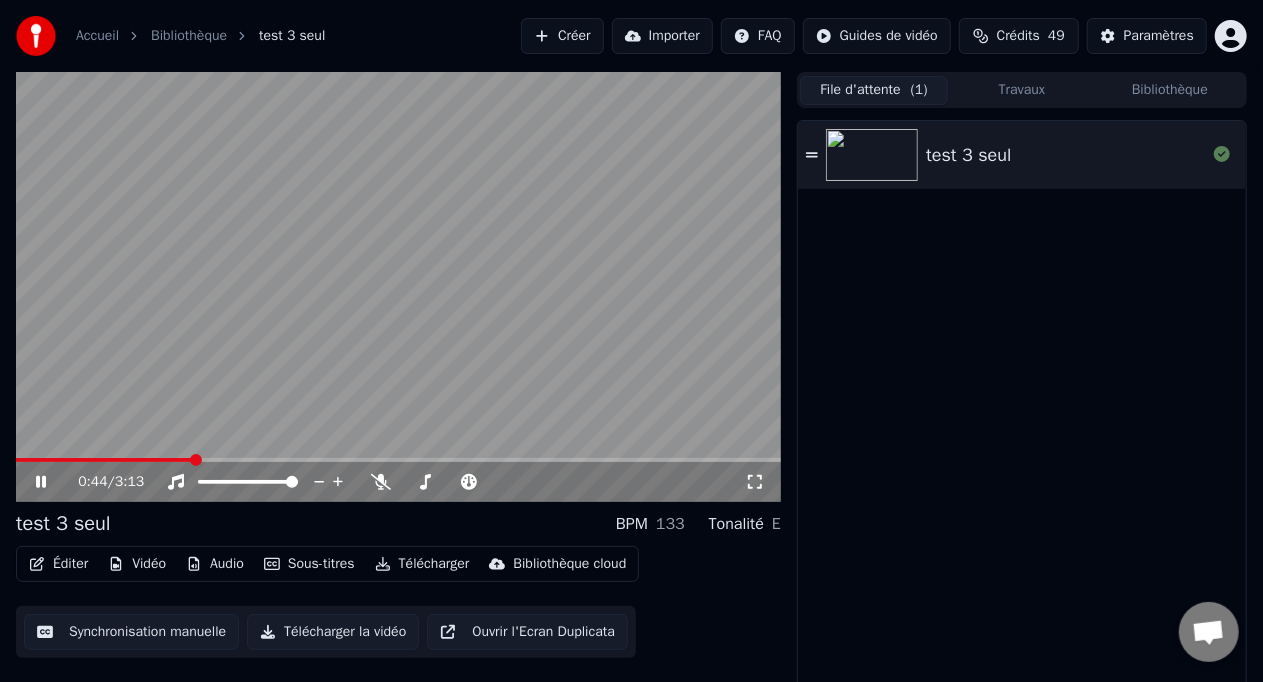 click on "Éditer" at bounding box center [58, 564] 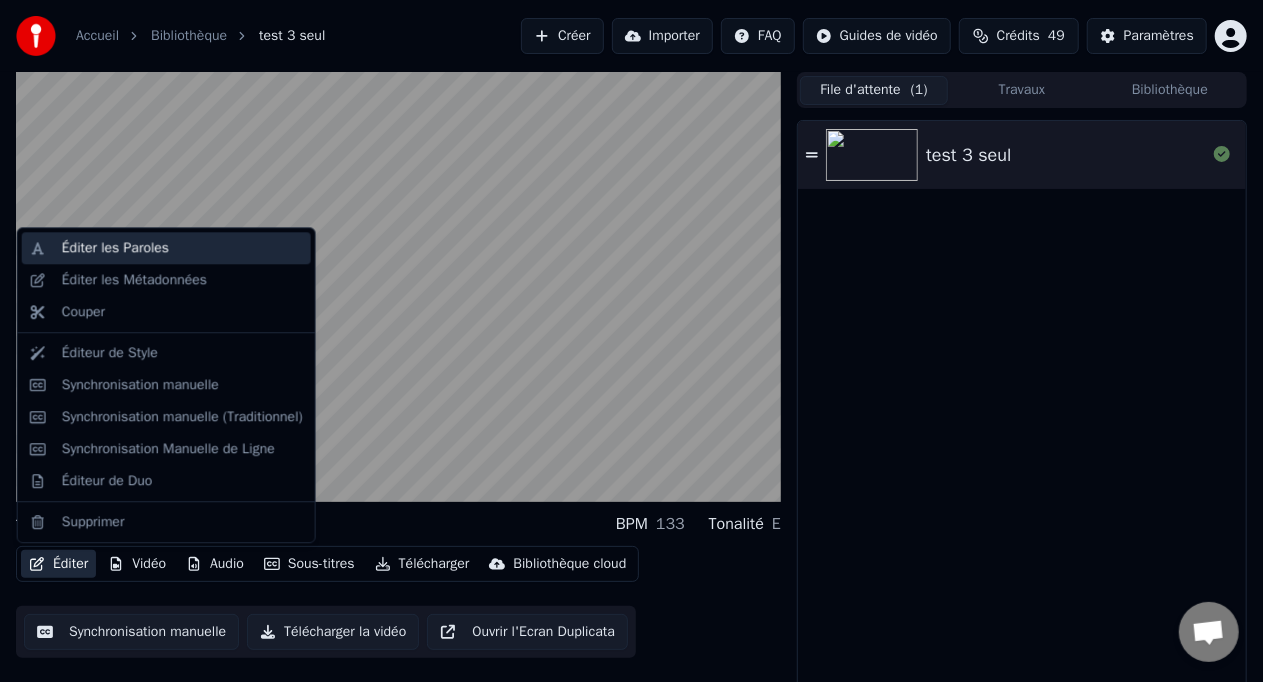 click on "Éditer les Paroles" at bounding box center (115, 248) 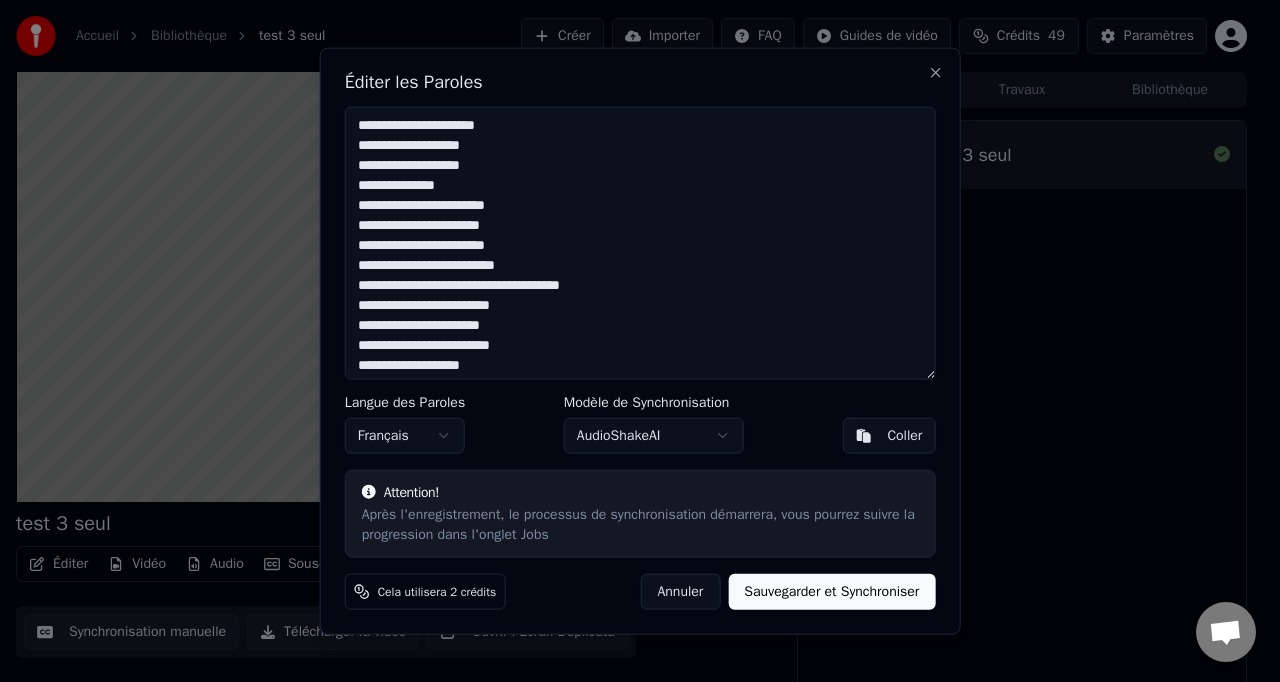 click at bounding box center [640, 243] 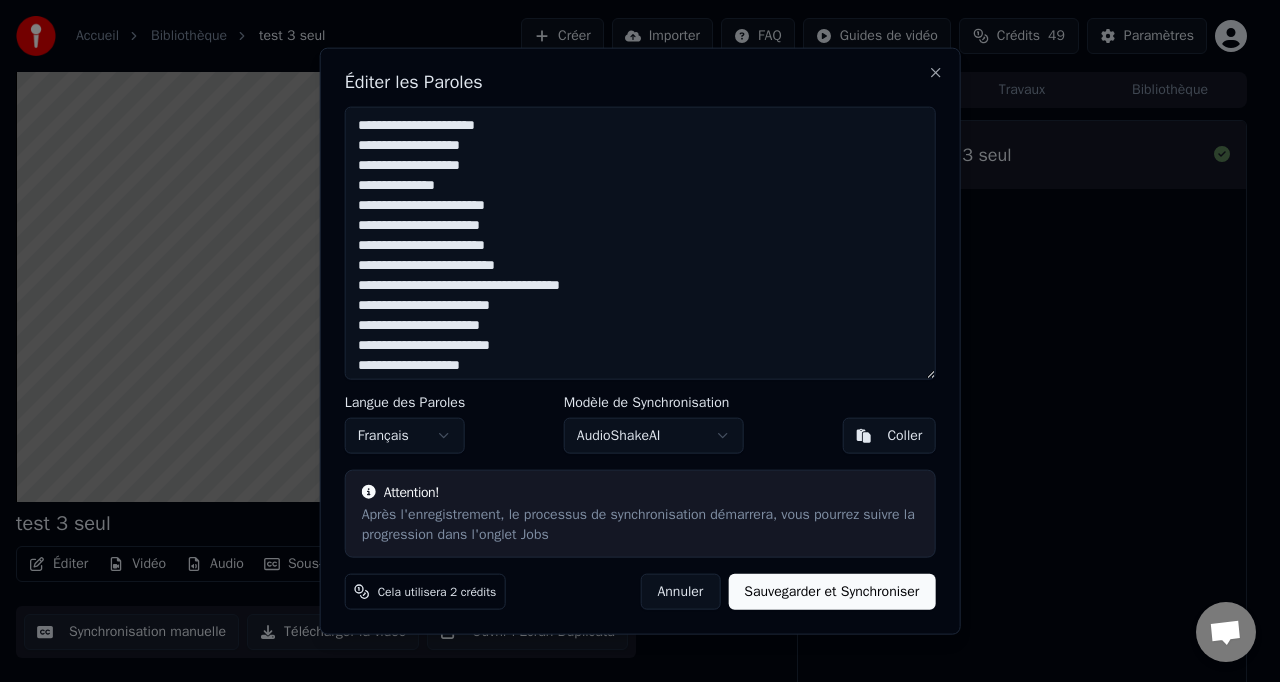 click at bounding box center (640, 243) 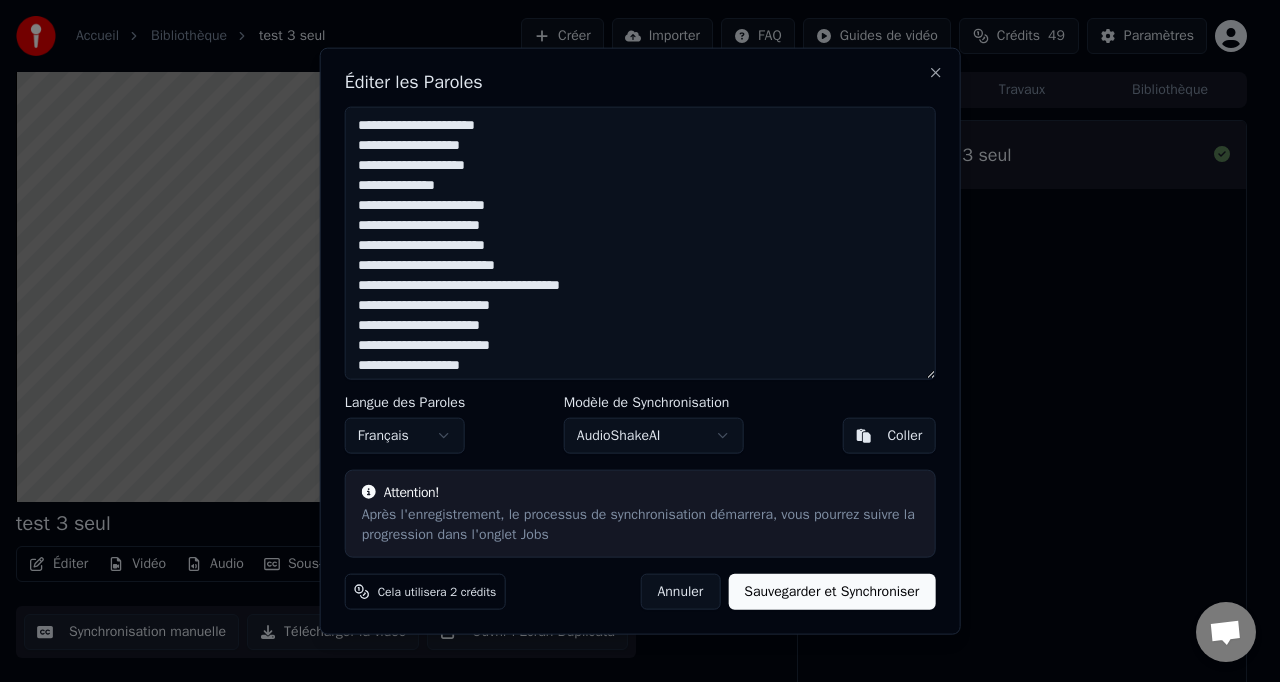 click at bounding box center (640, 243) 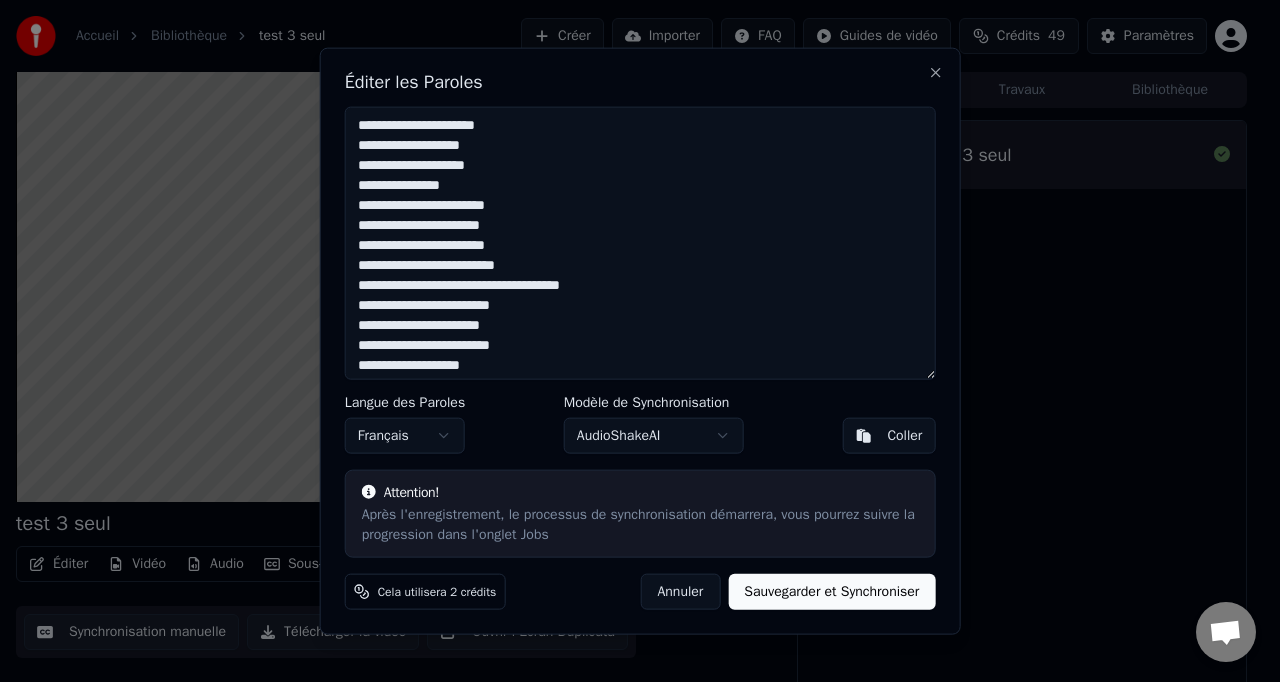 click at bounding box center [640, 243] 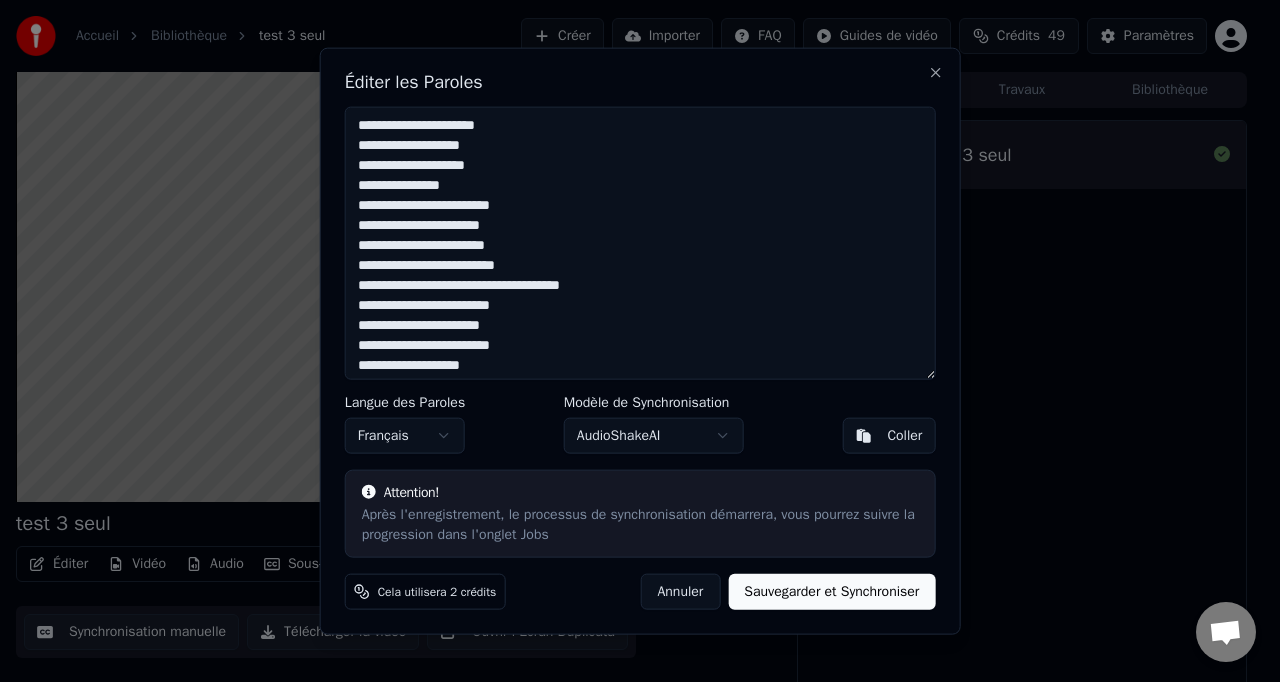 click at bounding box center [640, 243] 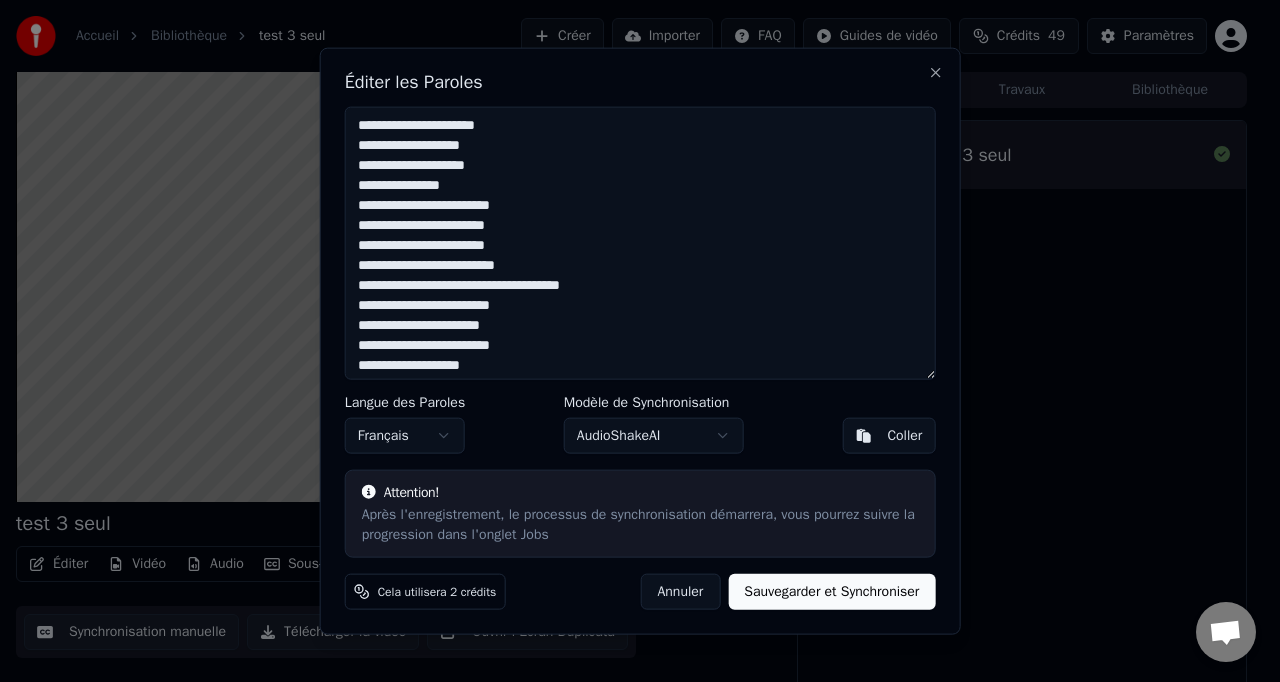 click at bounding box center (640, 243) 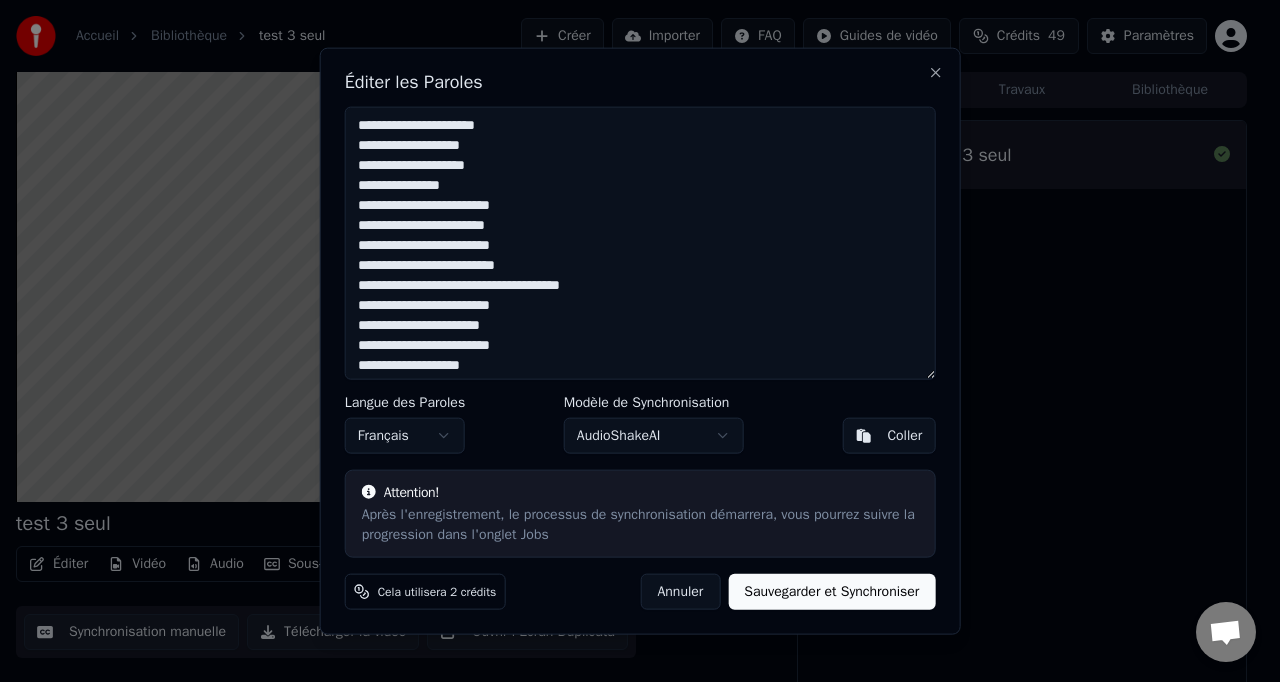 click at bounding box center [640, 243] 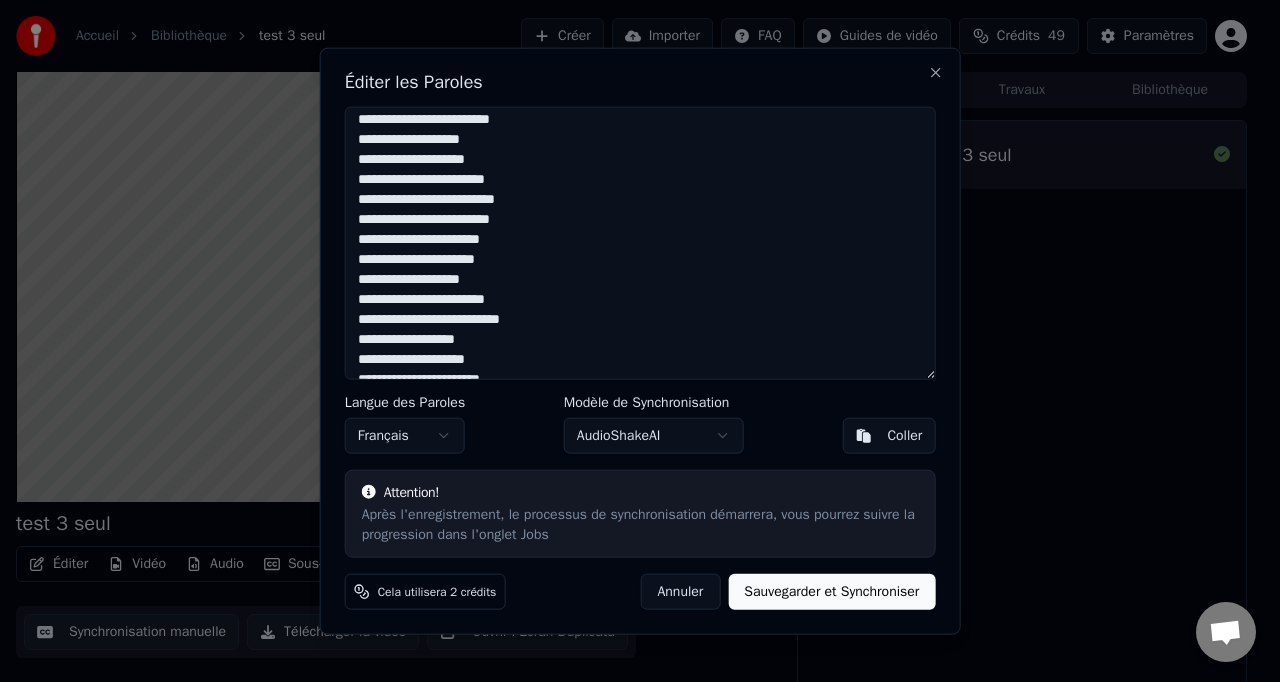 scroll, scrollTop: 240, scrollLeft: 0, axis: vertical 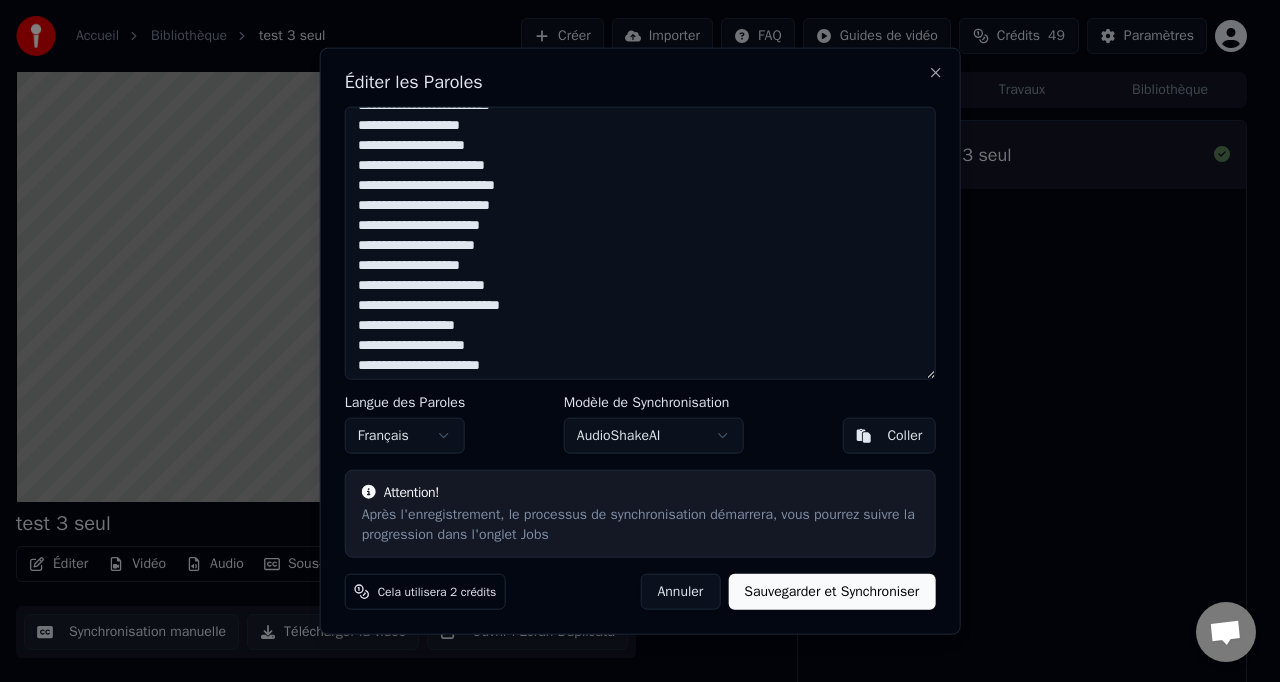 click at bounding box center (640, 243) 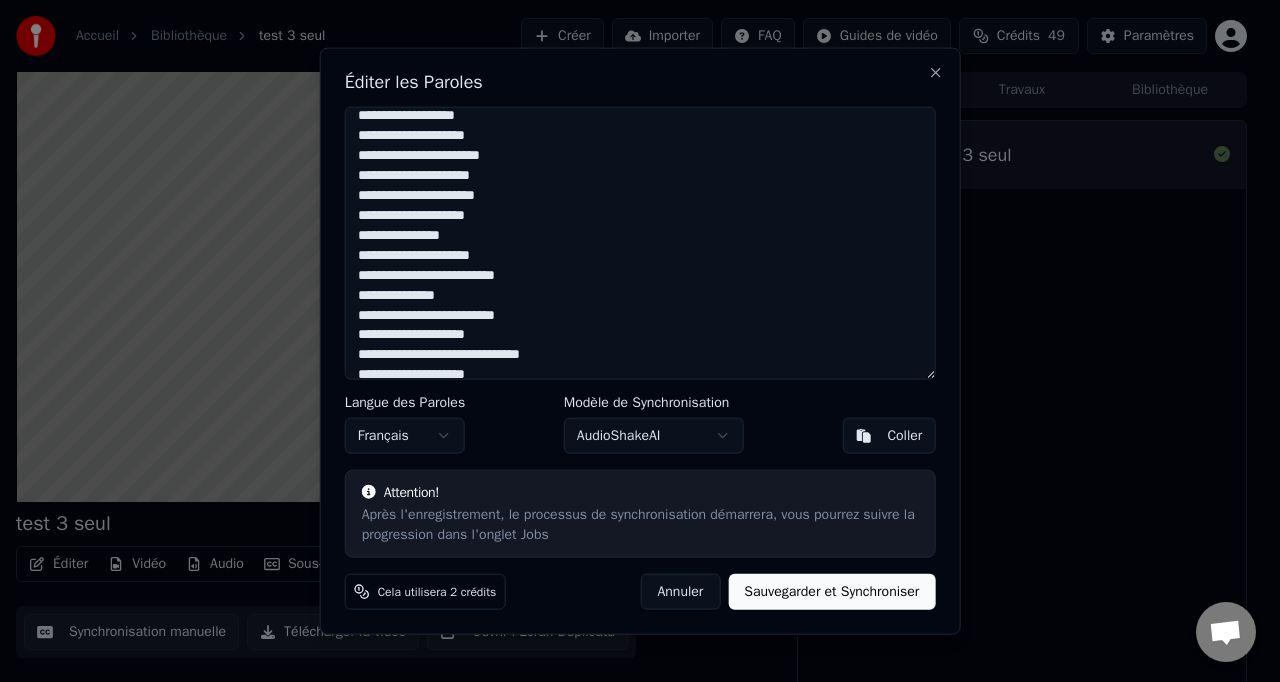 scroll, scrollTop: 455, scrollLeft: 0, axis: vertical 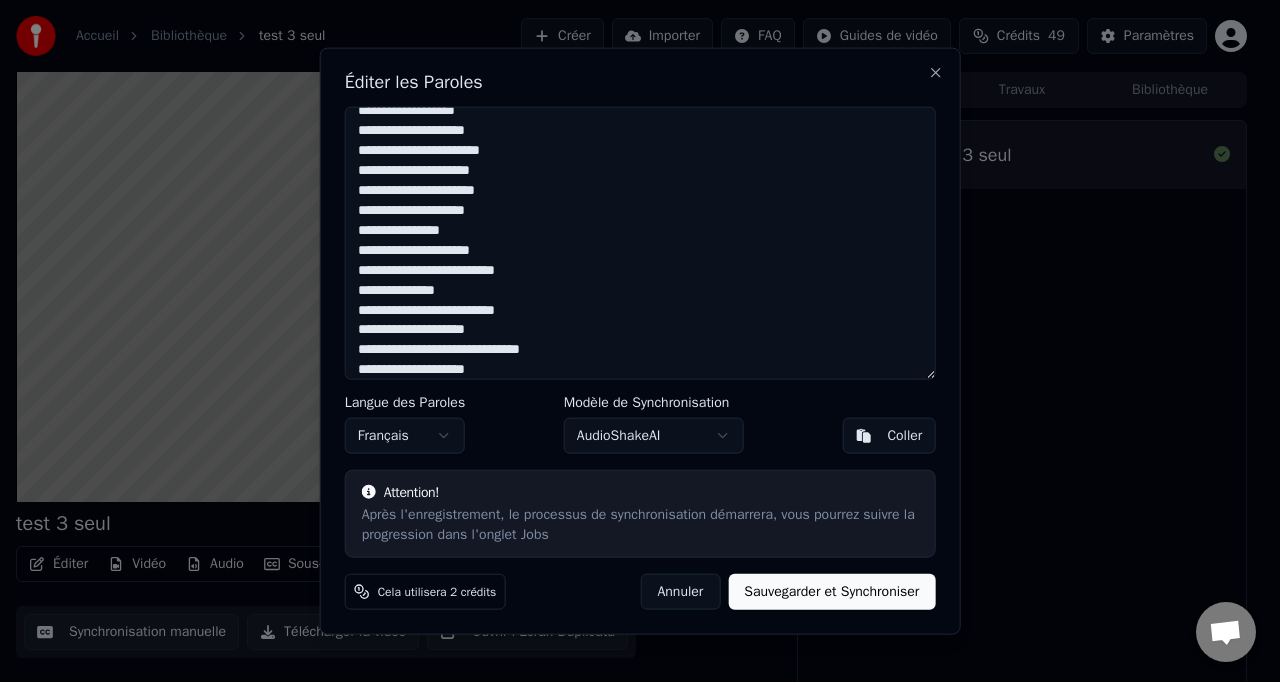 drag, startPoint x: 440, startPoint y: 248, endPoint x: 340, endPoint y: 250, distance: 100.02 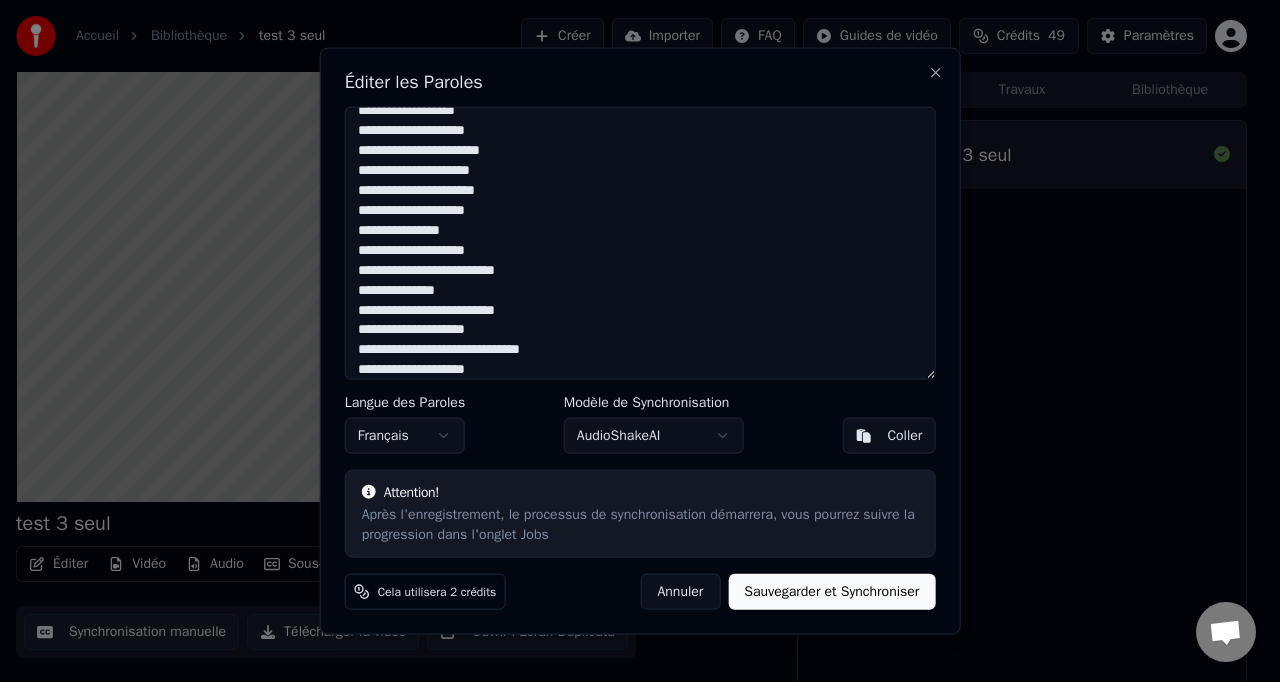 drag, startPoint x: 462, startPoint y: 269, endPoint x: 314, endPoint y: 268, distance: 148.00337 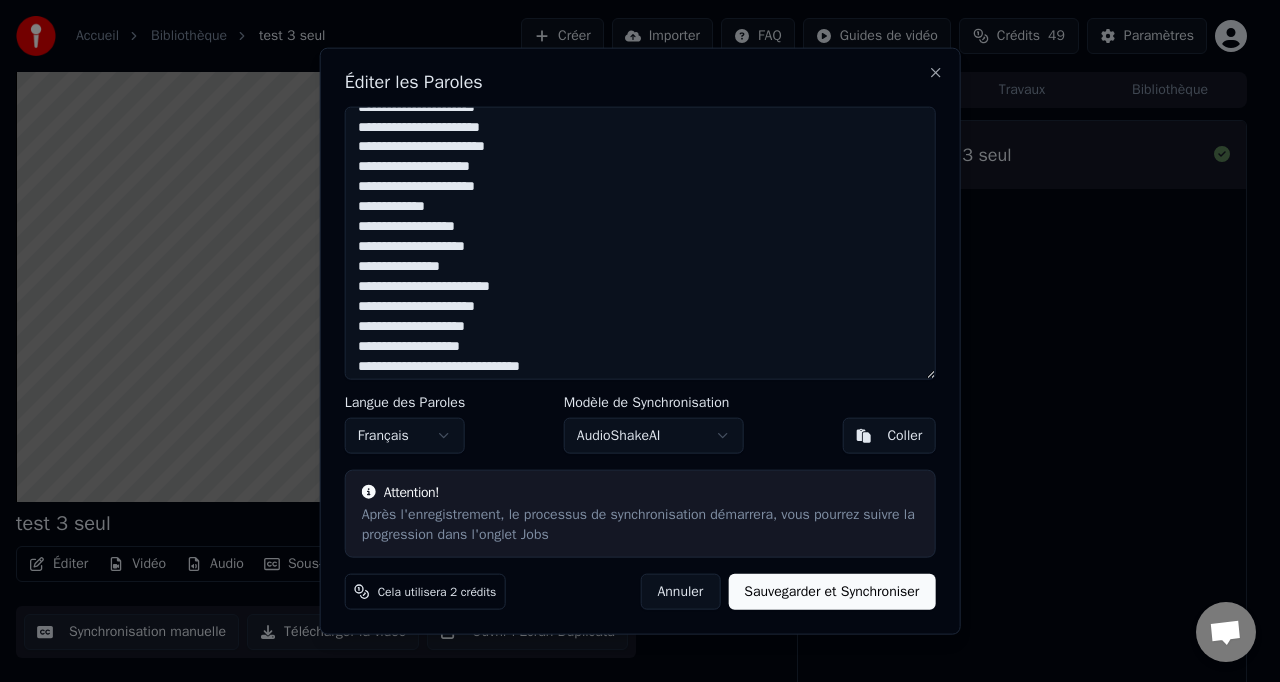 scroll, scrollTop: 638, scrollLeft: 0, axis: vertical 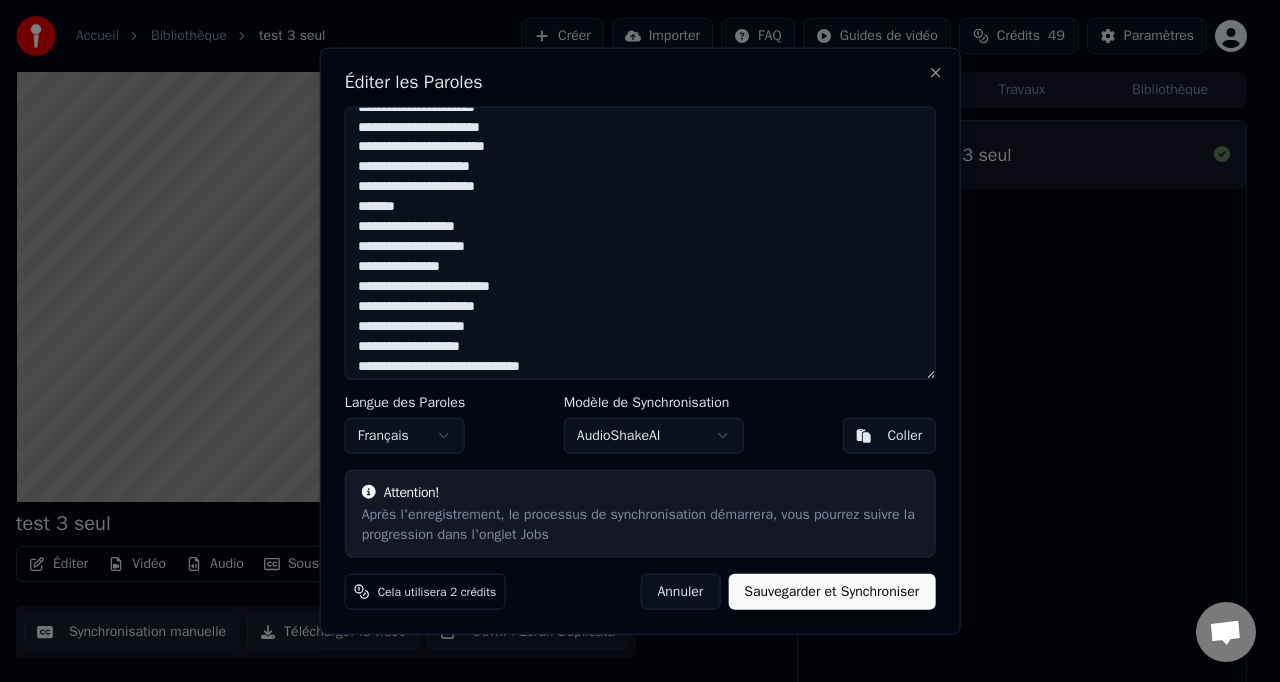 click at bounding box center (640, 243) 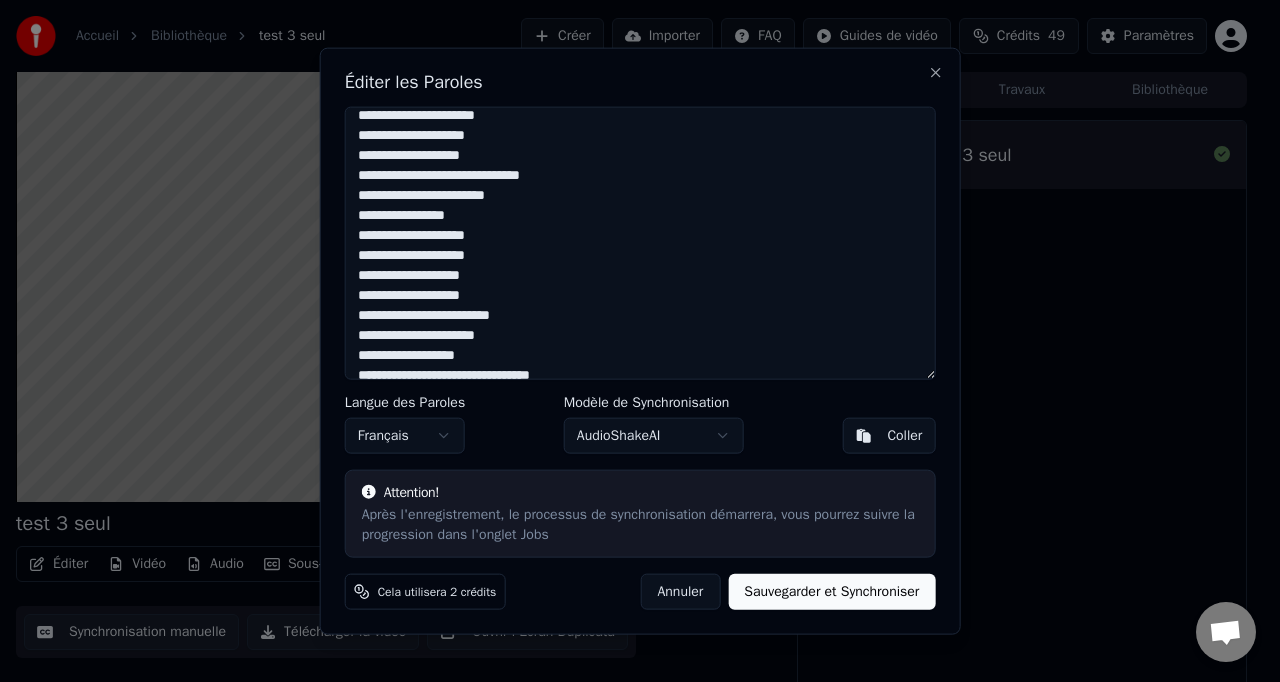 scroll, scrollTop: 851, scrollLeft: 0, axis: vertical 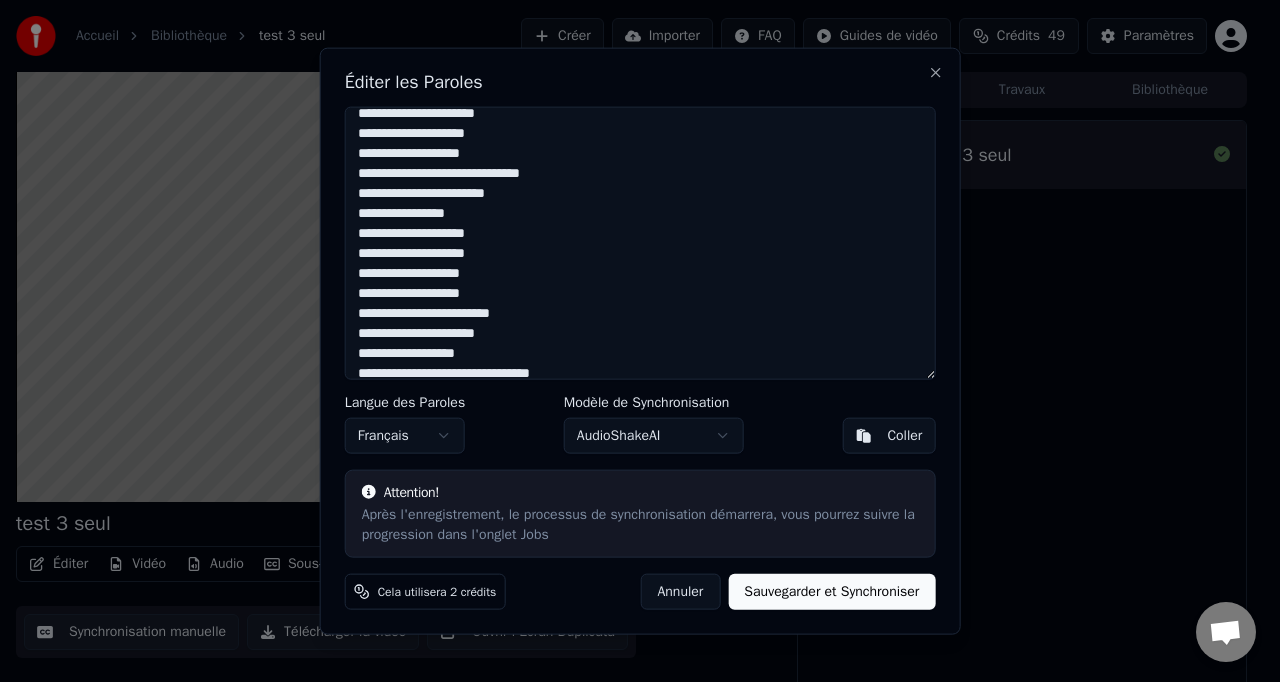 click at bounding box center [640, 243] 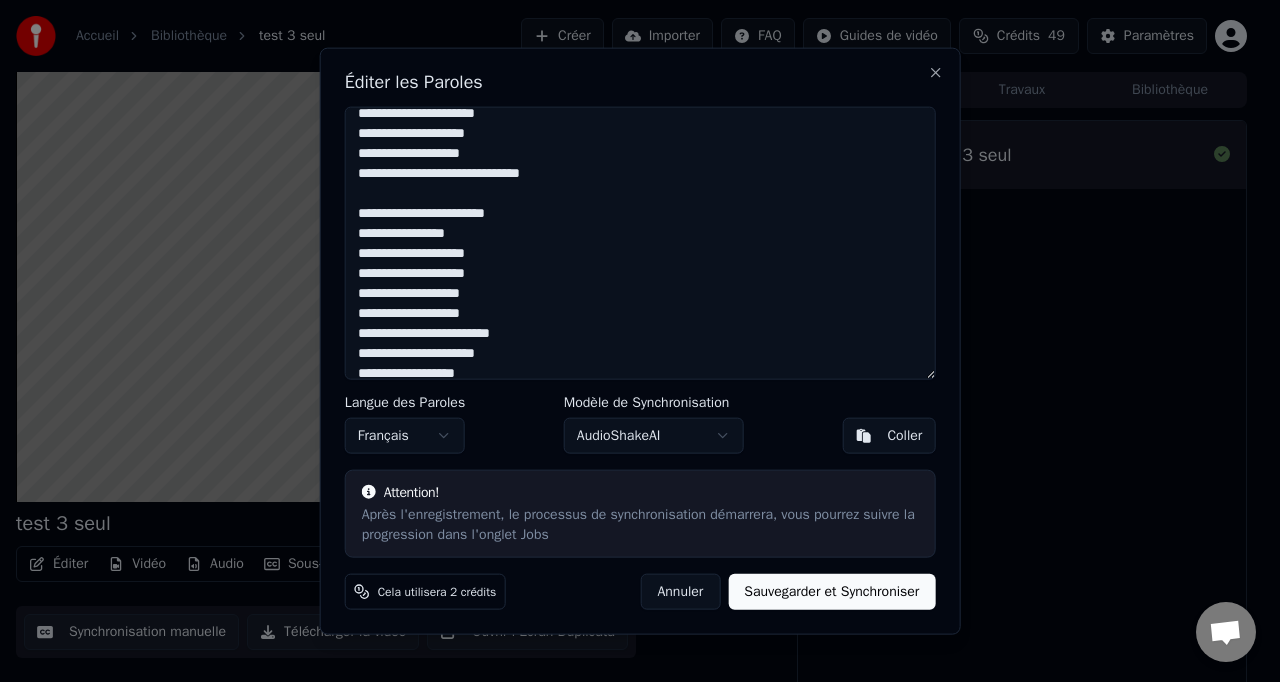 scroll, scrollTop: 927, scrollLeft: 0, axis: vertical 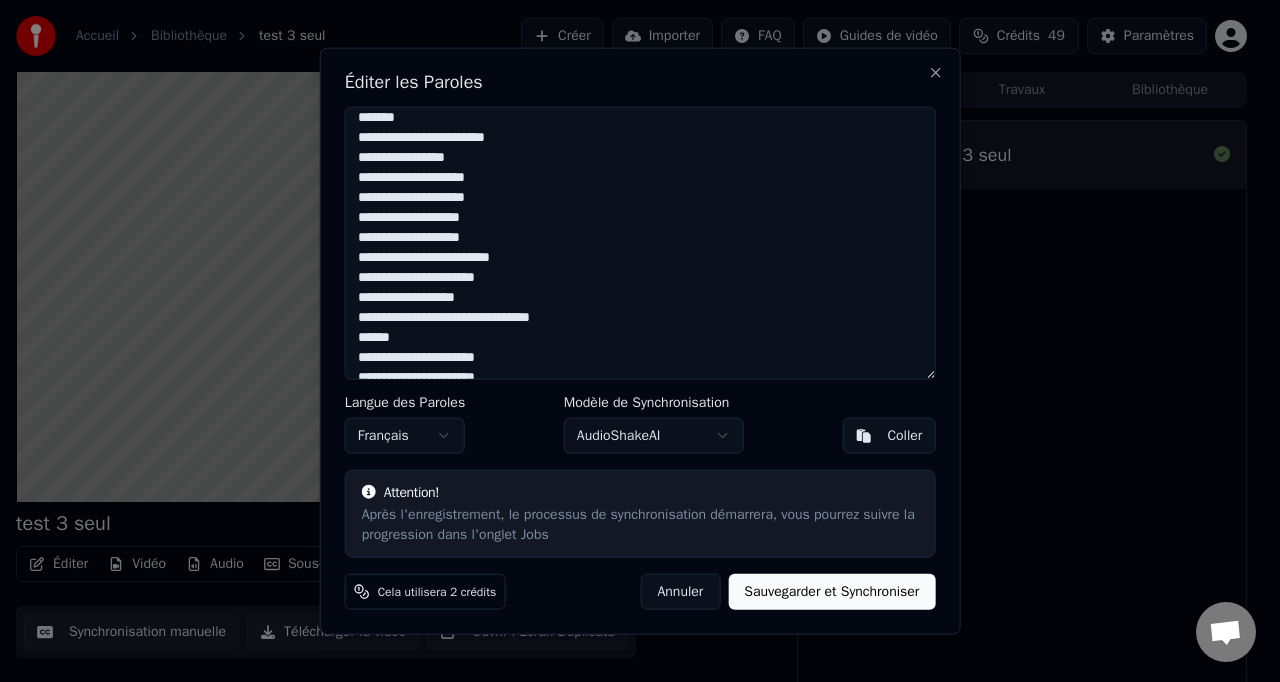 click at bounding box center (640, 243) 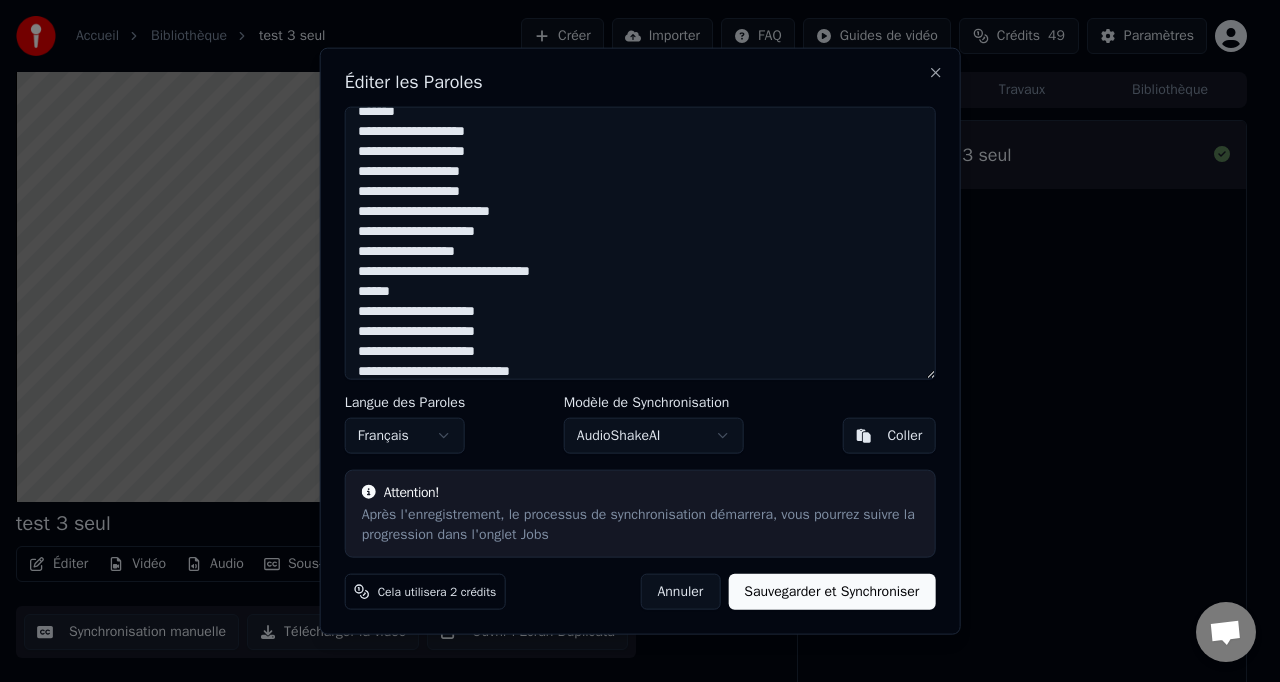 scroll, scrollTop: 998, scrollLeft: 0, axis: vertical 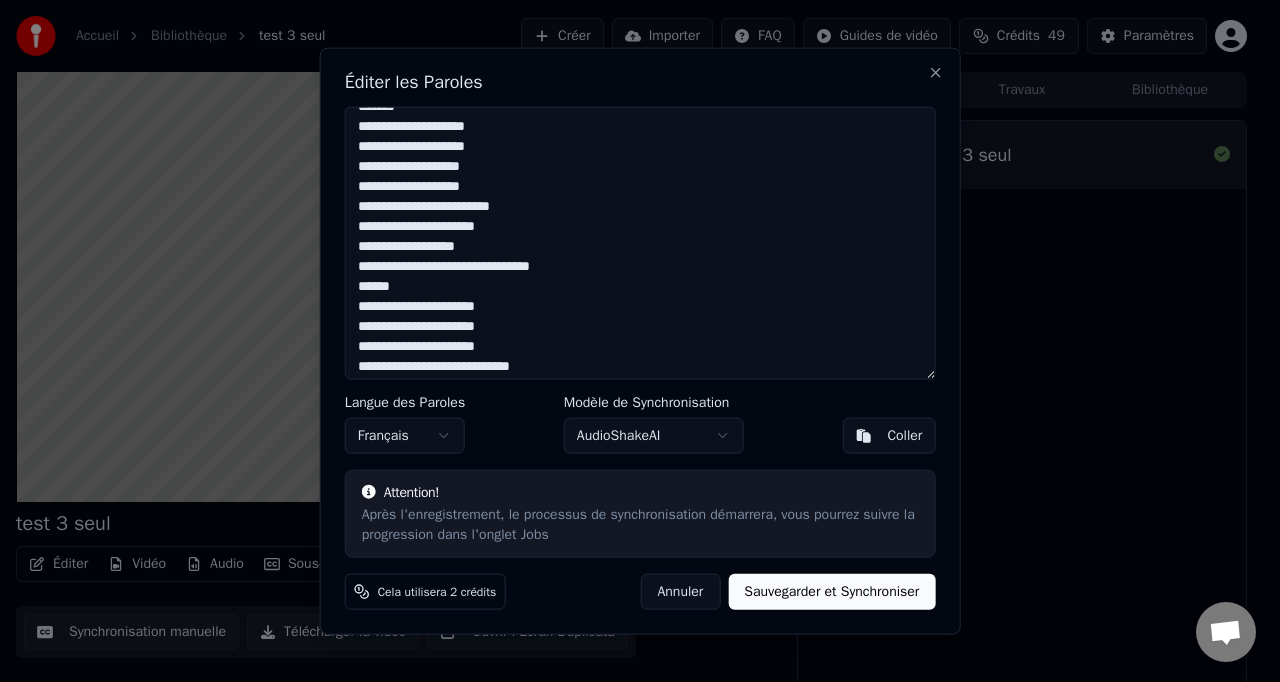click at bounding box center [640, 243] 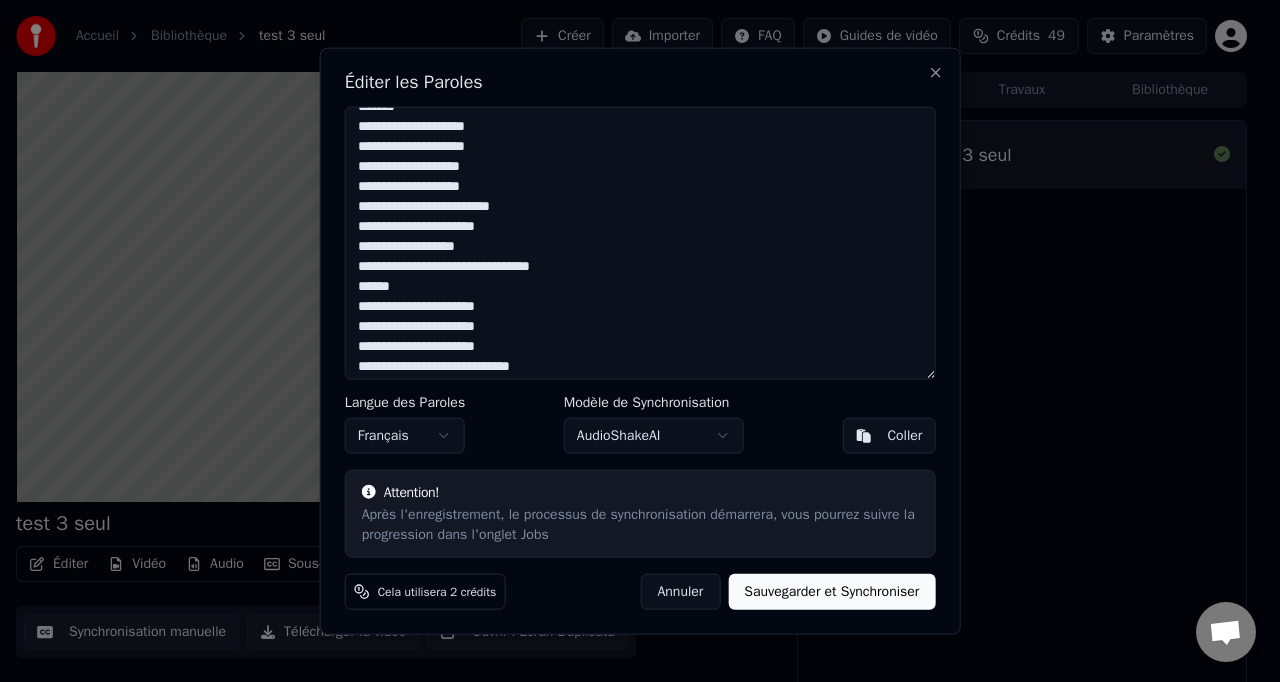click at bounding box center (640, 243) 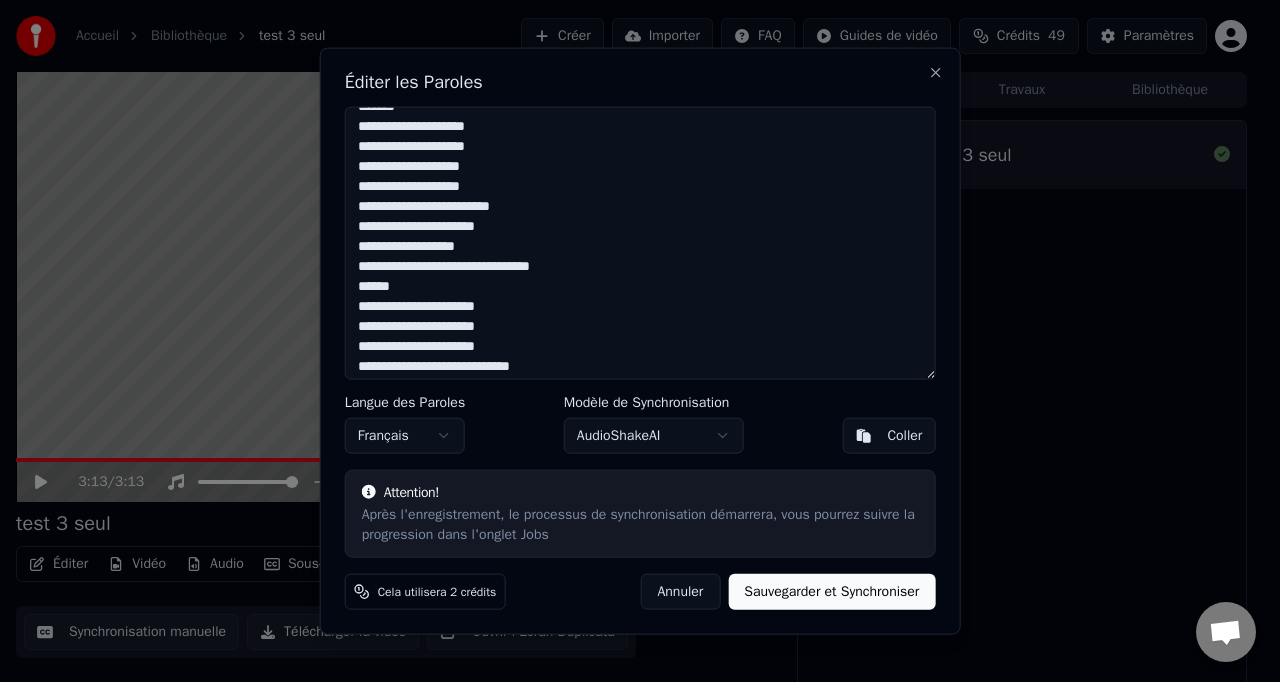 click at bounding box center (640, 243) 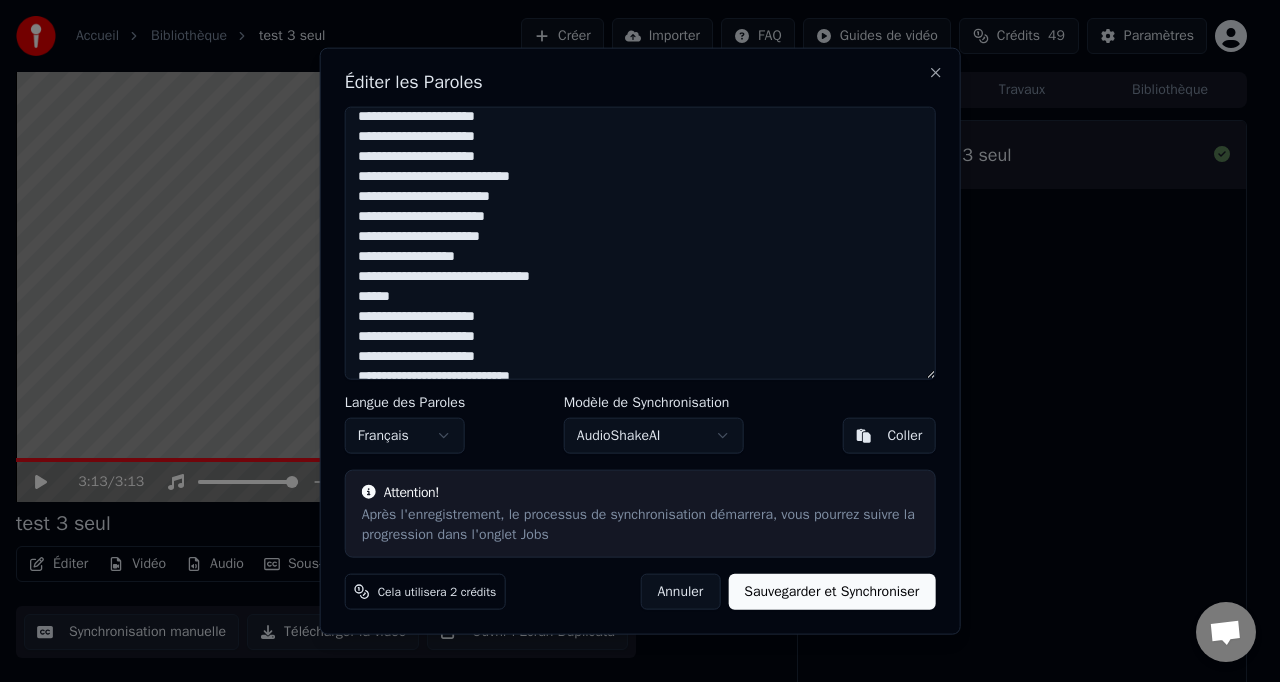 scroll, scrollTop: 1215, scrollLeft: 0, axis: vertical 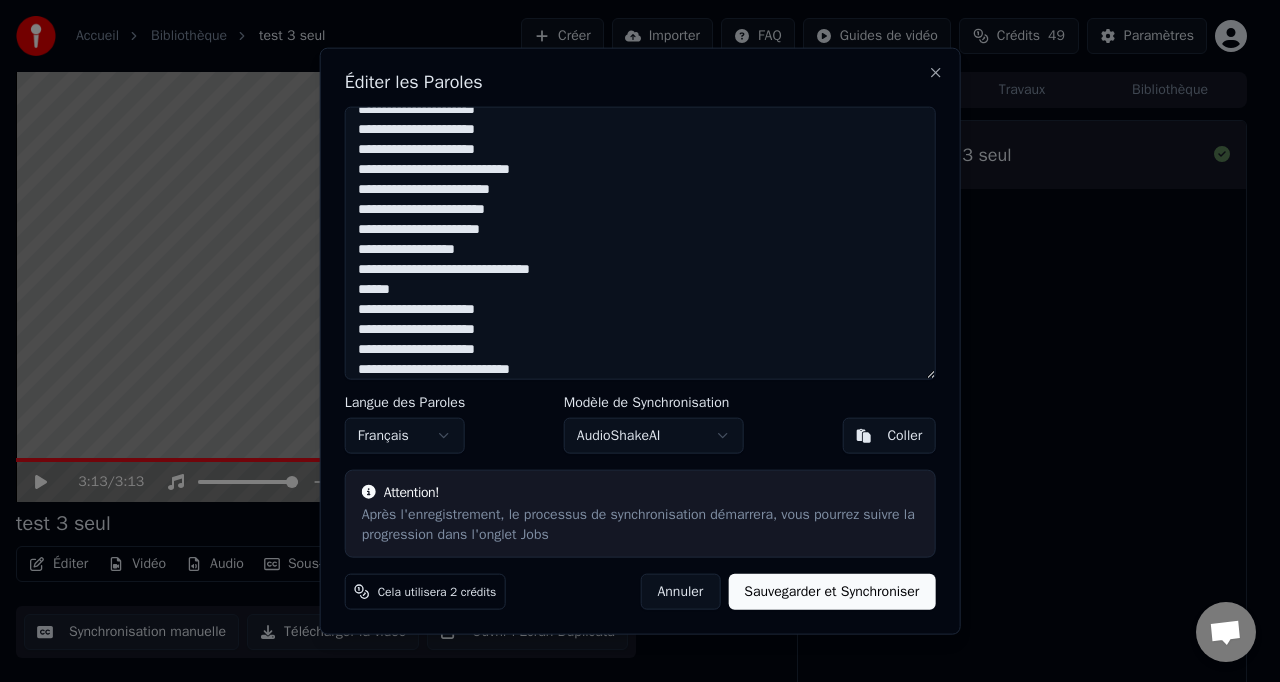 click at bounding box center [640, 243] 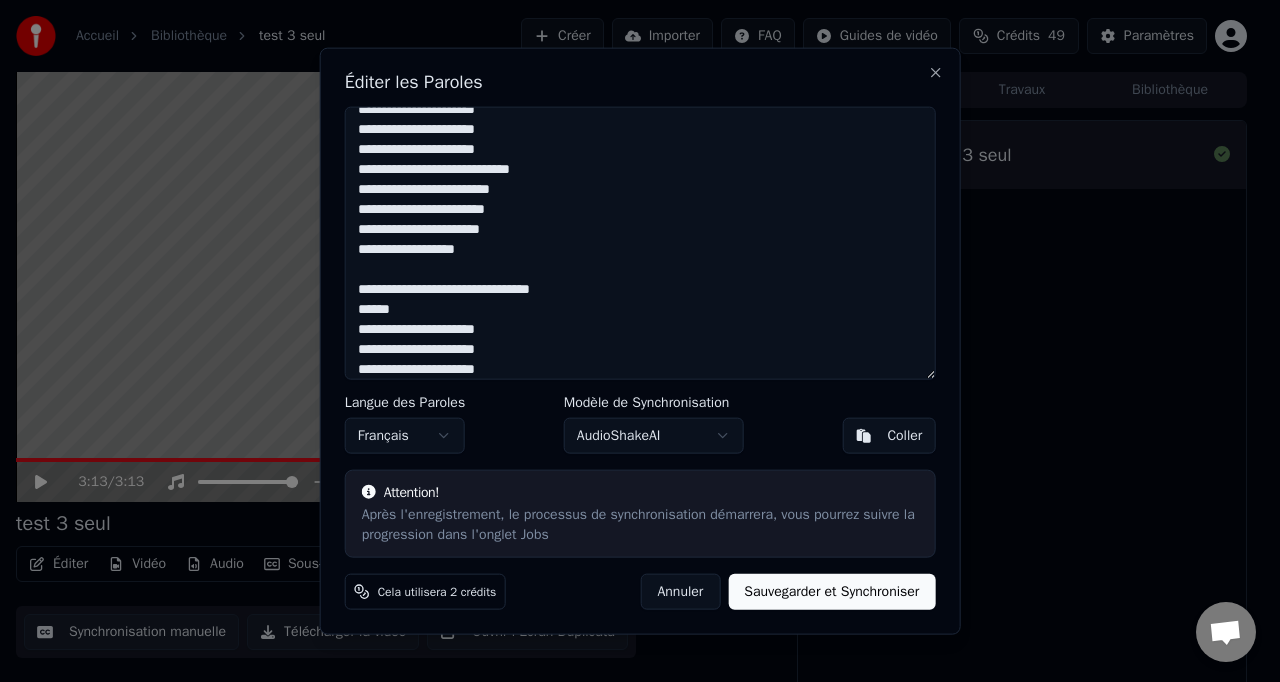 scroll, scrollTop: 1284, scrollLeft: 0, axis: vertical 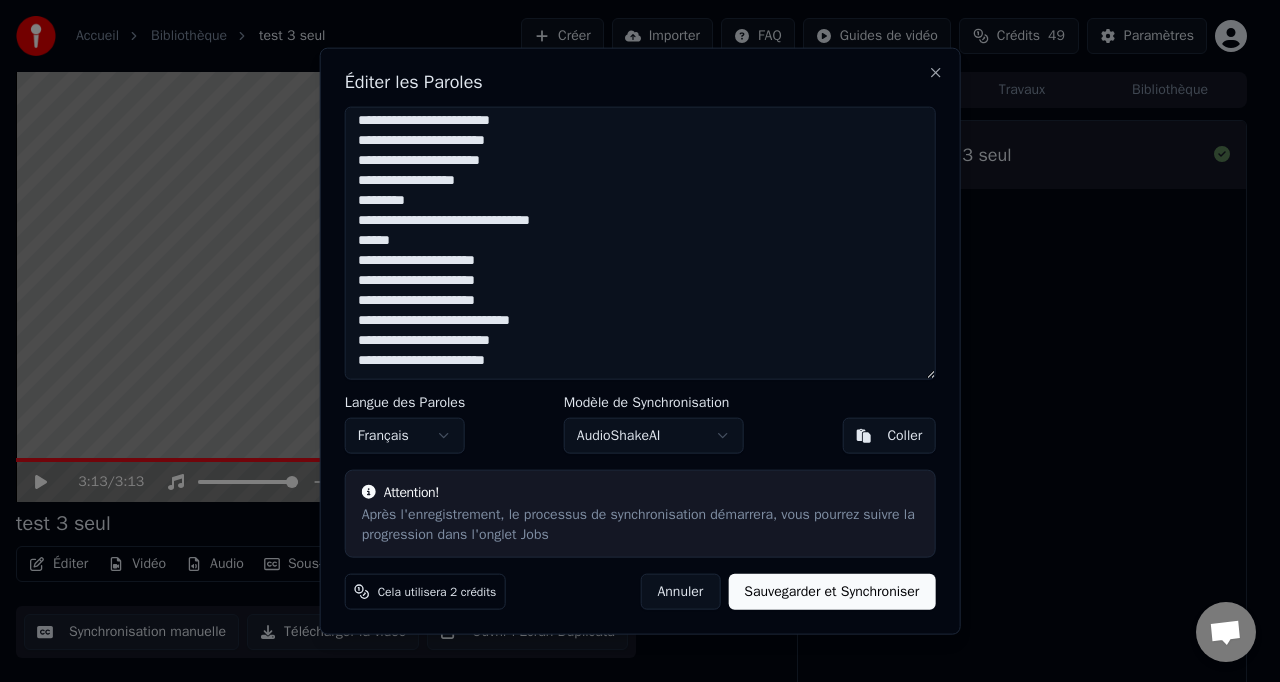 type on "**********" 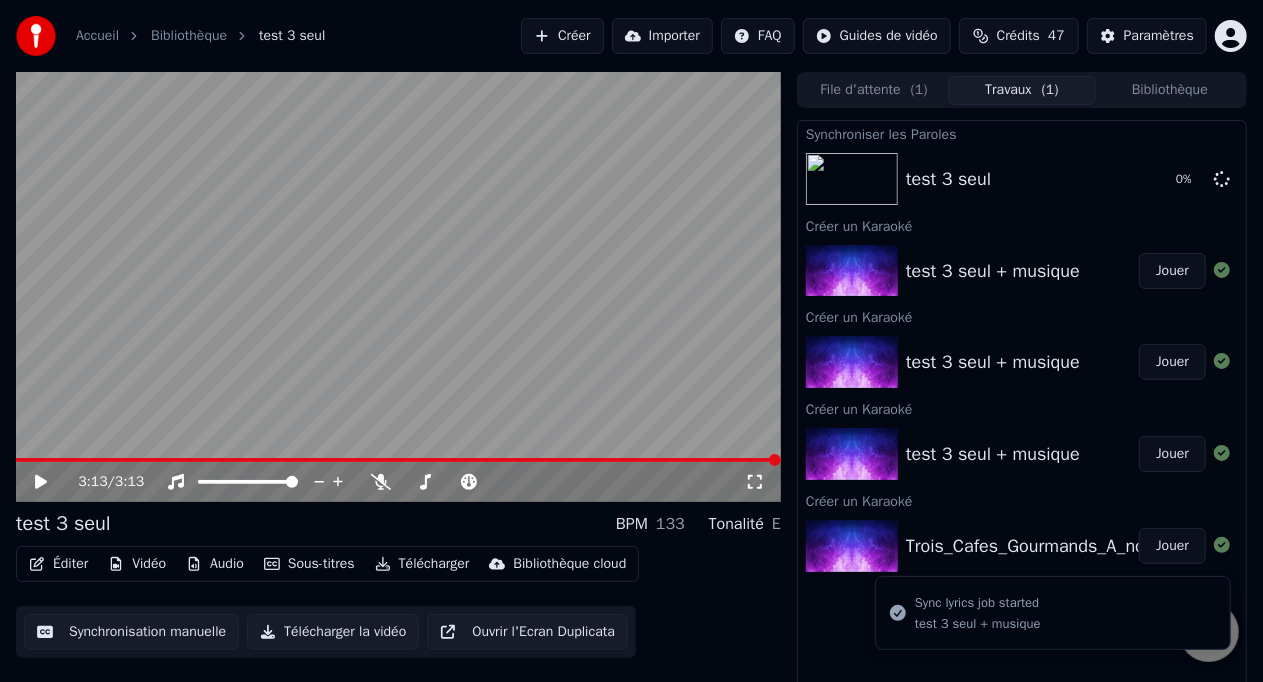 click 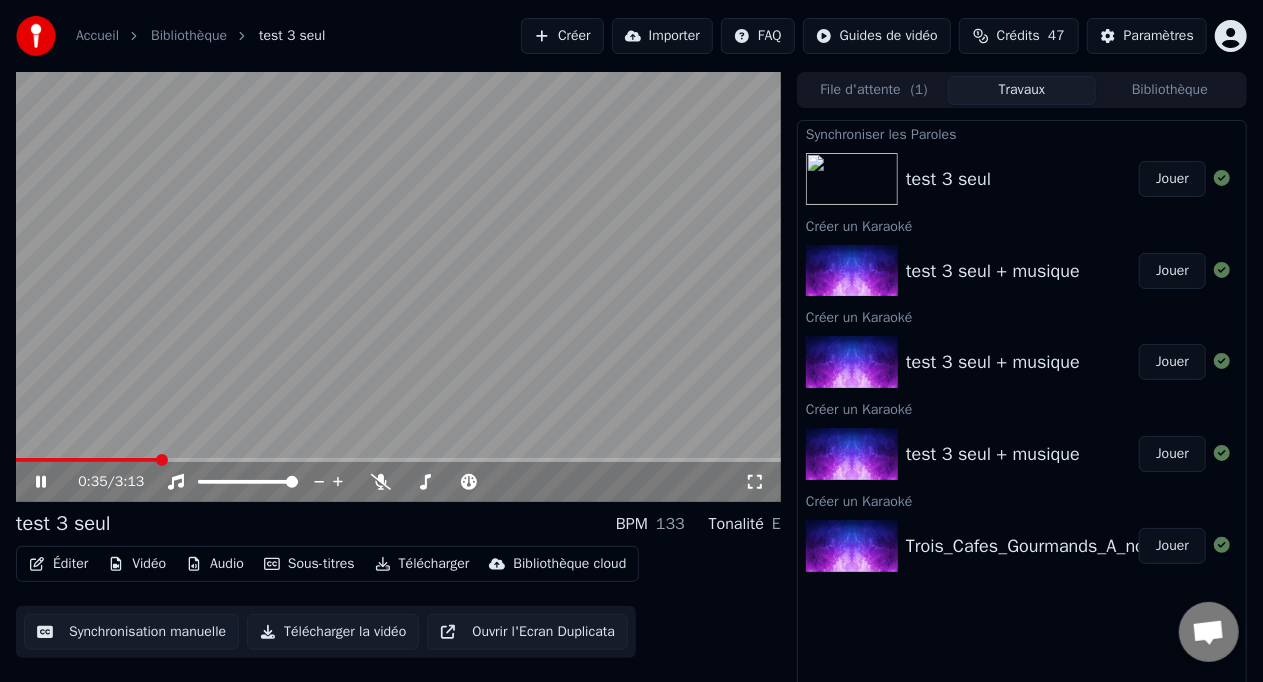 click 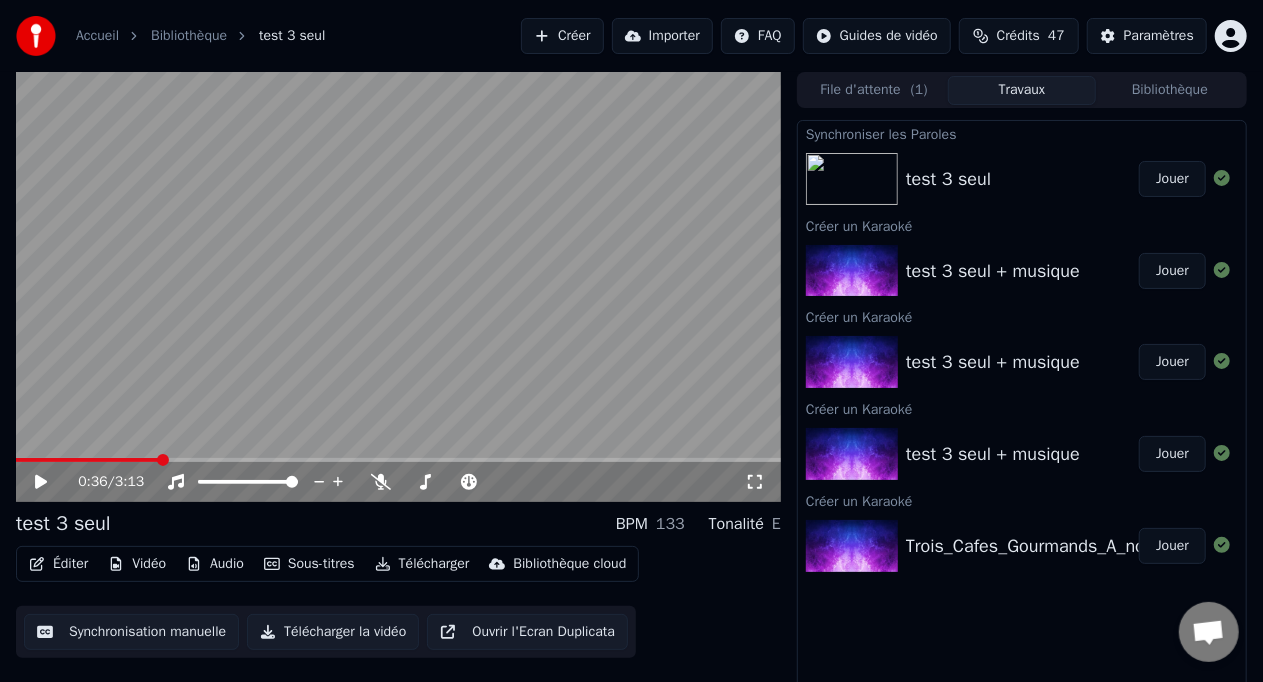 click on "Éditer" at bounding box center (58, 564) 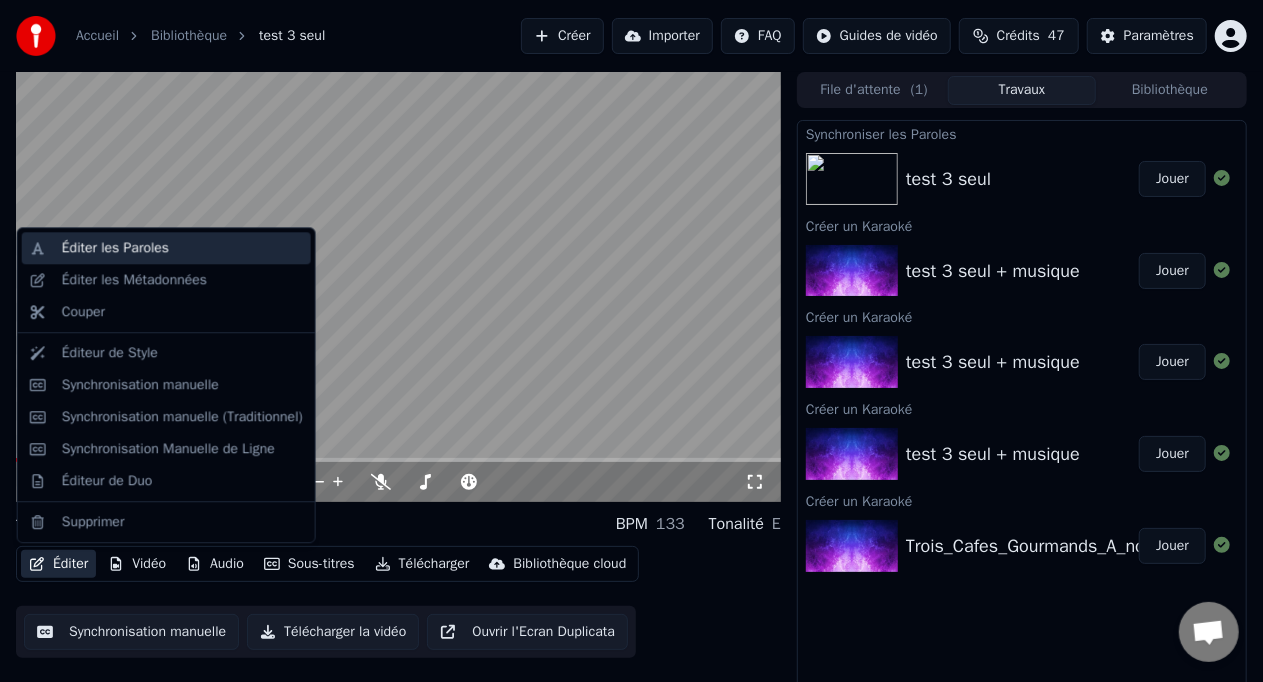 click on "Éditer les Paroles" at bounding box center [115, 248] 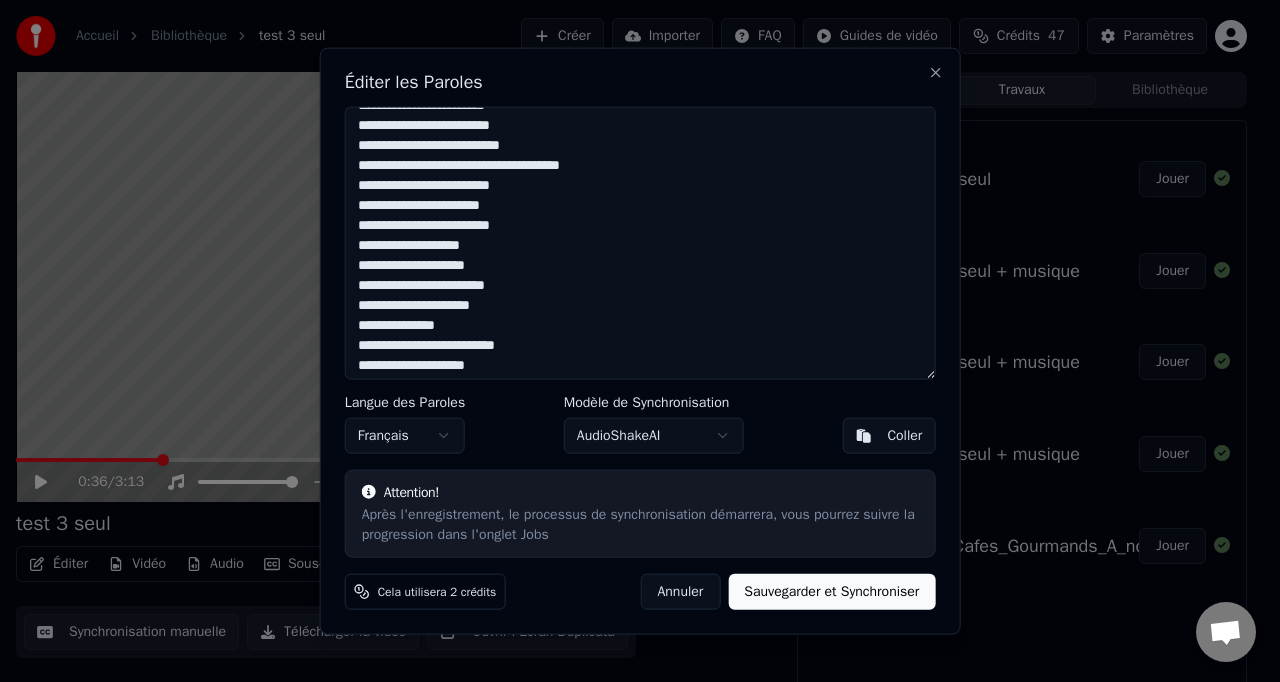 scroll, scrollTop: 121, scrollLeft: 0, axis: vertical 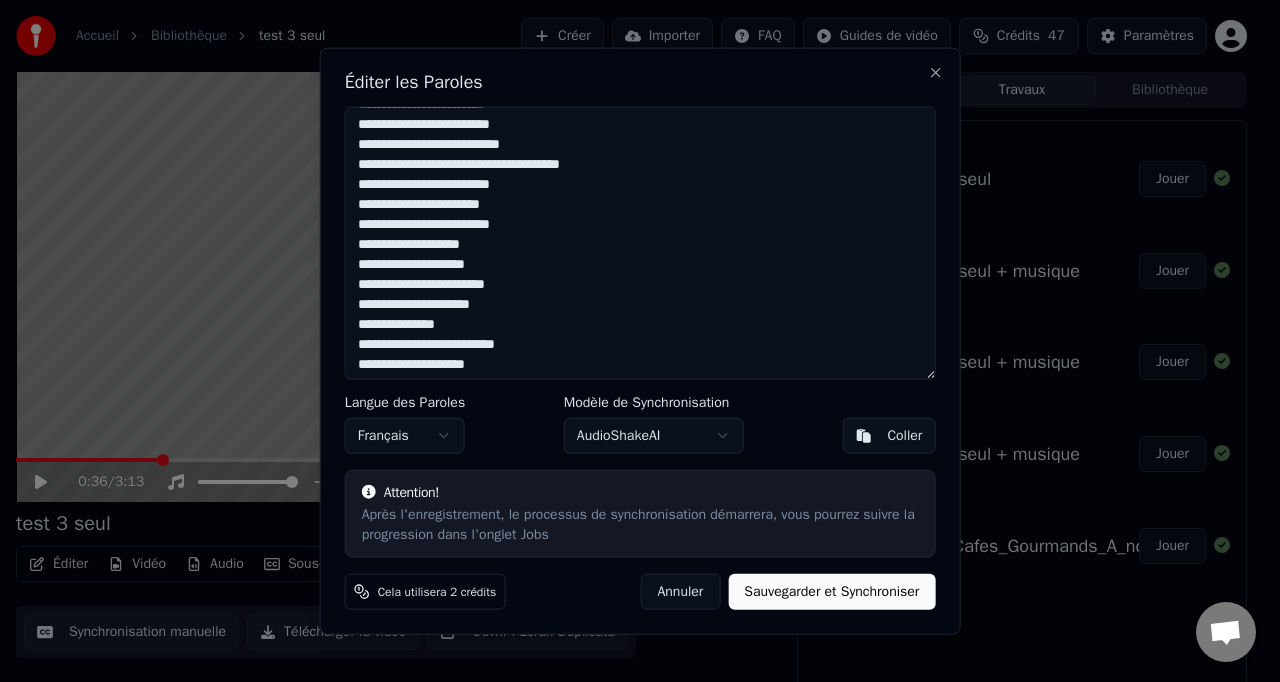 drag, startPoint x: 502, startPoint y: 304, endPoint x: 356, endPoint y: 298, distance: 146.12323 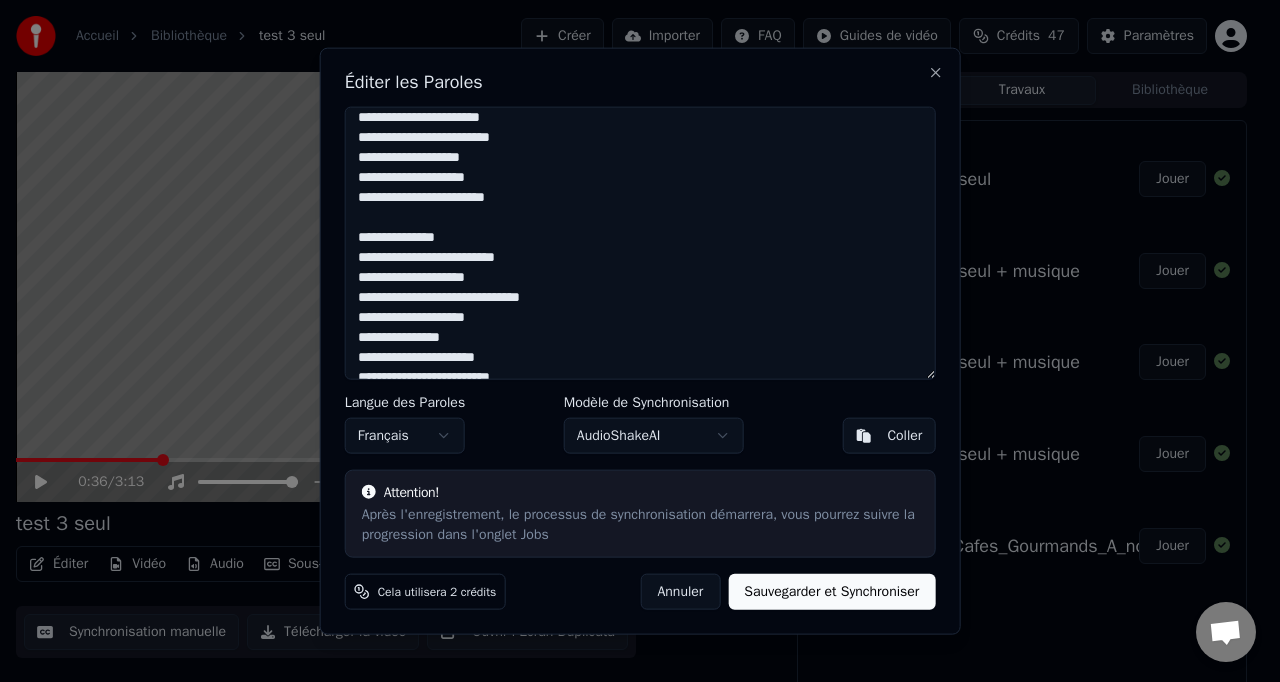 scroll, scrollTop: 207, scrollLeft: 0, axis: vertical 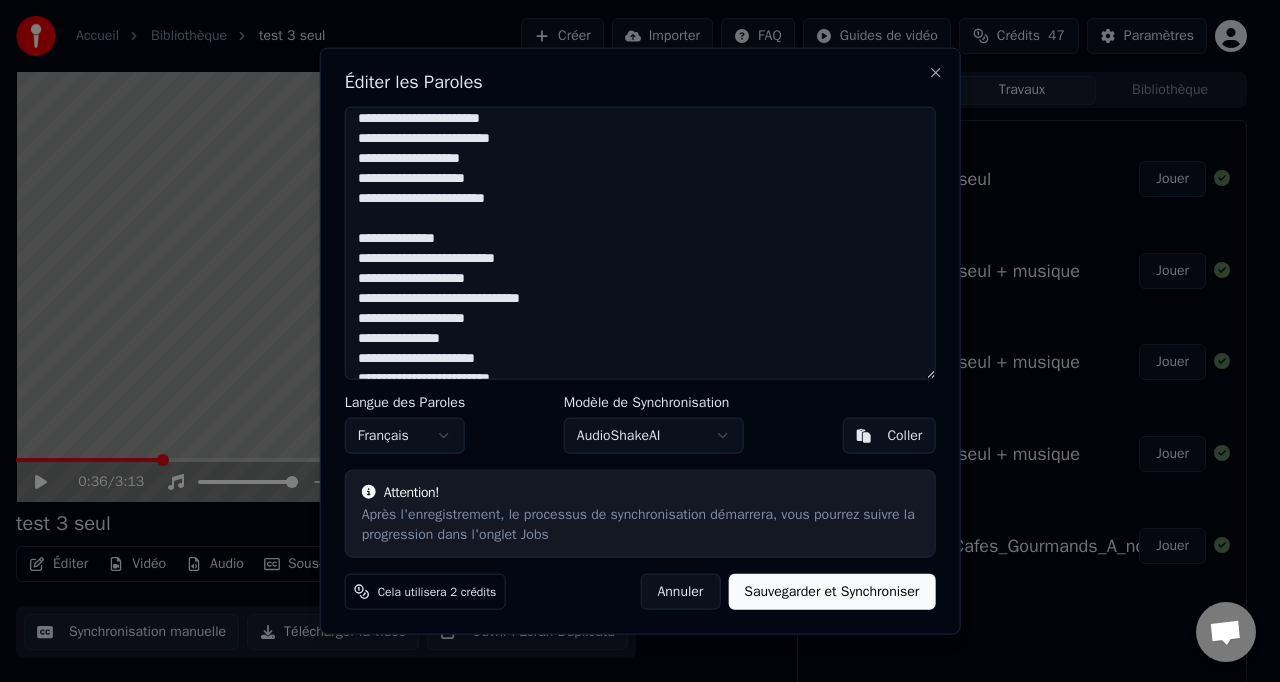 type on "**********" 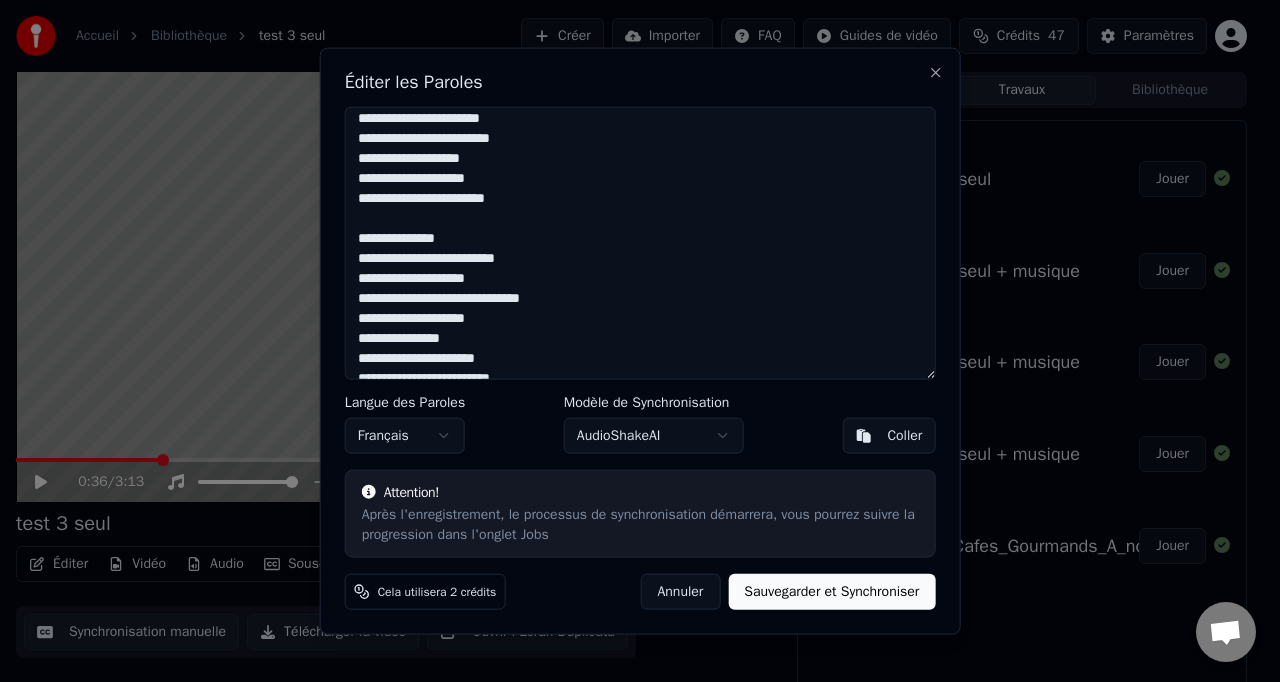 scroll, scrollTop: 0, scrollLeft: 0, axis: both 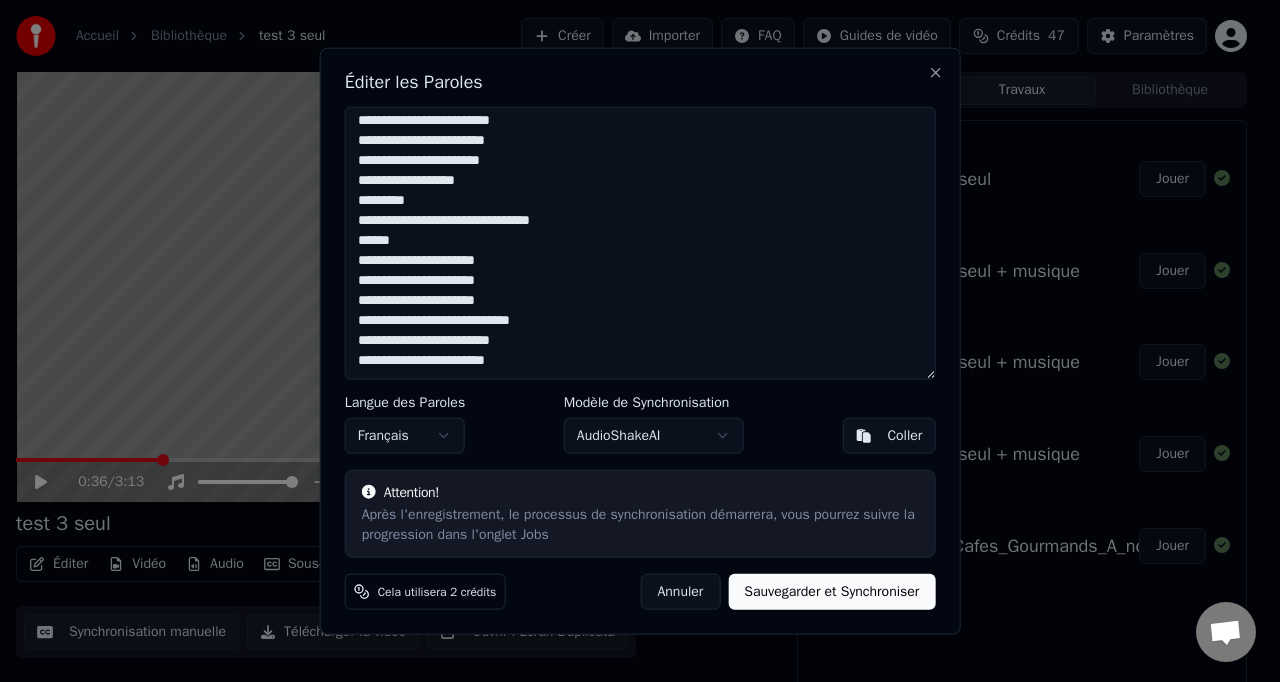 drag, startPoint x: 356, startPoint y: 122, endPoint x: 600, endPoint y: 450, distance: 408.80313 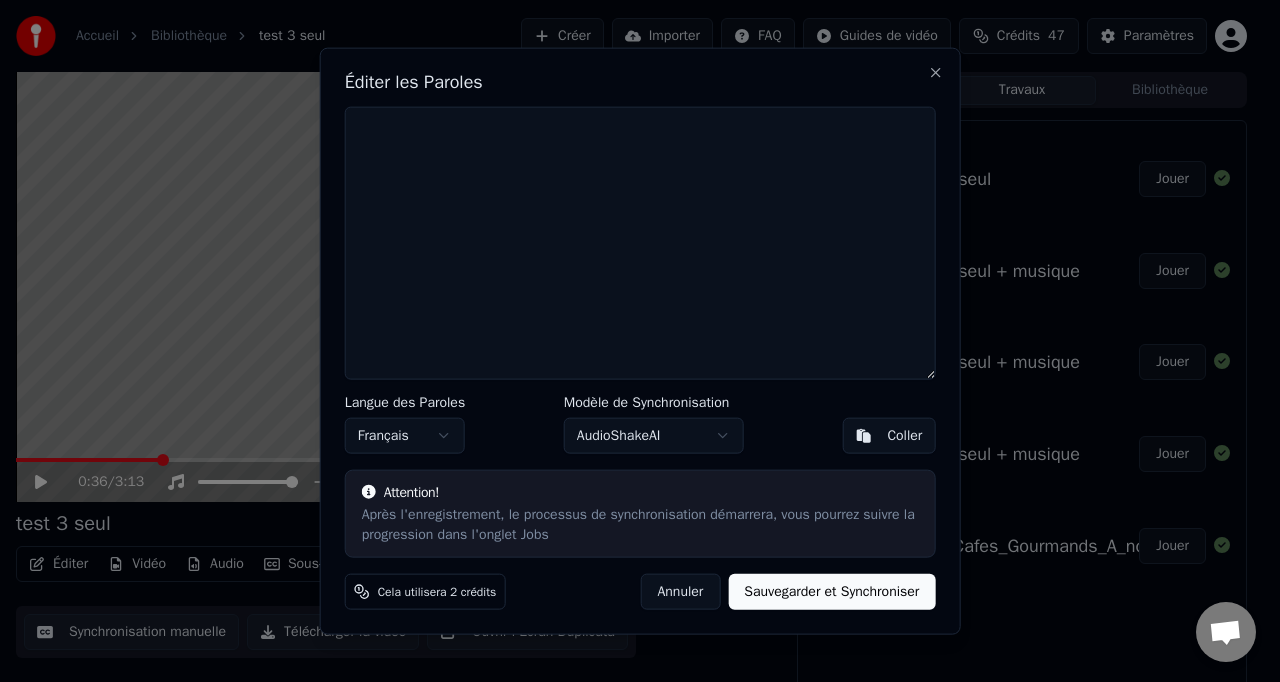 scroll, scrollTop: 0, scrollLeft: 0, axis: both 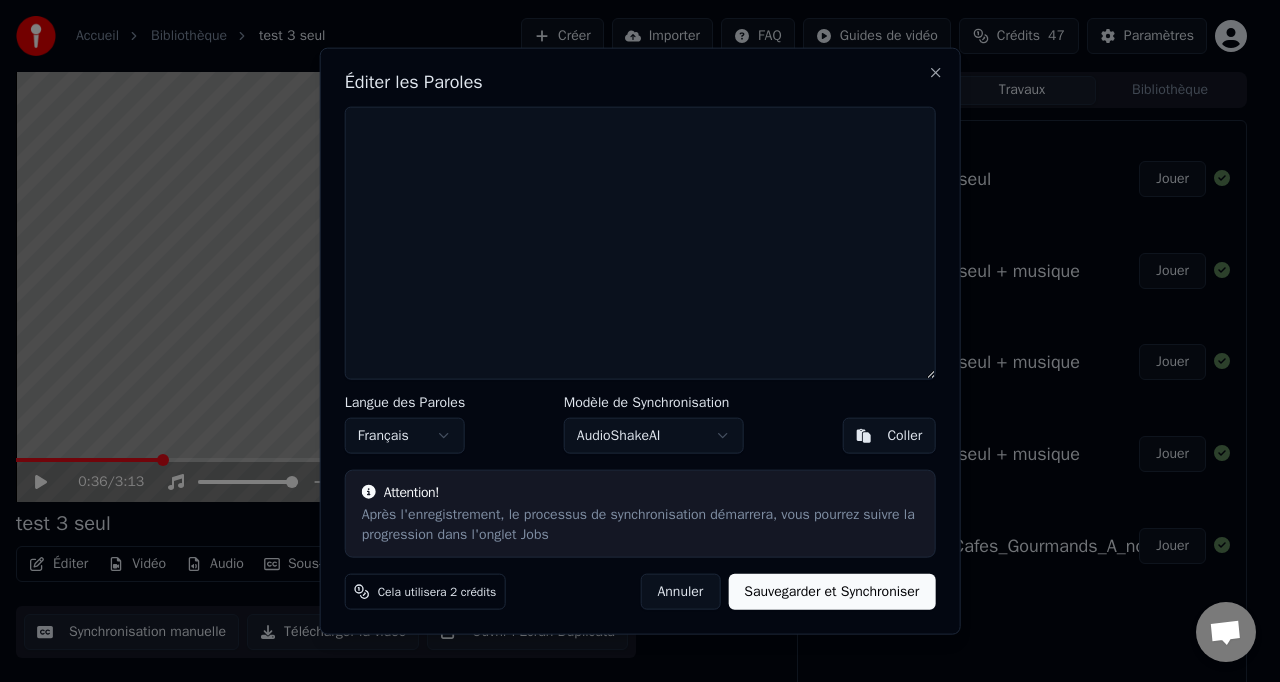 click on "Coller" at bounding box center [904, 435] 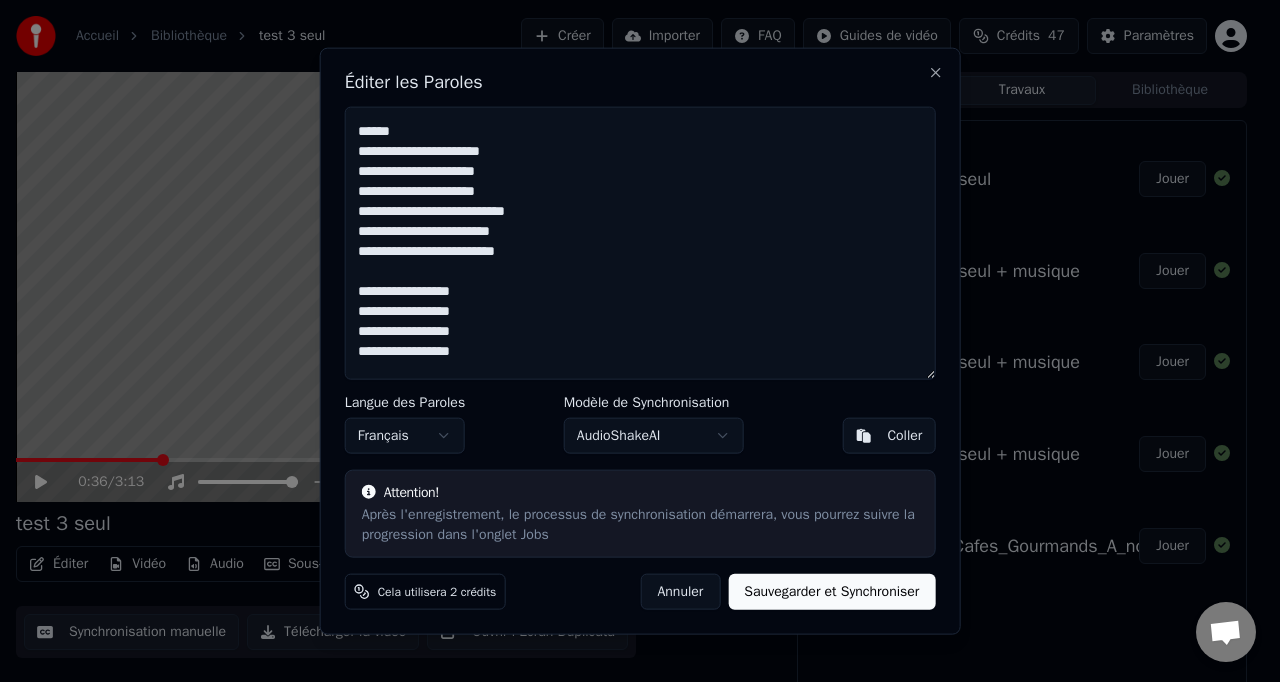 scroll, scrollTop: 2402, scrollLeft: 0, axis: vertical 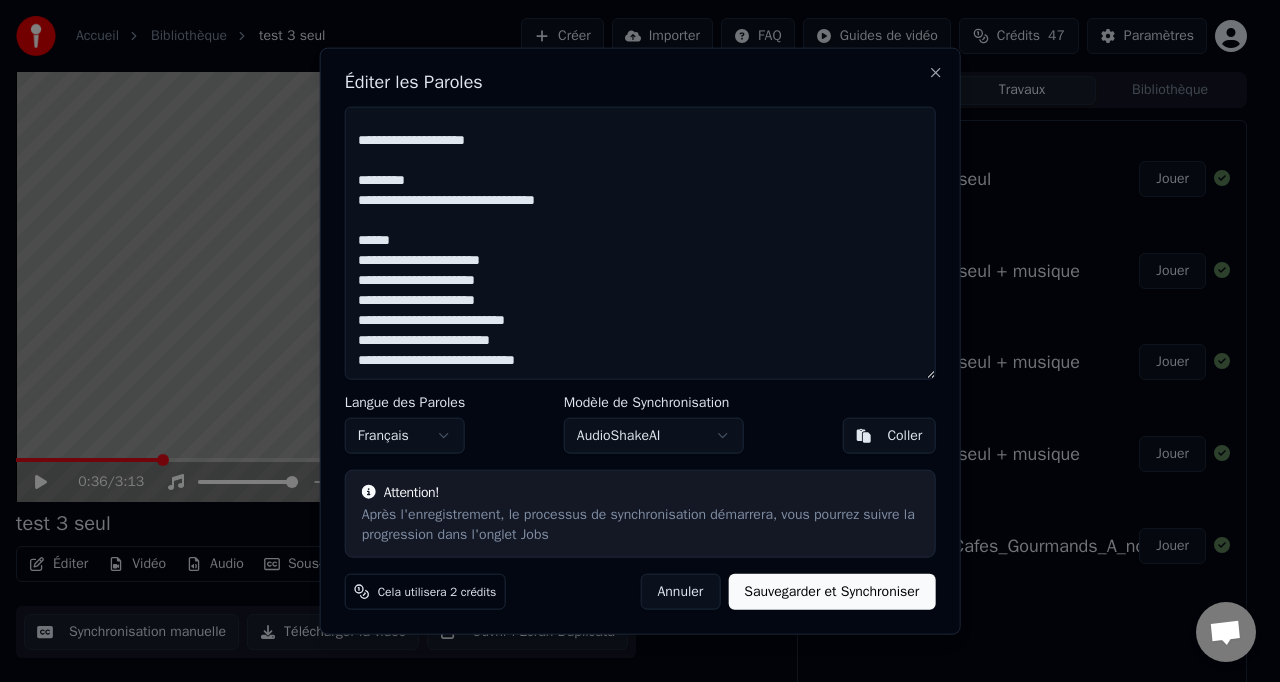 click on "Sauvegarder et Synchroniser" at bounding box center (831, 591) 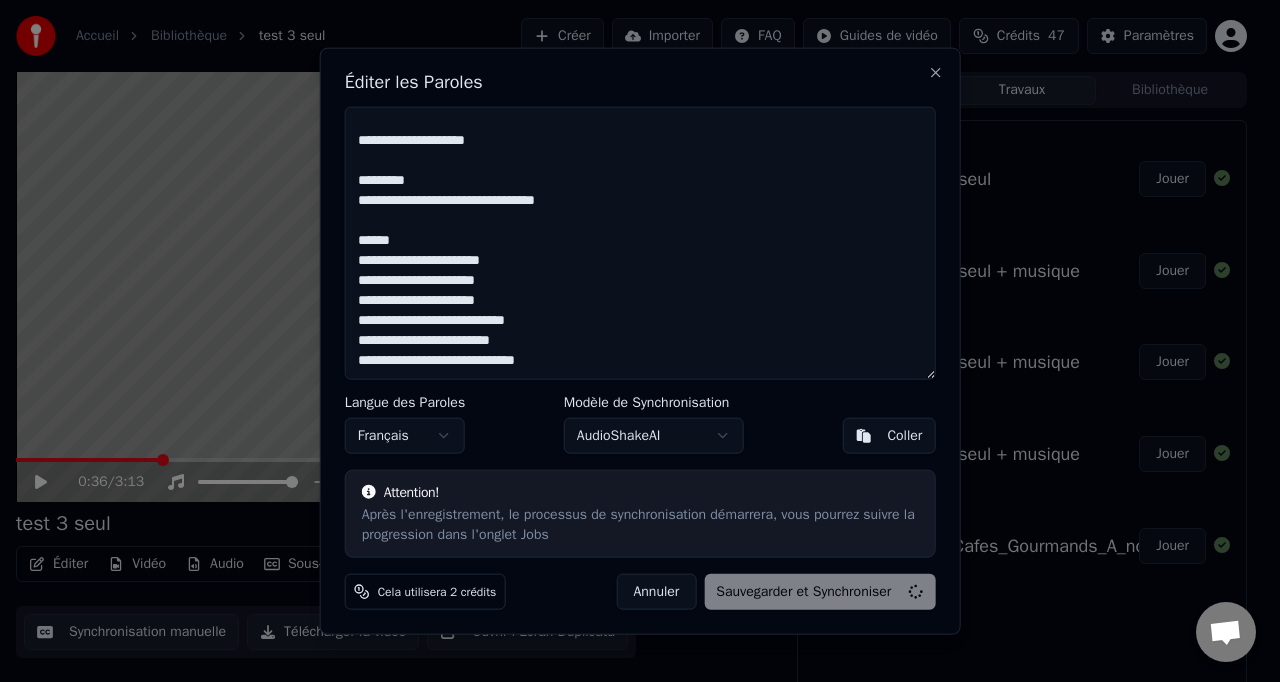 scroll, scrollTop: 2402, scrollLeft: 0, axis: vertical 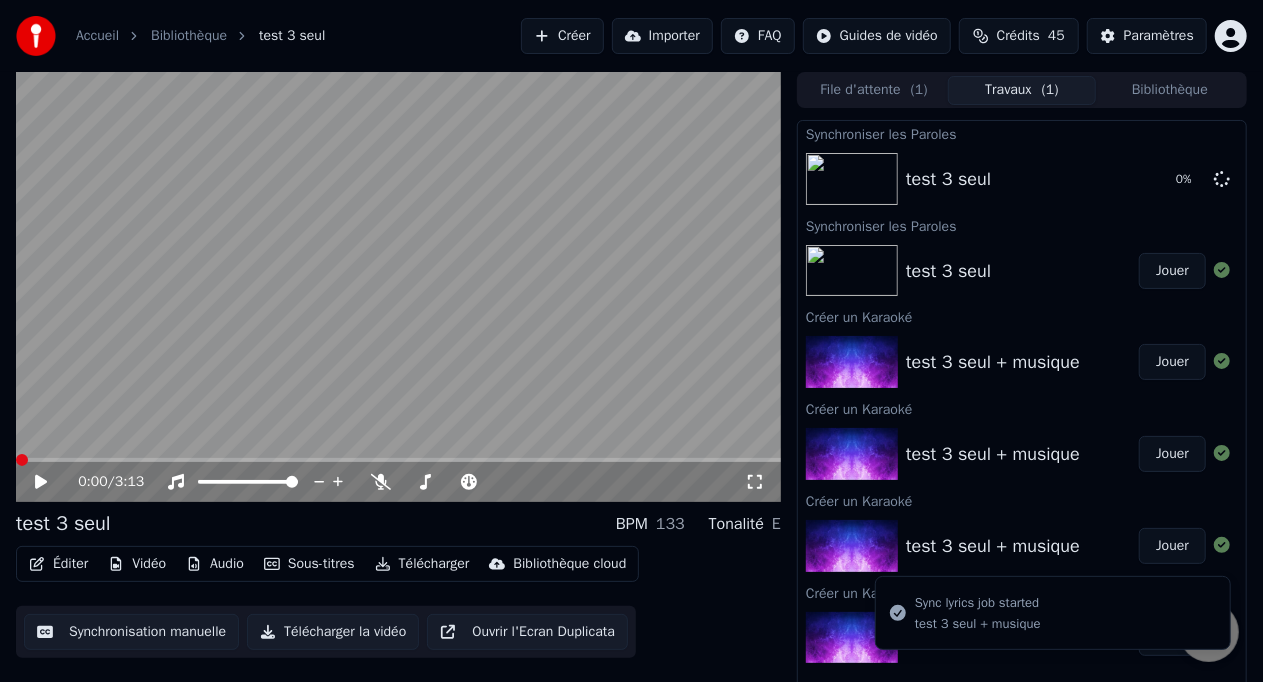 click at bounding box center [22, 460] 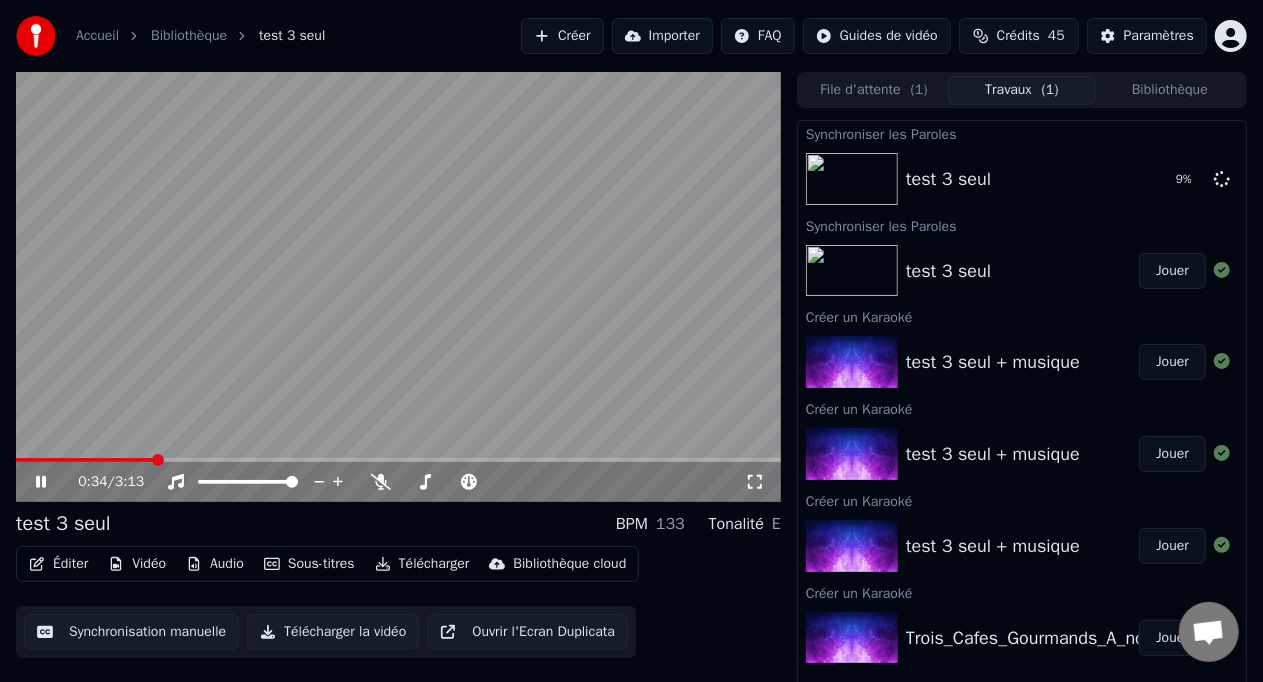 click 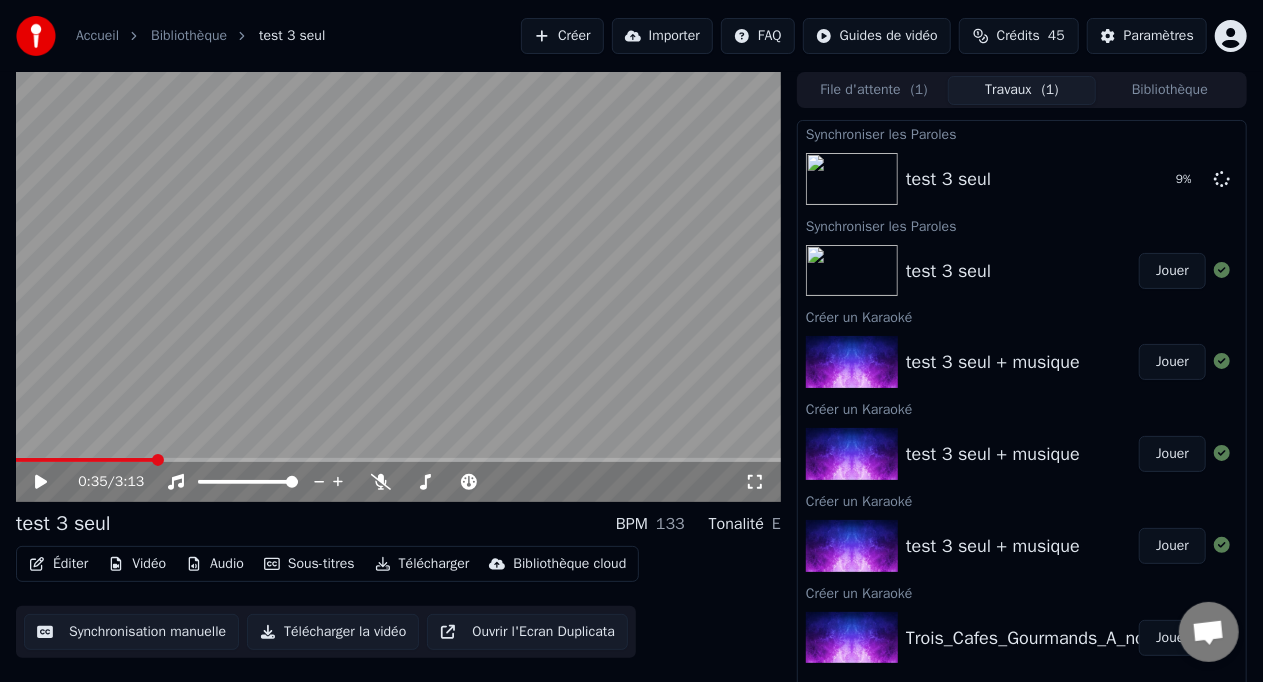 click on "Éditer" at bounding box center (58, 564) 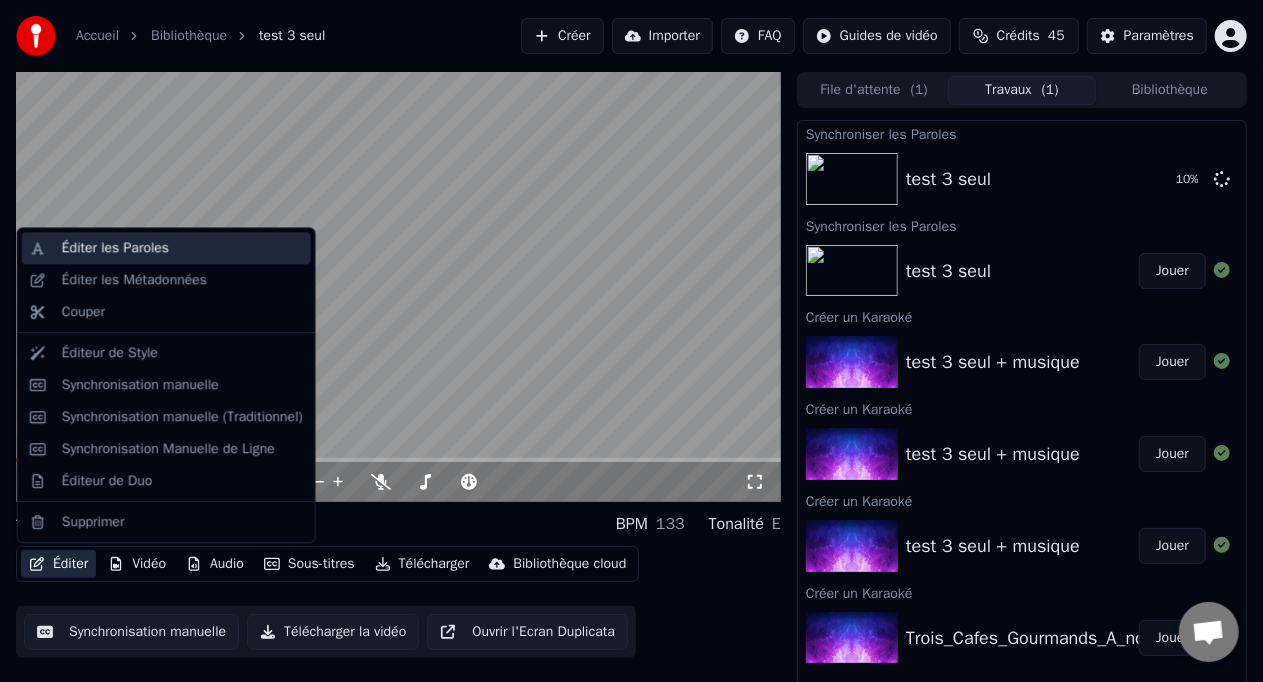 click on "Éditer les Paroles" at bounding box center (115, 248) 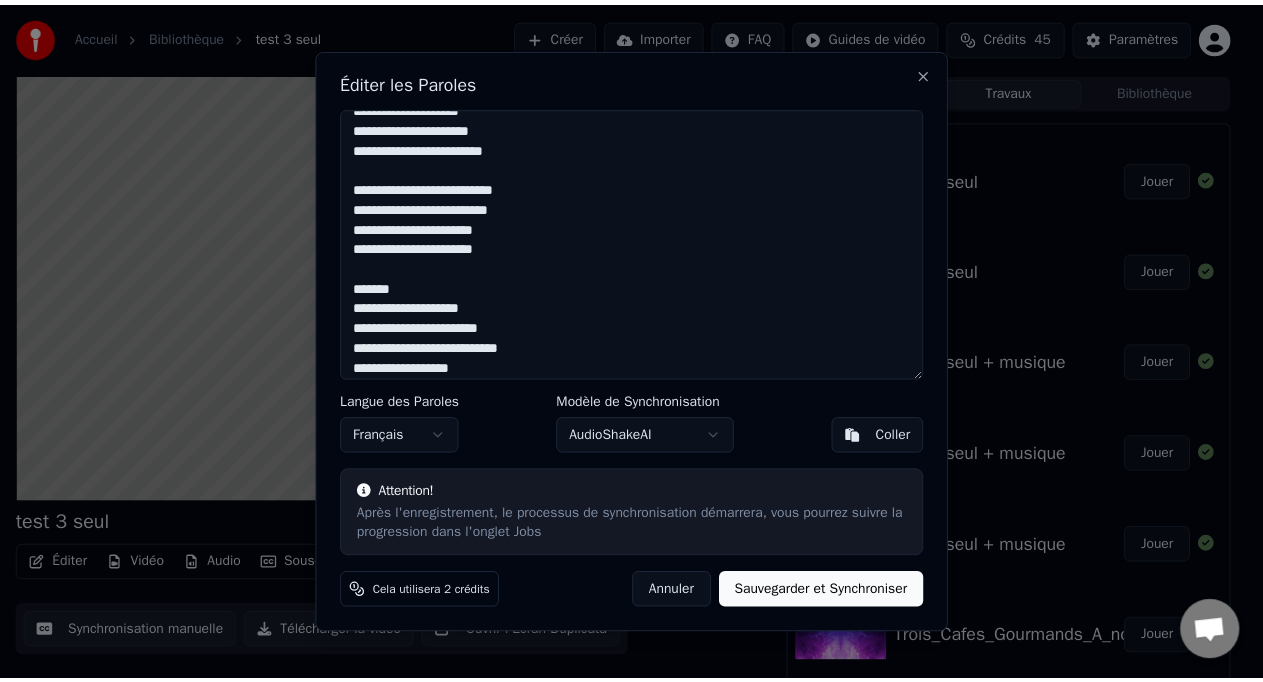 scroll, scrollTop: 318, scrollLeft: 0, axis: vertical 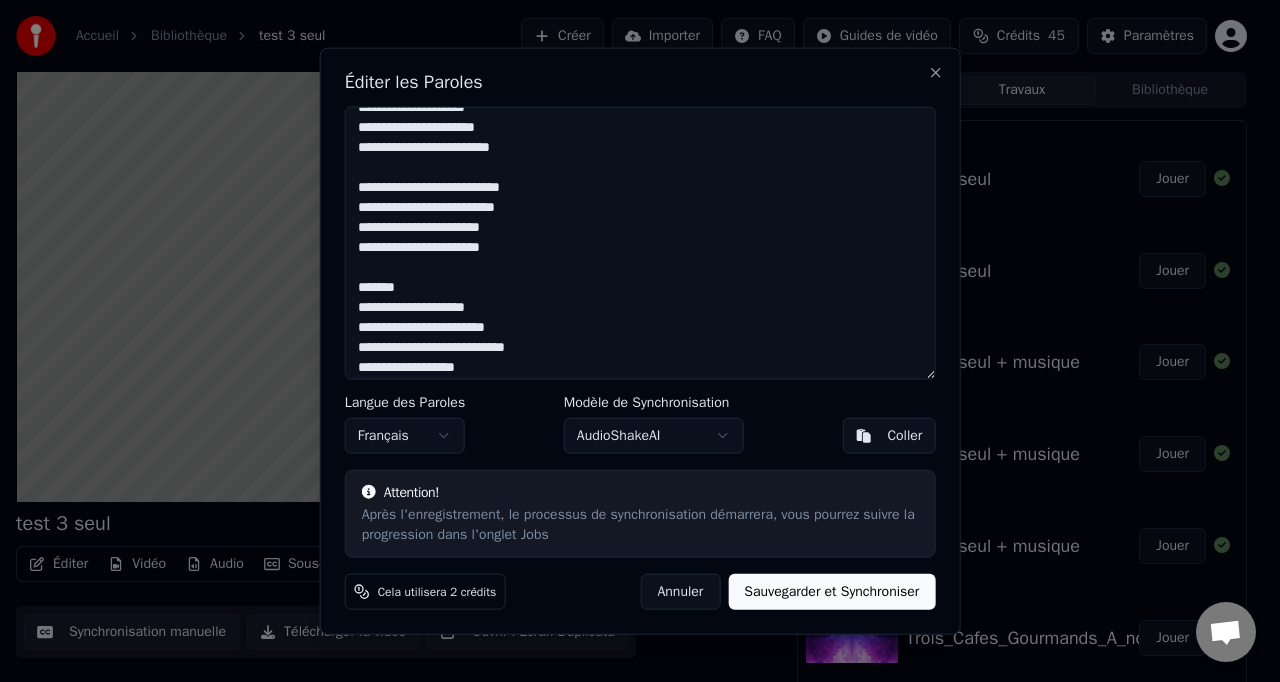 click on "Sauvegarder et Synchroniser" at bounding box center [831, 591] 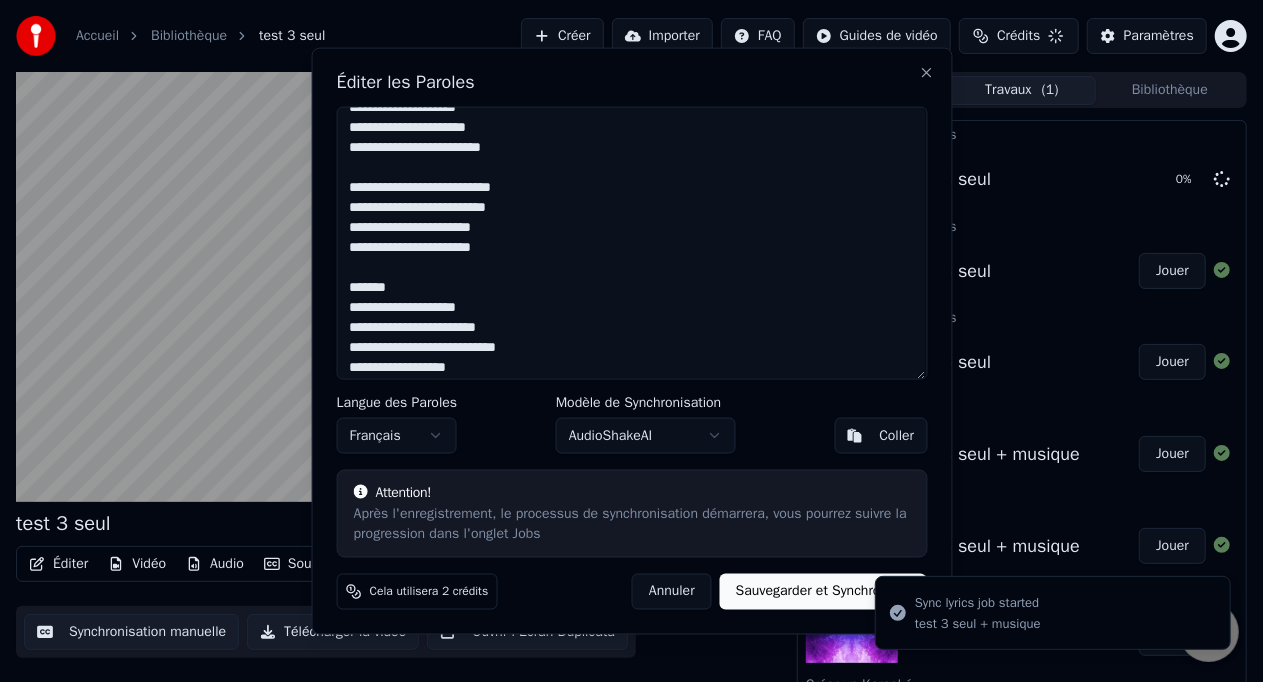 type on "**********" 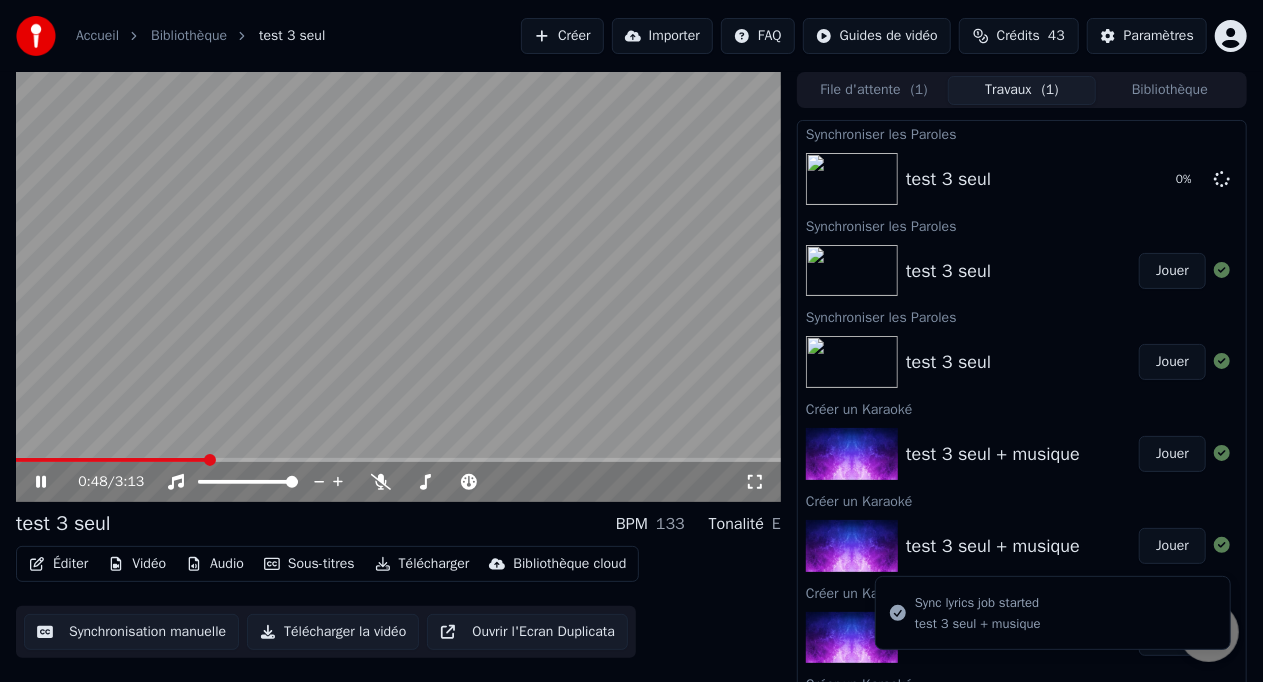 click 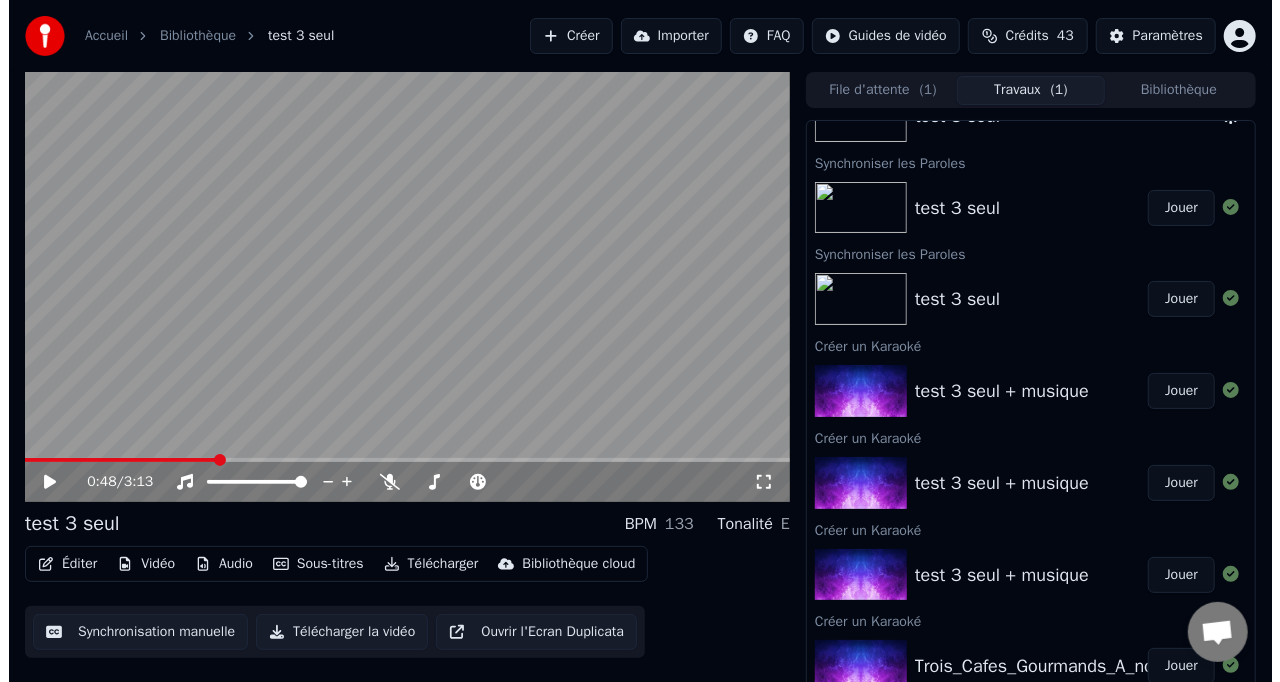 scroll, scrollTop: 0, scrollLeft: 0, axis: both 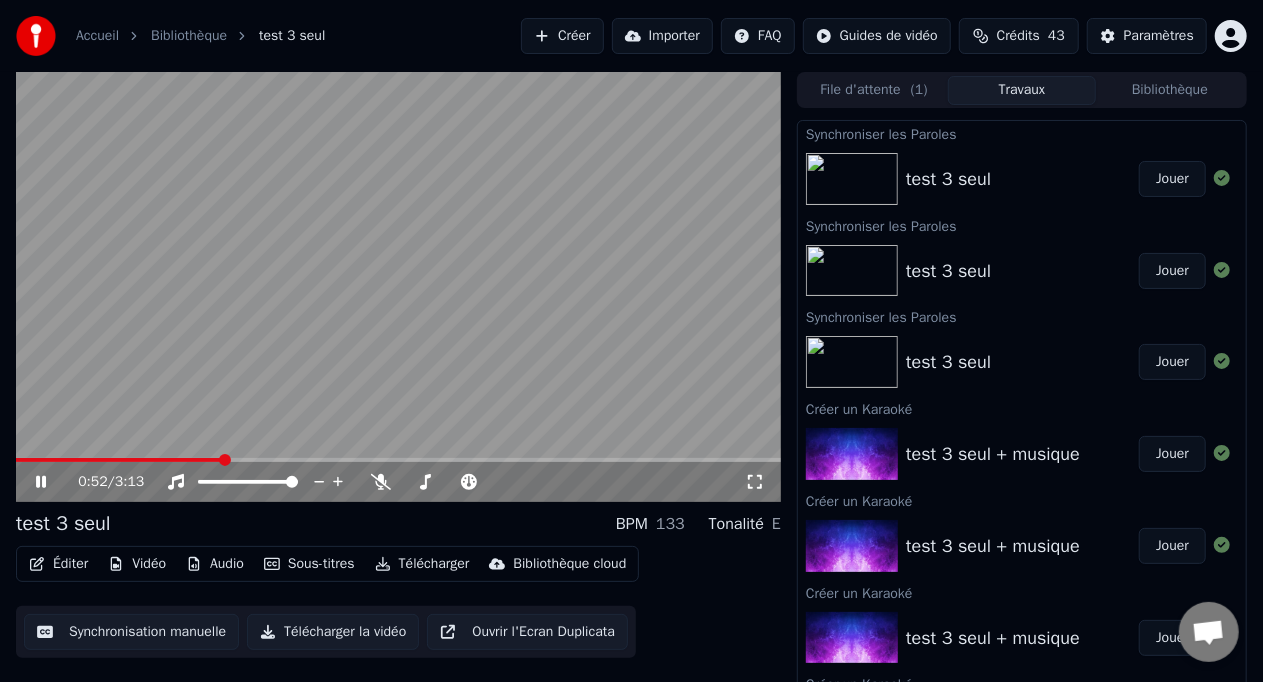 click 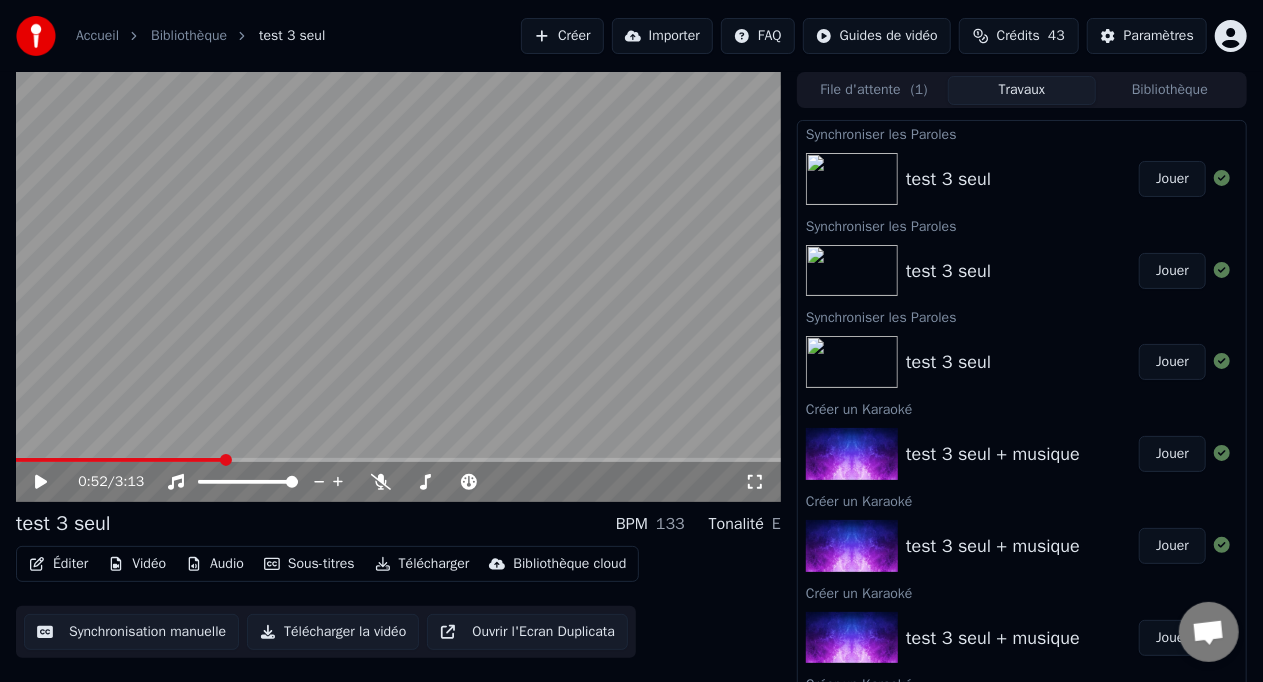 click on "test 3 seul" at bounding box center (1022, 179) 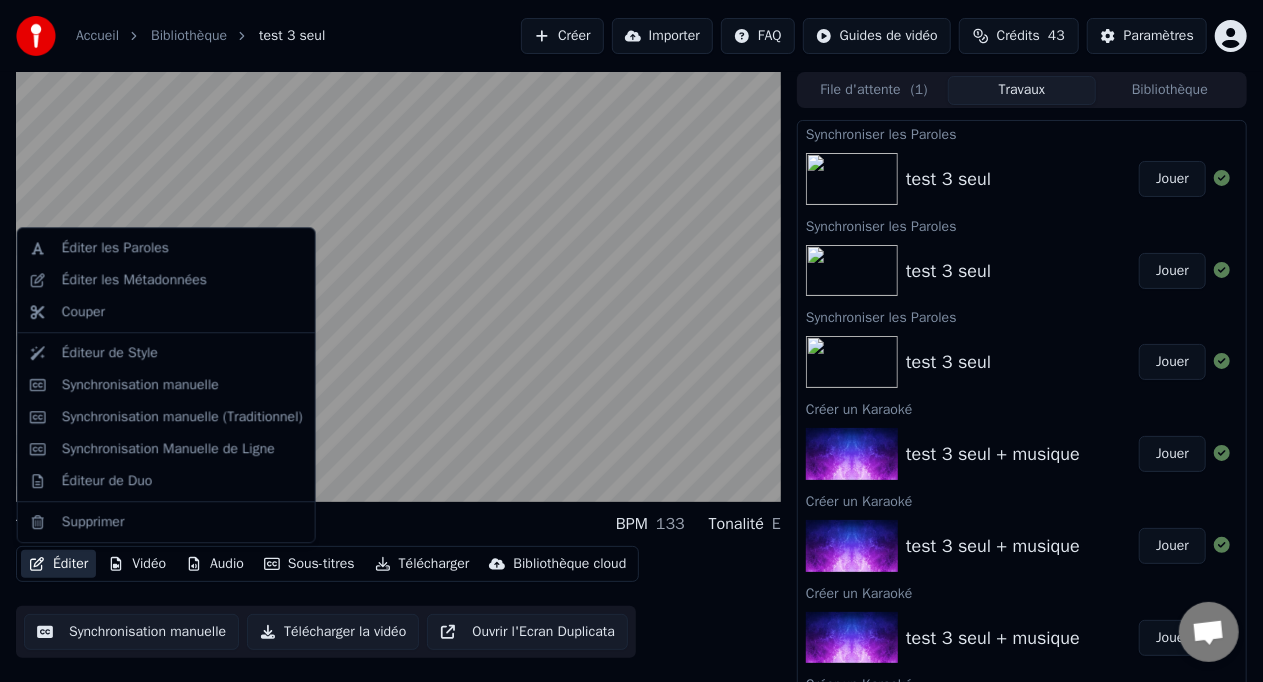 click on "Éditer" at bounding box center [58, 564] 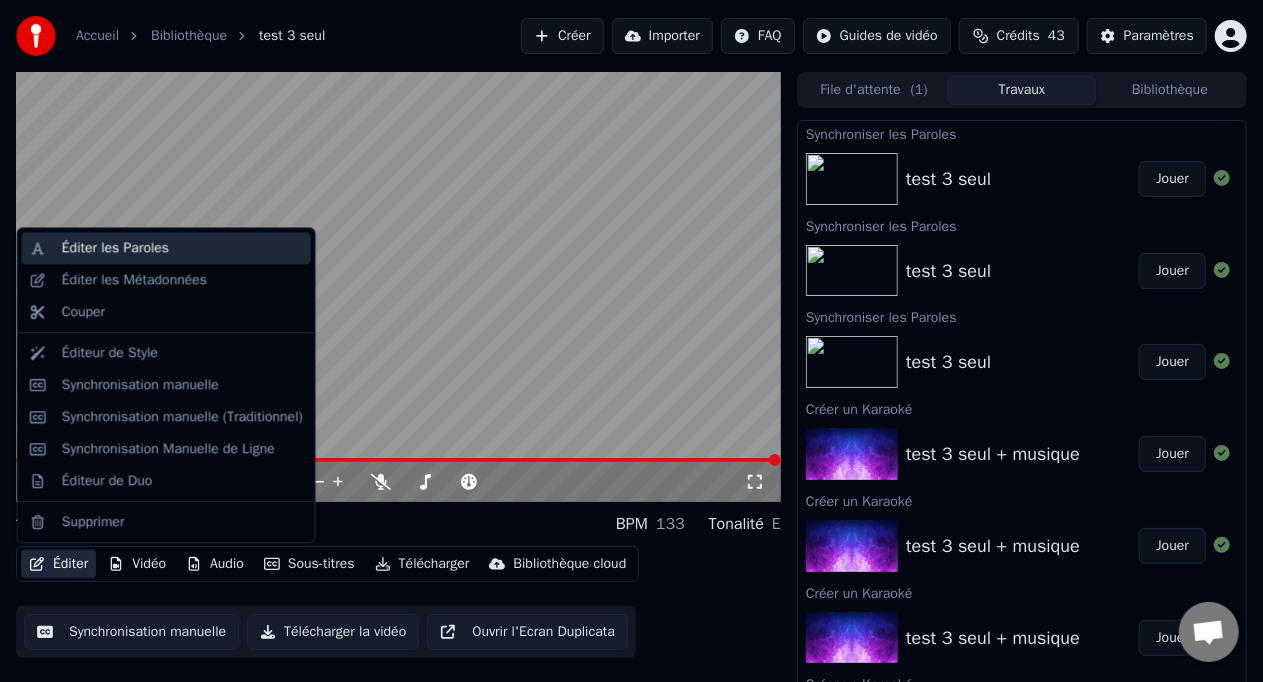 click on "Éditer les Paroles" at bounding box center (115, 248) 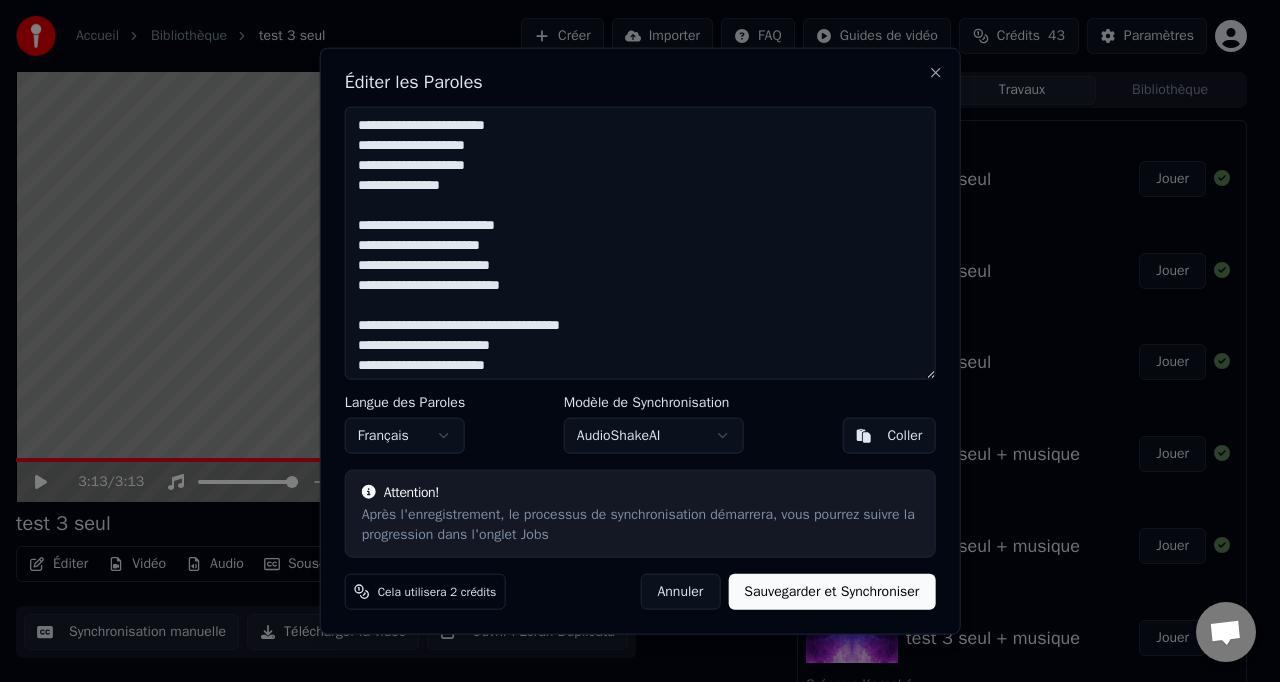 click at bounding box center [640, 243] 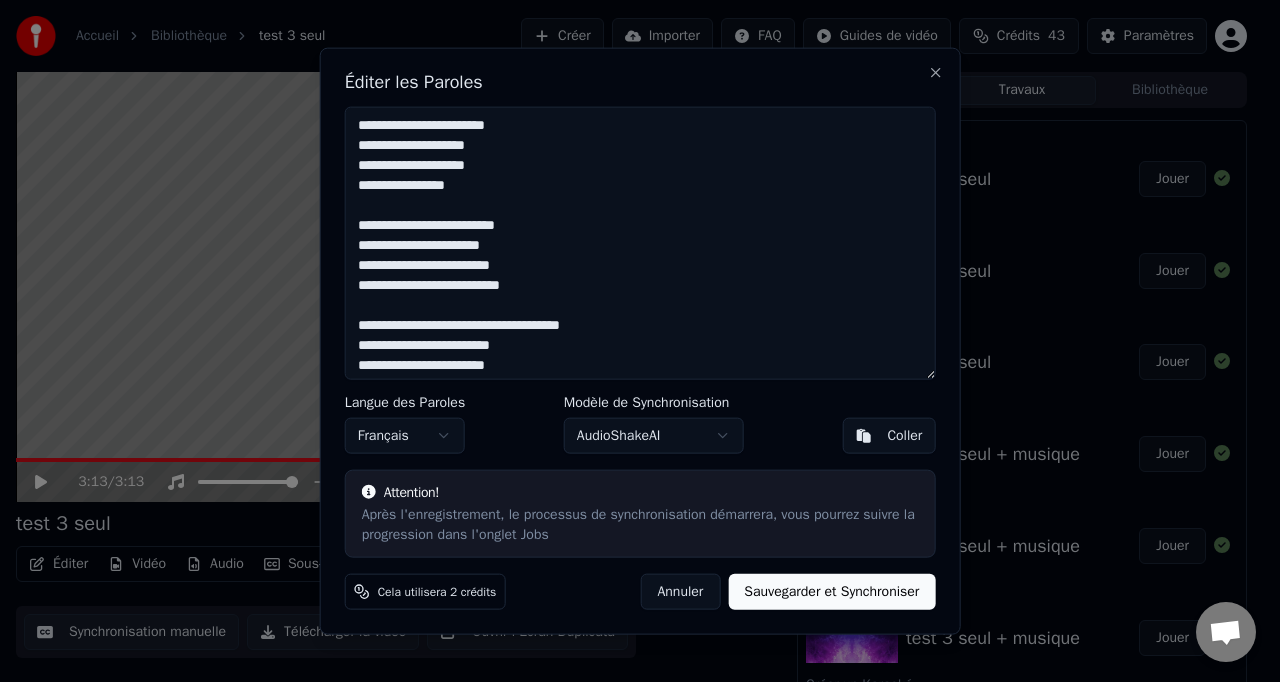 click at bounding box center [640, 243] 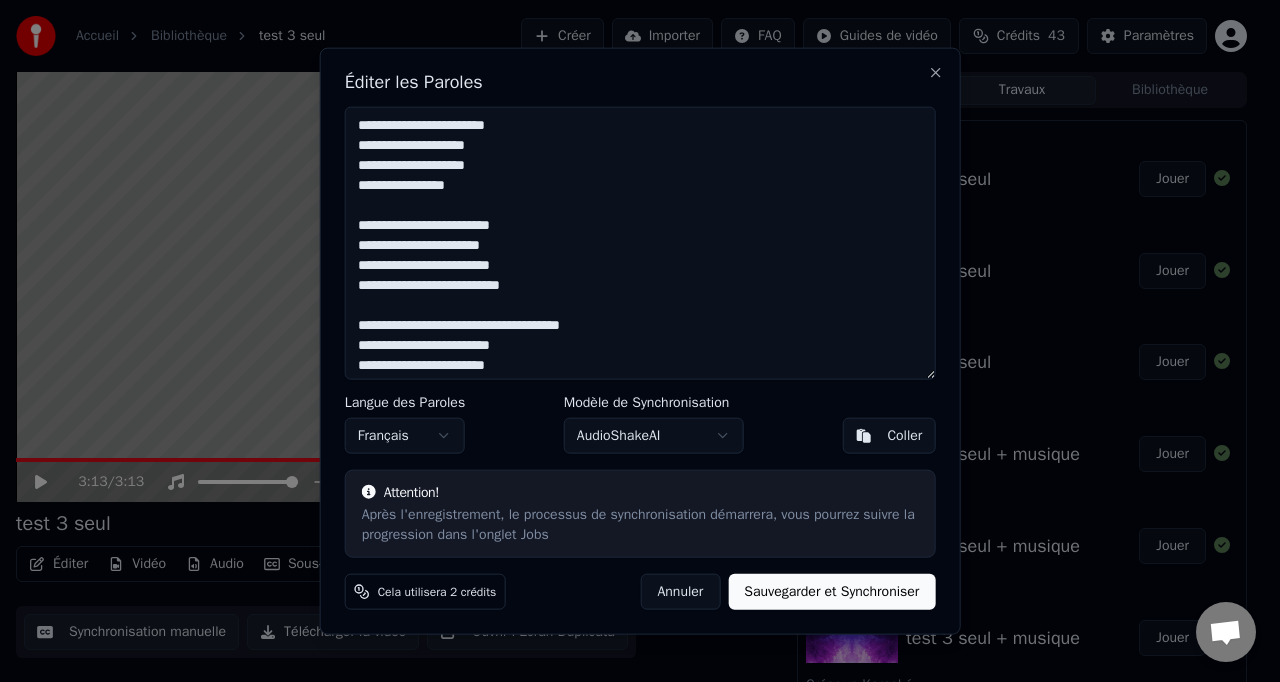 click at bounding box center [640, 243] 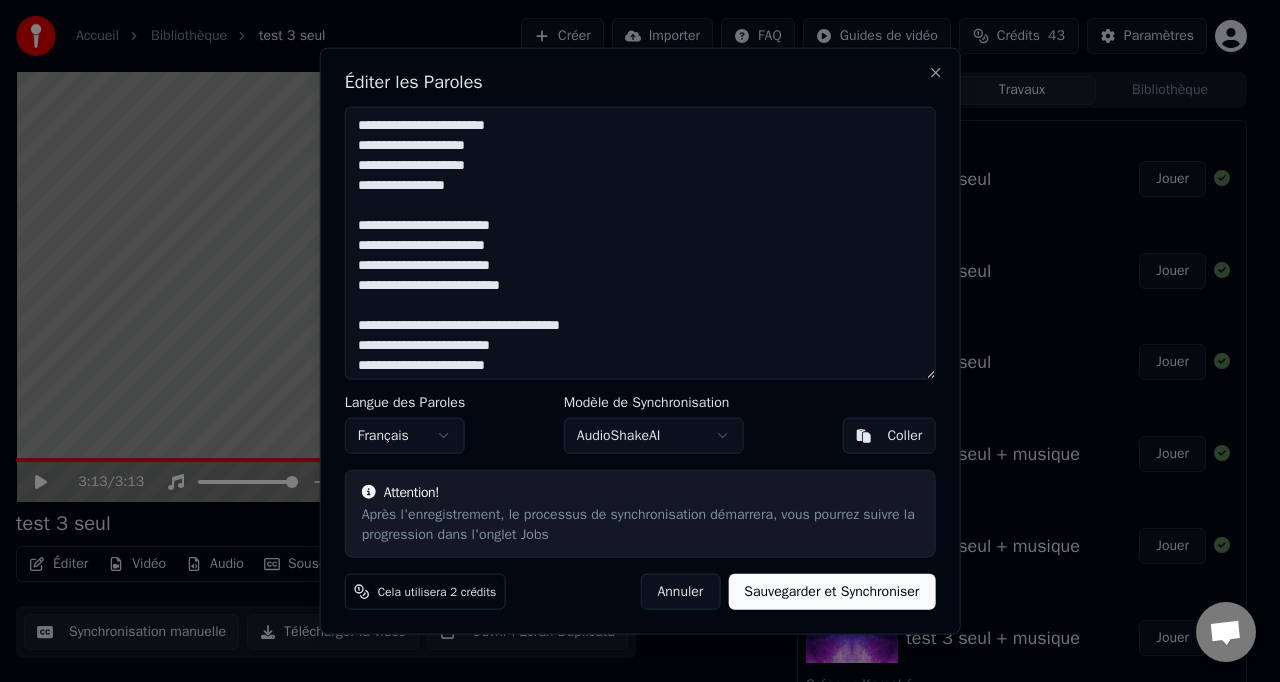 click at bounding box center [640, 243] 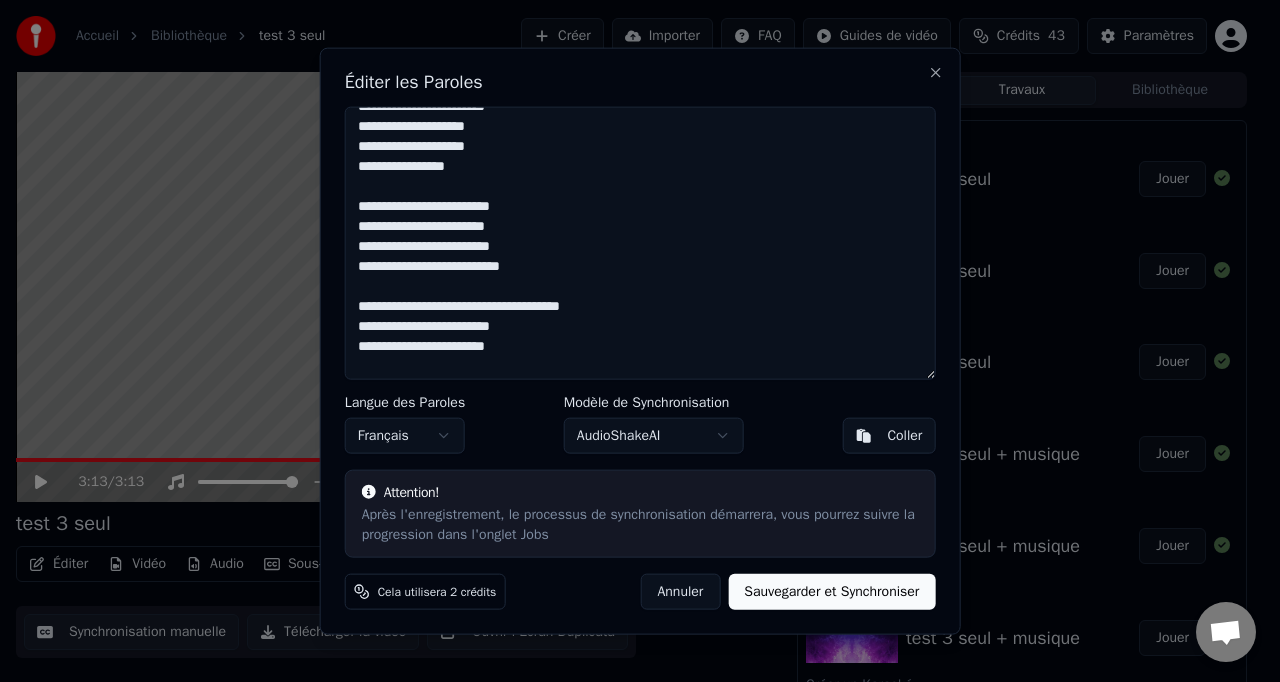scroll, scrollTop: 25, scrollLeft: 0, axis: vertical 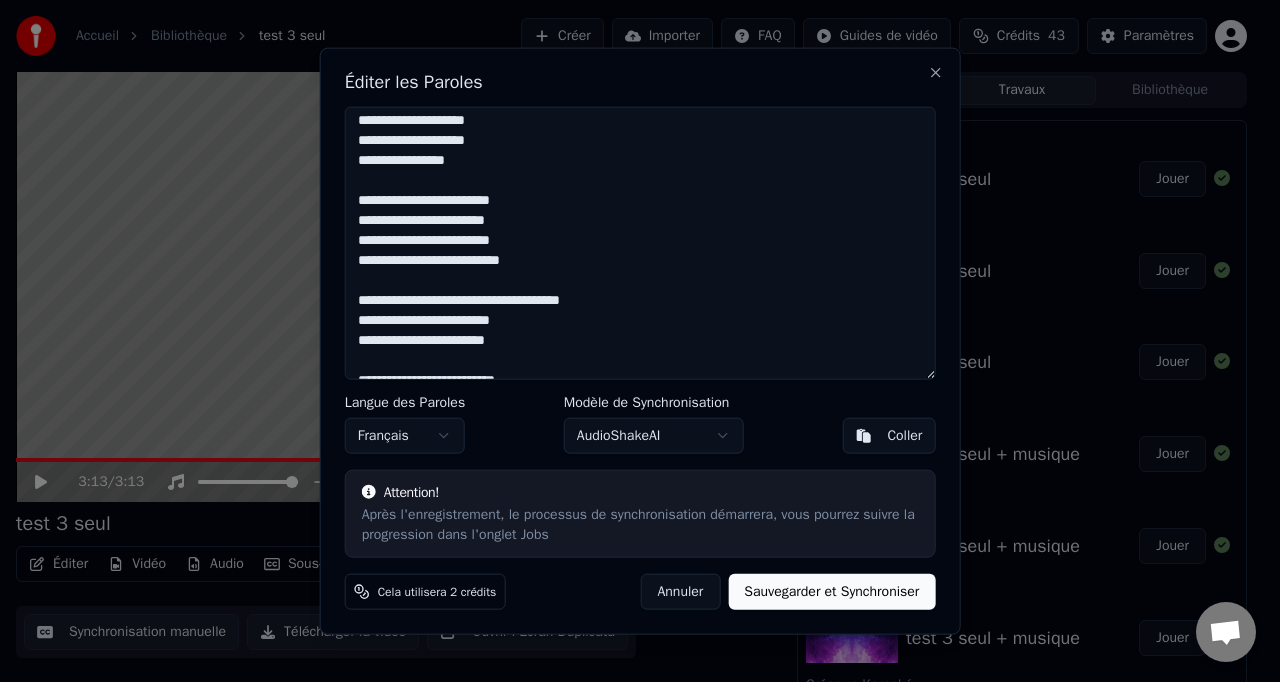 click at bounding box center (640, 243) 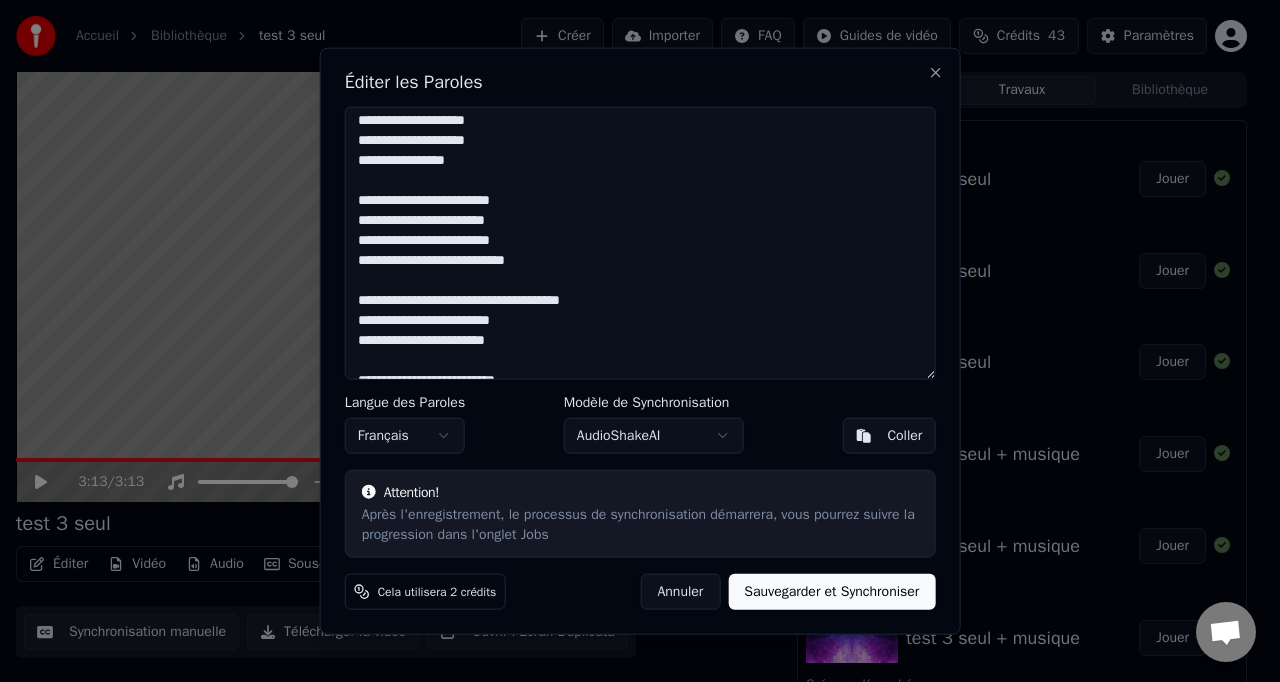 click at bounding box center (640, 243) 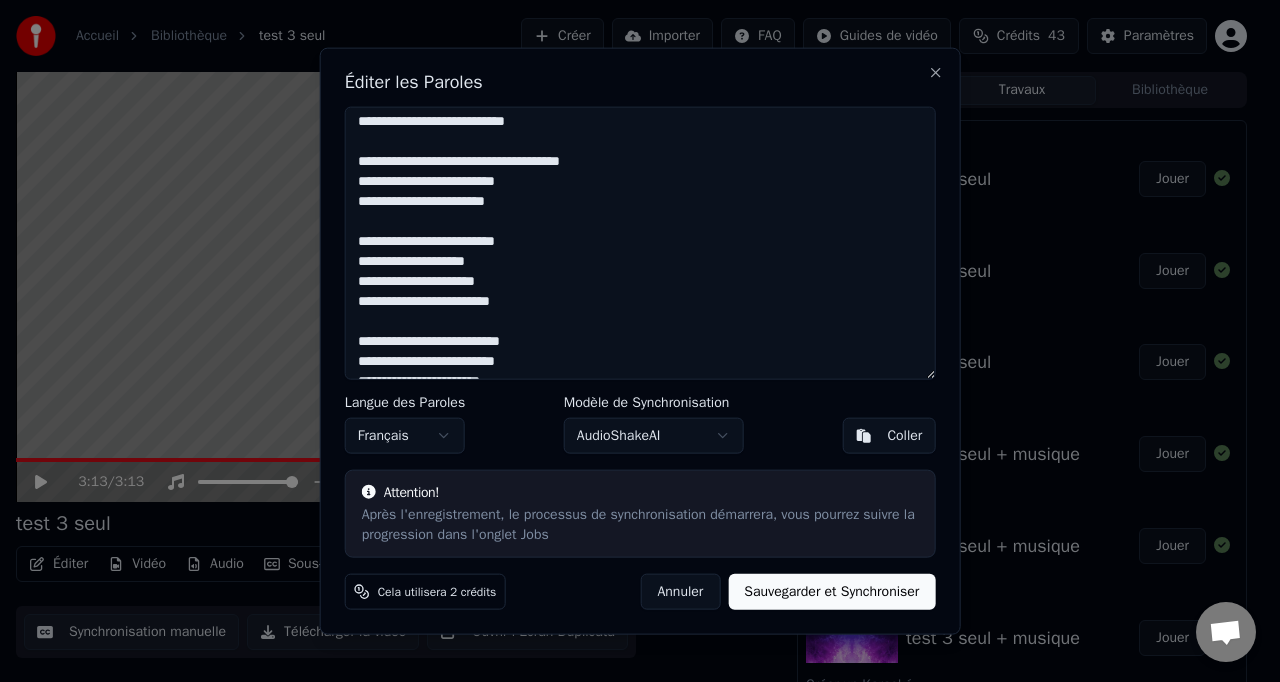 scroll, scrollTop: 166, scrollLeft: 0, axis: vertical 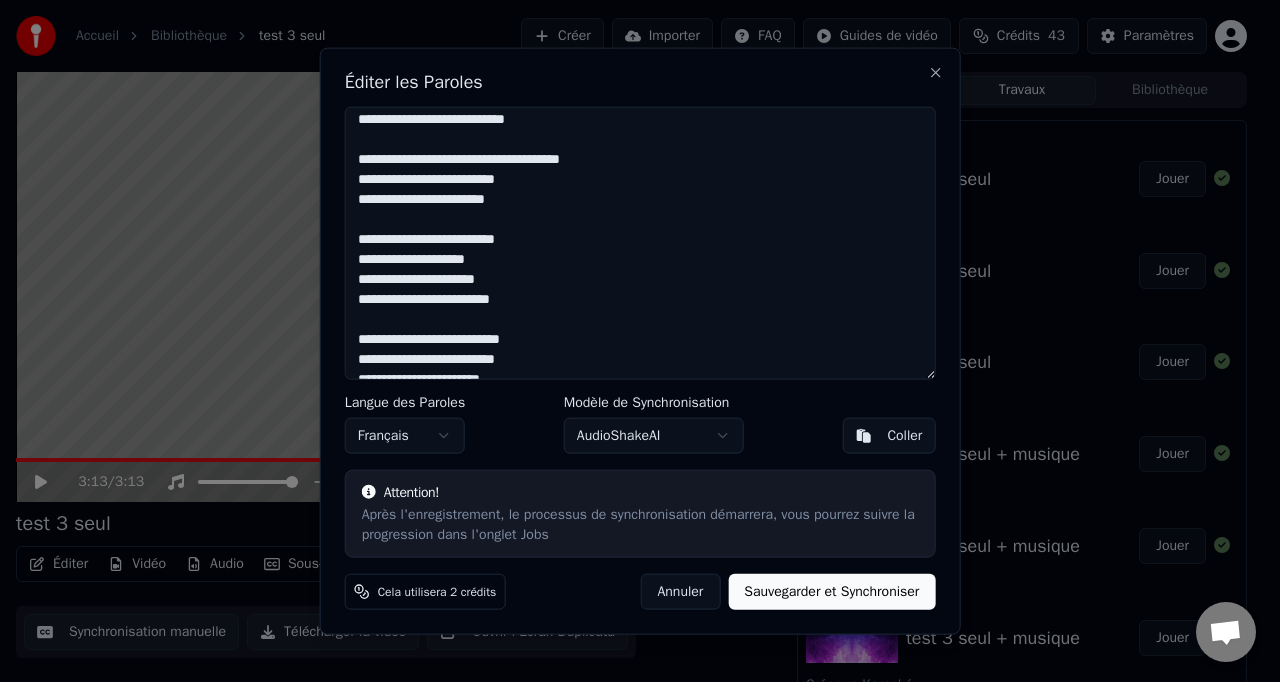click at bounding box center (640, 243) 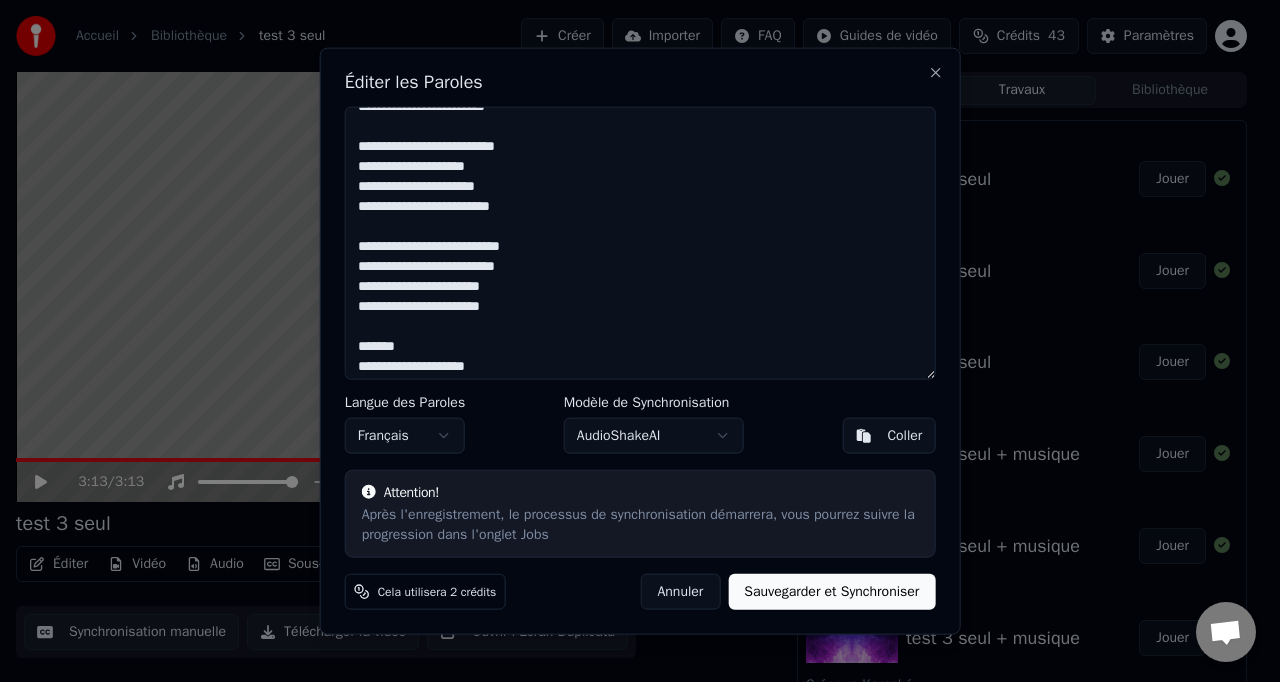 scroll, scrollTop: 261, scrollLeft: 0, axis: vertical 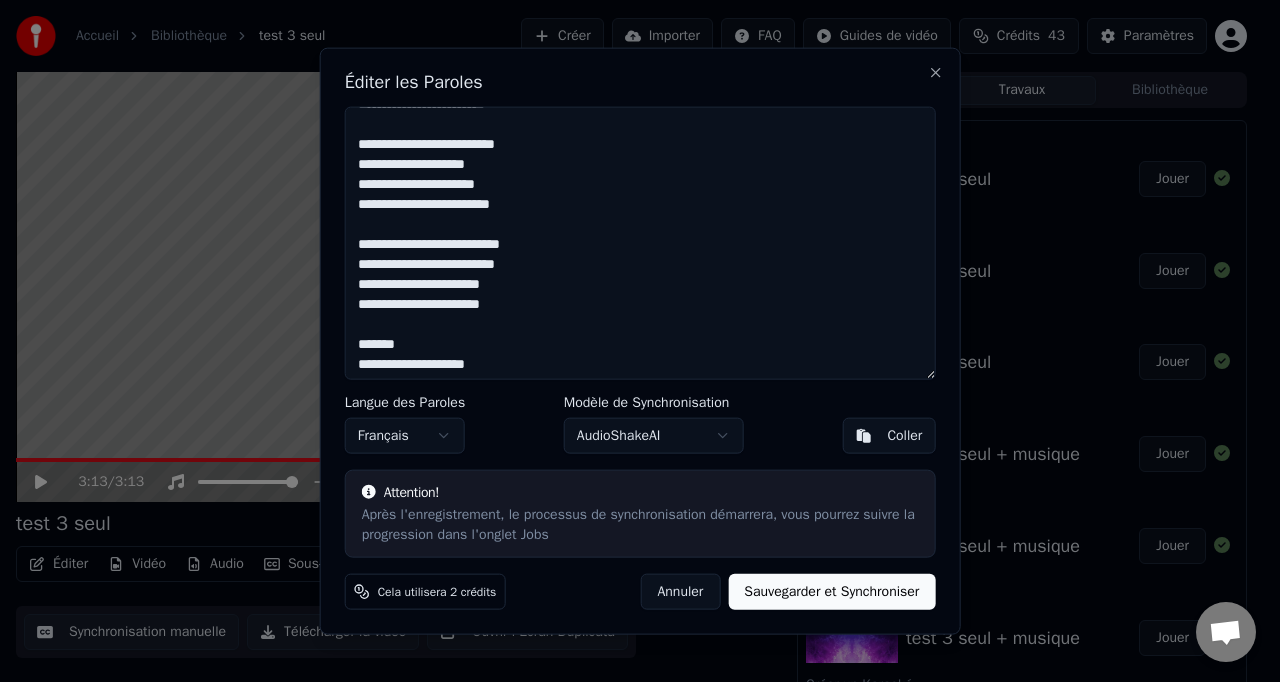 click at bounding box center (640, 243) 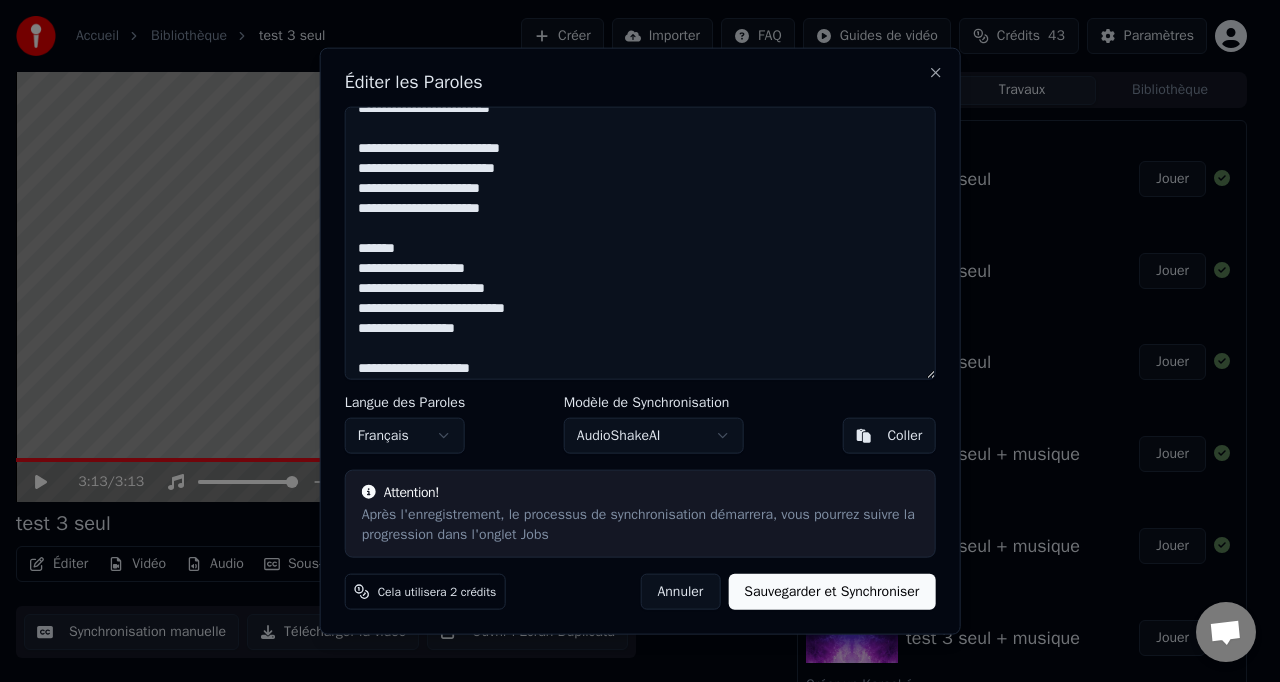 scroll, scrollTop: 359, scrollLeft: 0, axis: vertical 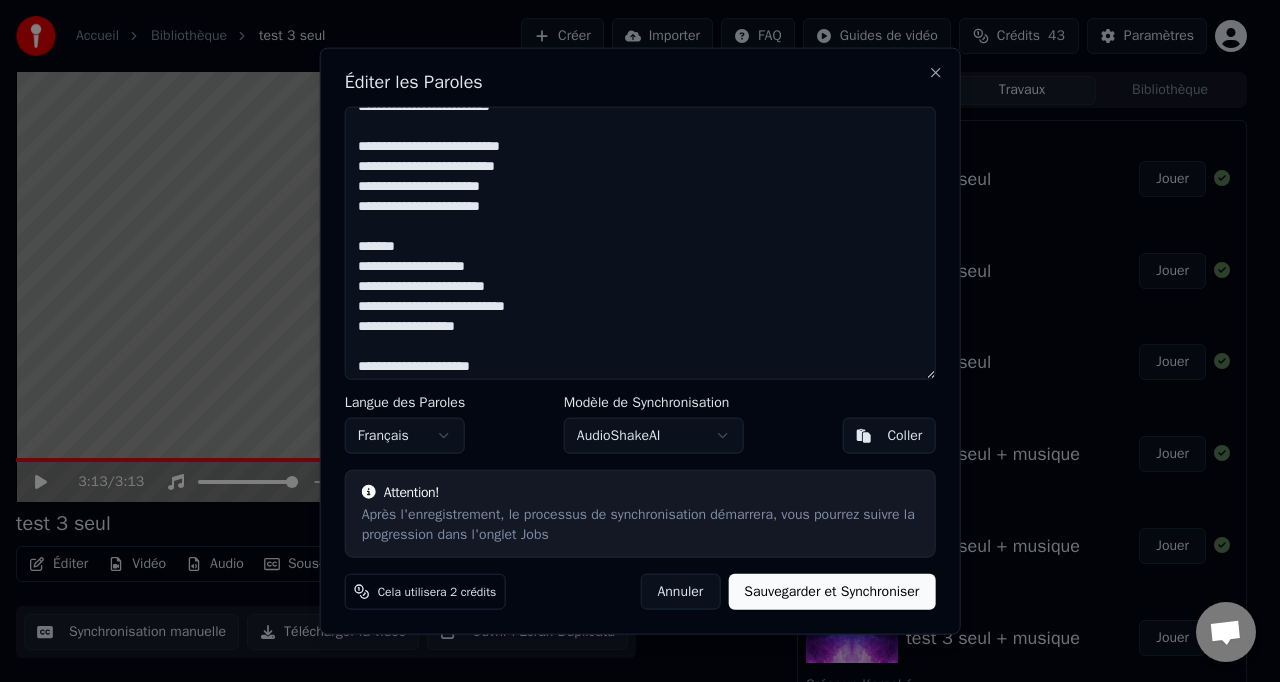 click at bounding box center [640, 243] 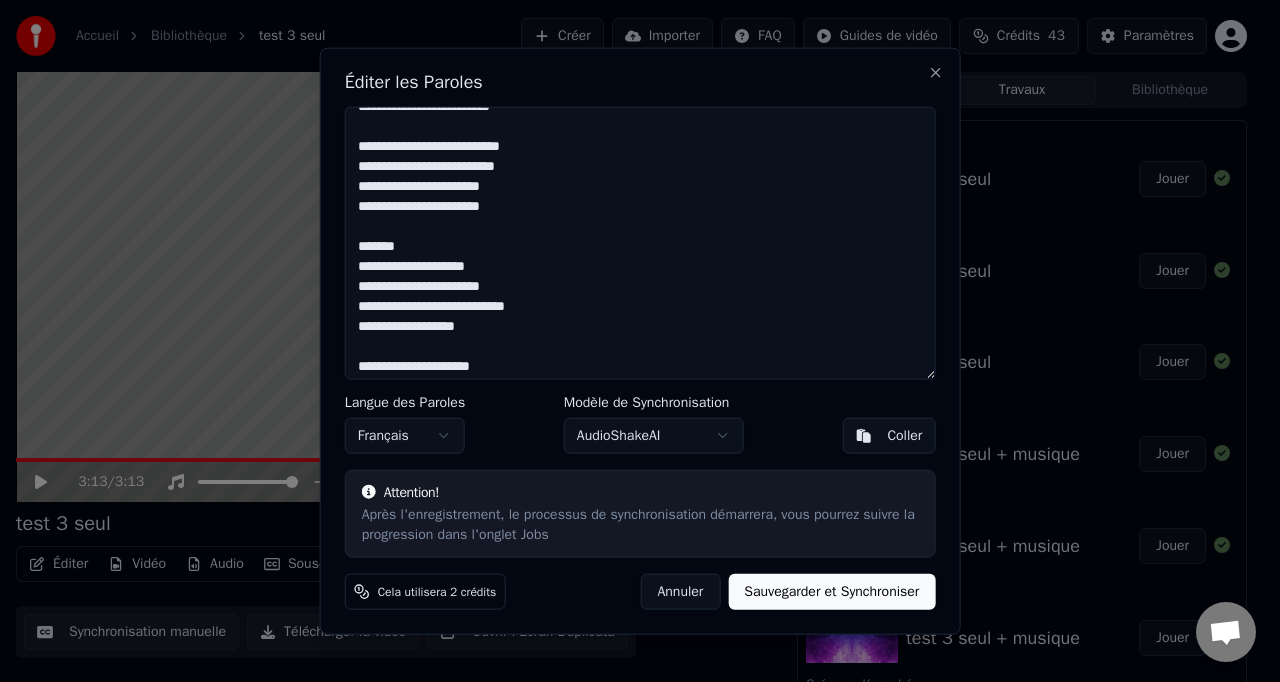 click at bounding box center [640, 243] 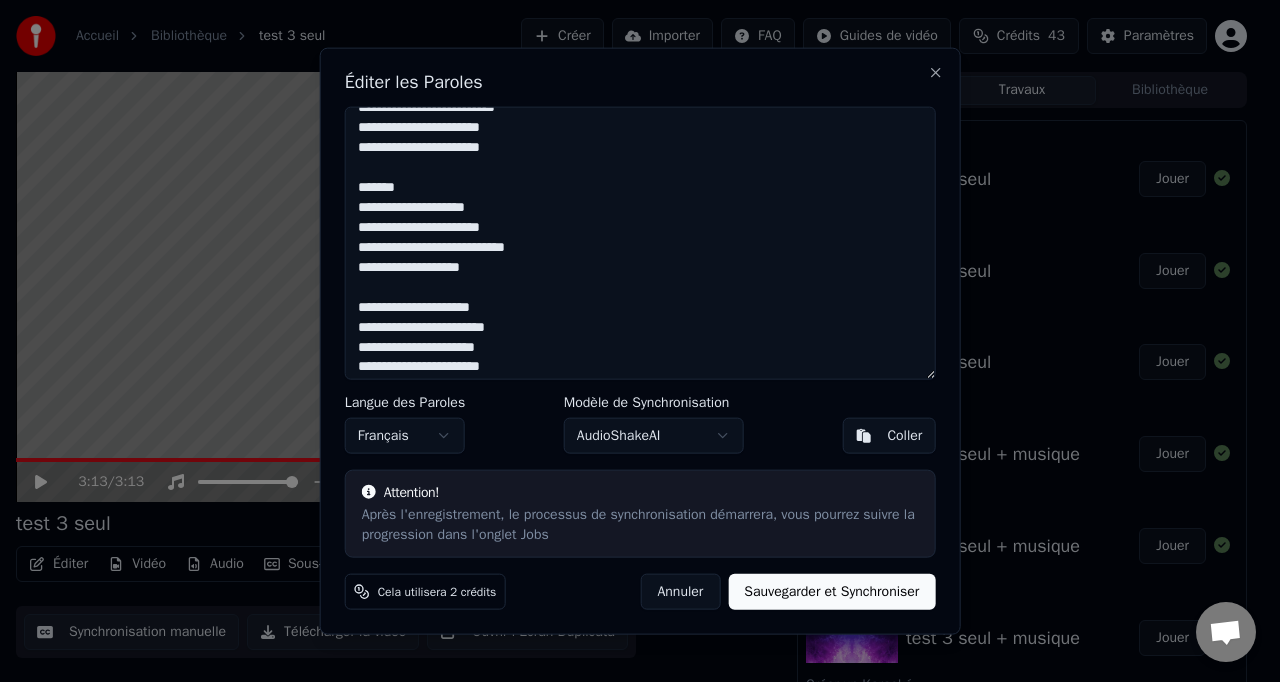 scroll, scrollTop: 419, scrollLeft: 0, axis: vertical 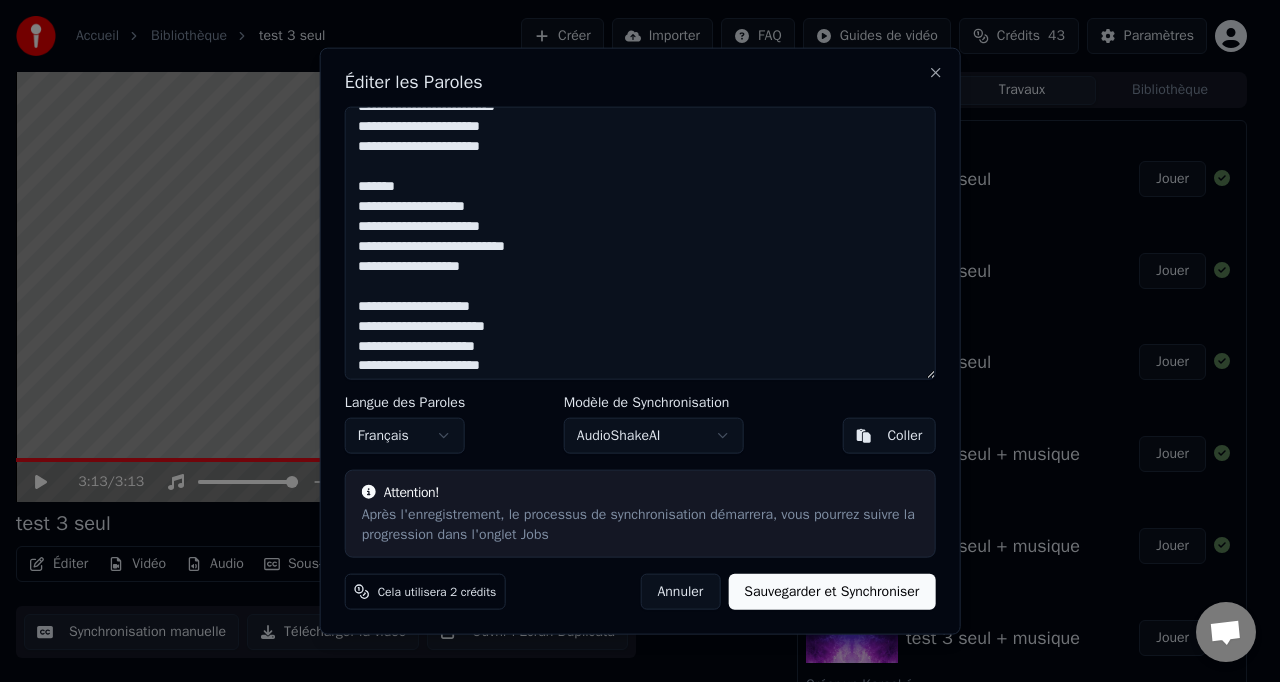 click at bounding box center [640, 243] 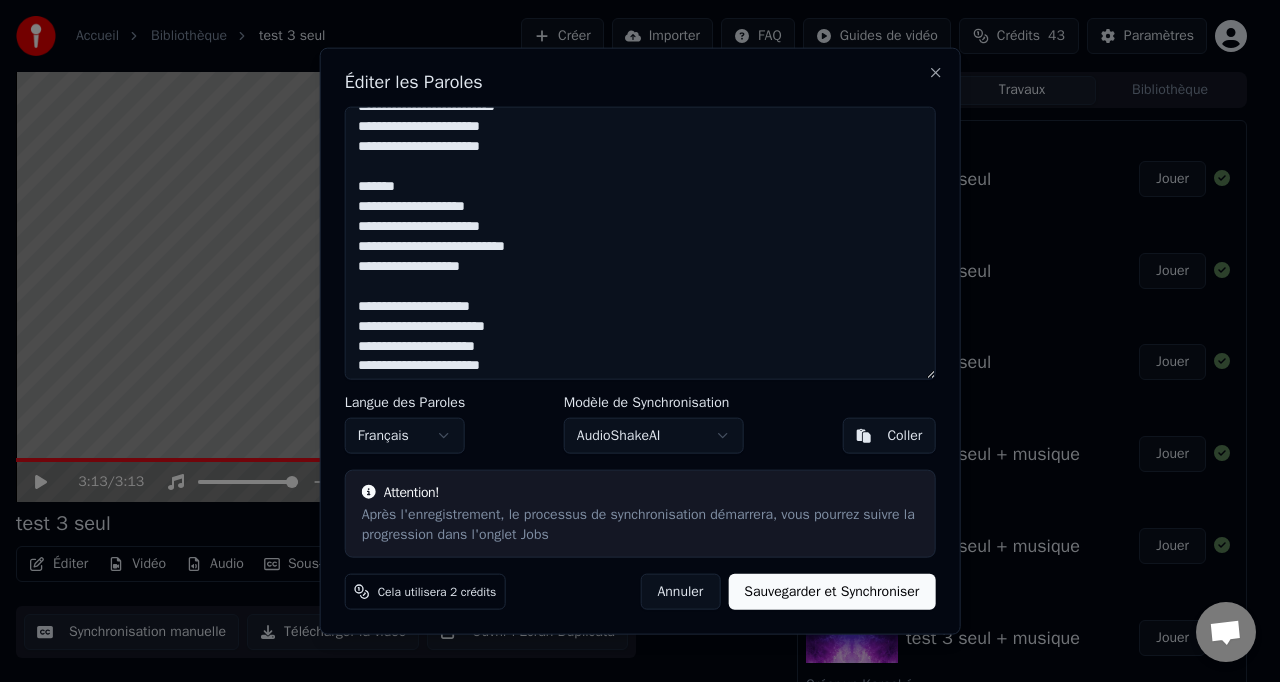 click at bounding box center [640, 243] 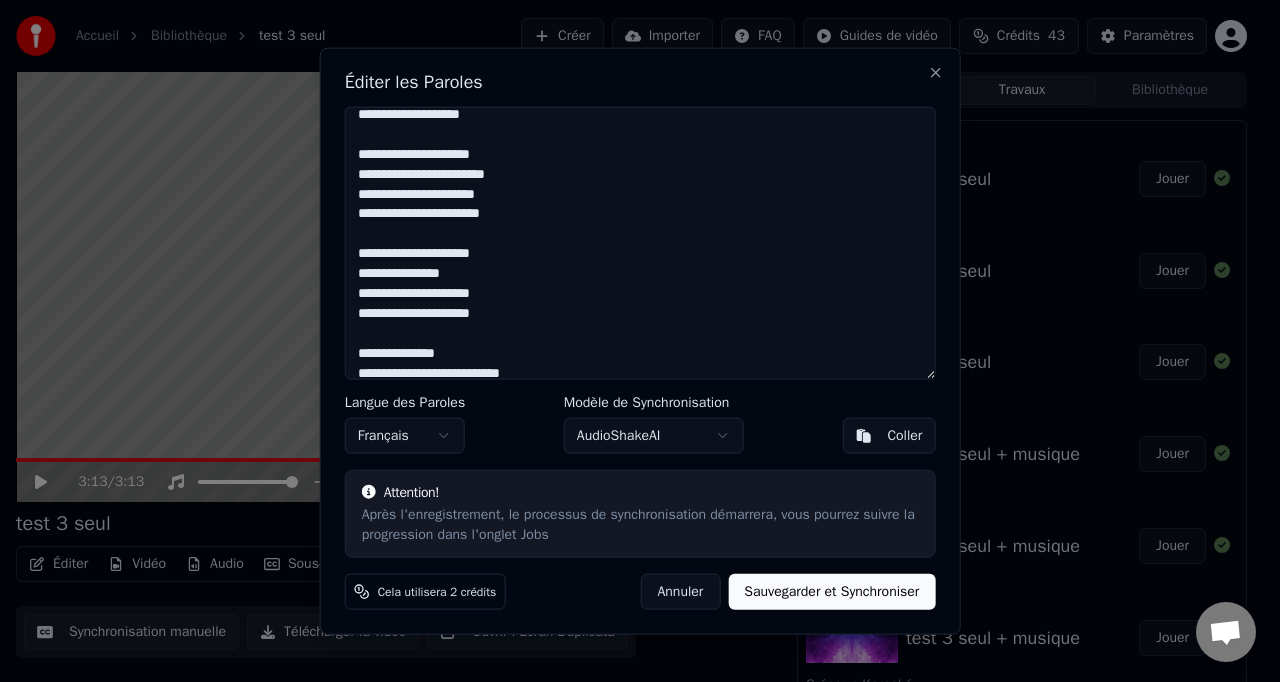 scroll, scrollTop: 576, scrollLeft: 0, axis: vertical 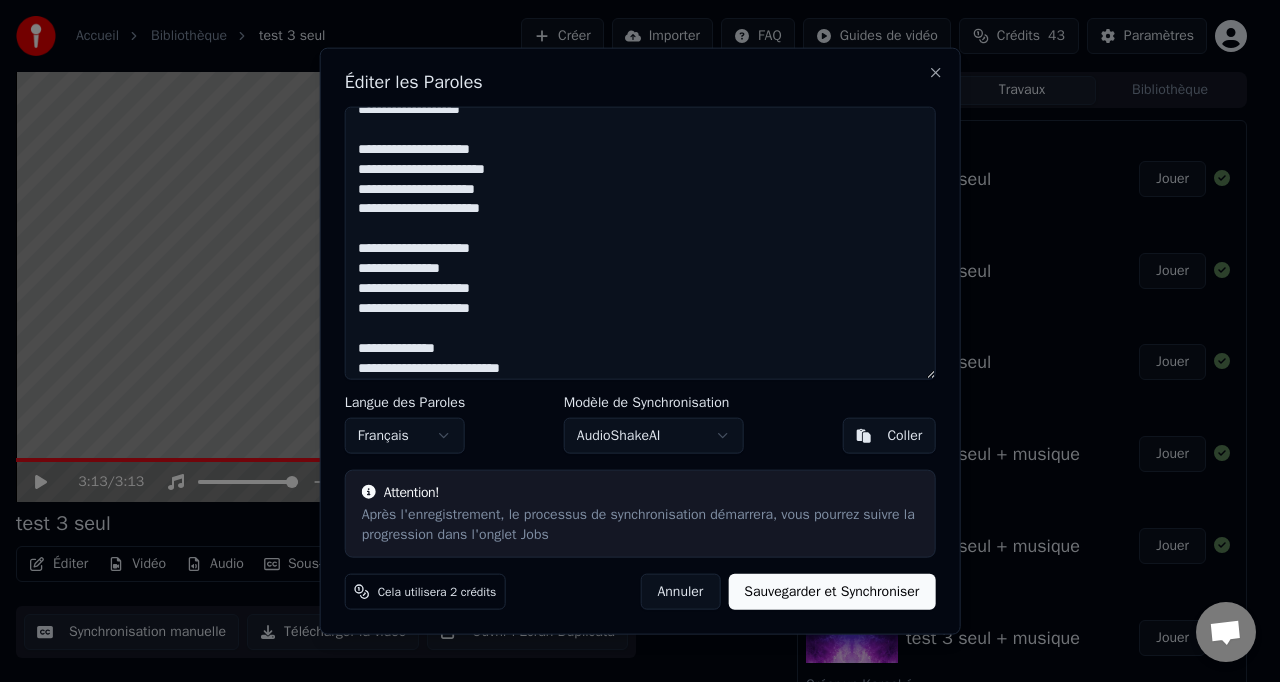 click at bounding box center (640, 243) 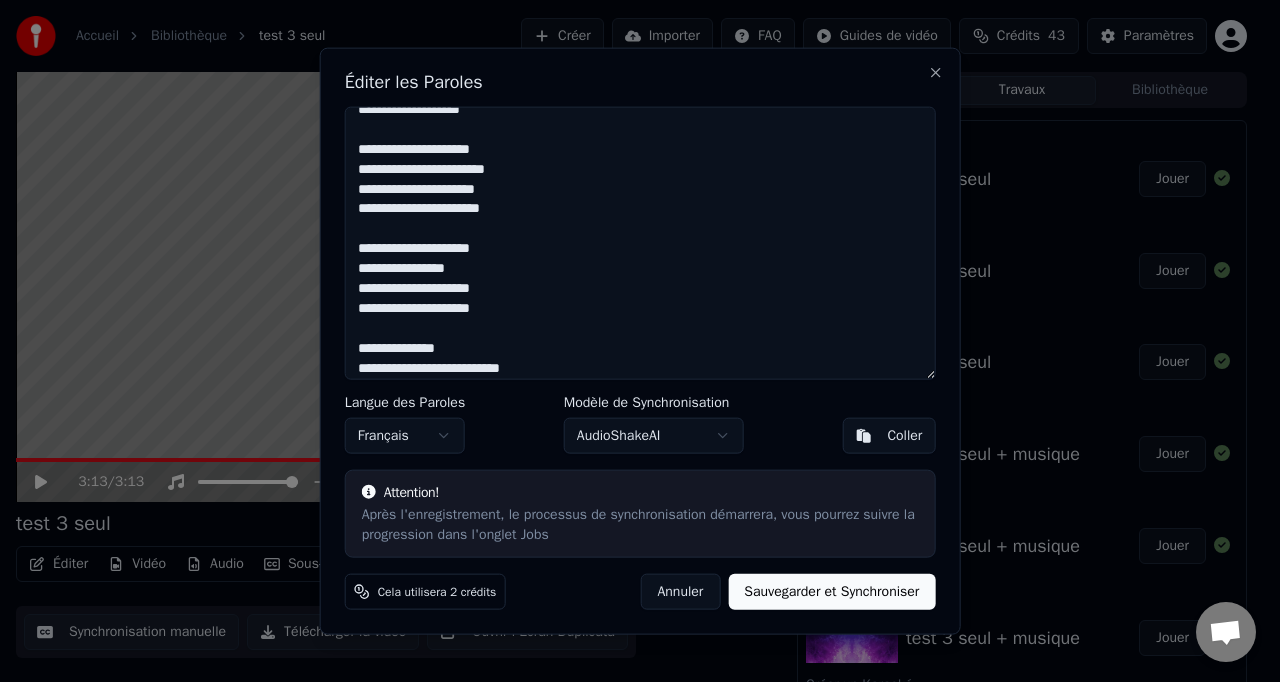 click at bounding box center [640, 243] 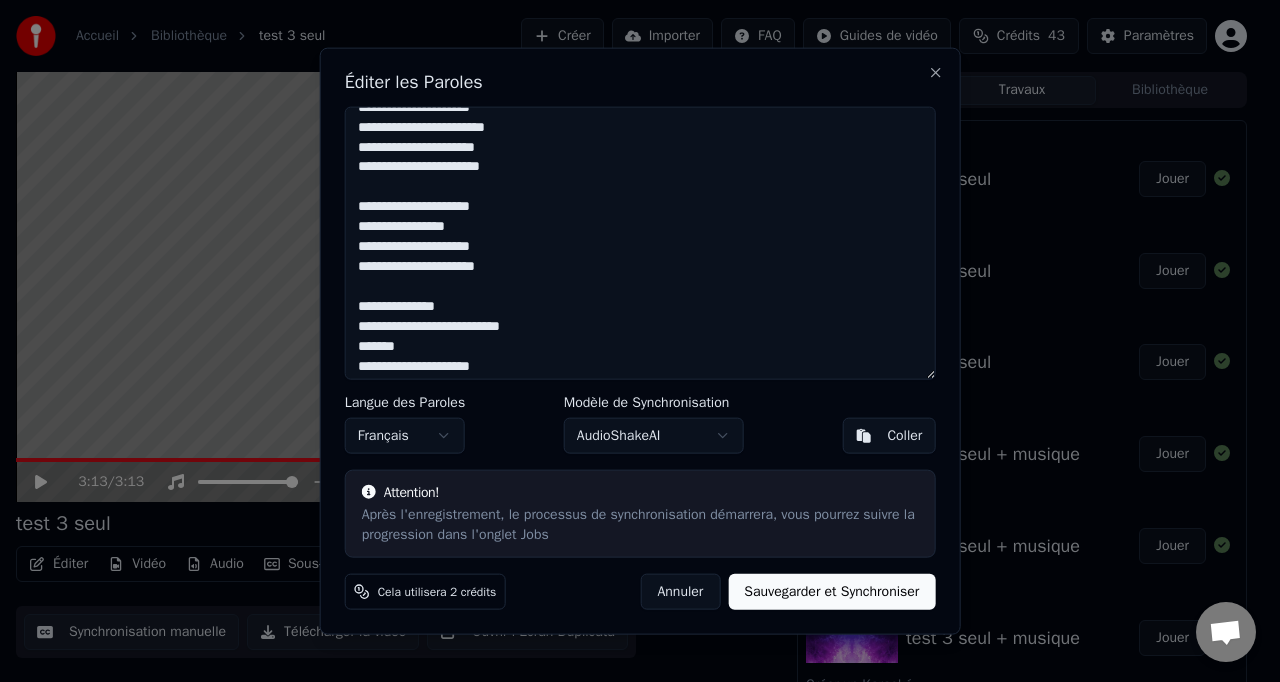 scroll, scrollTop: 636, scrollLeft: 0, axis: vertical 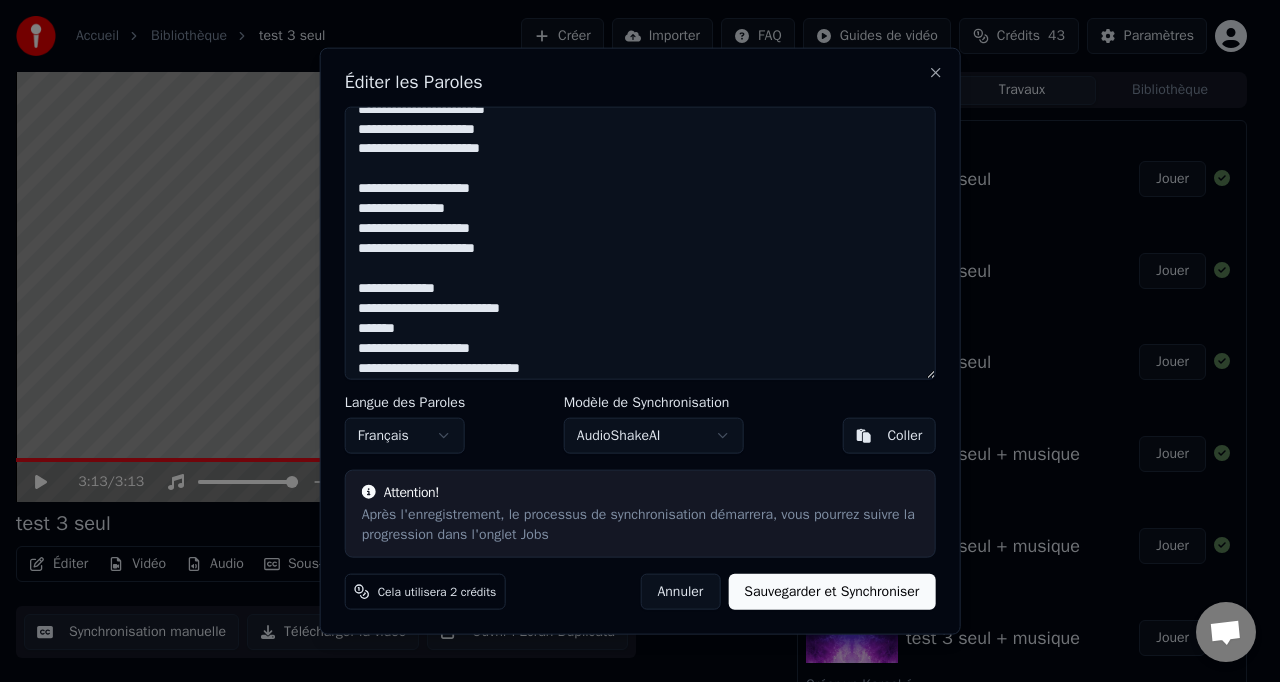 click at bounding box center (640, 243) 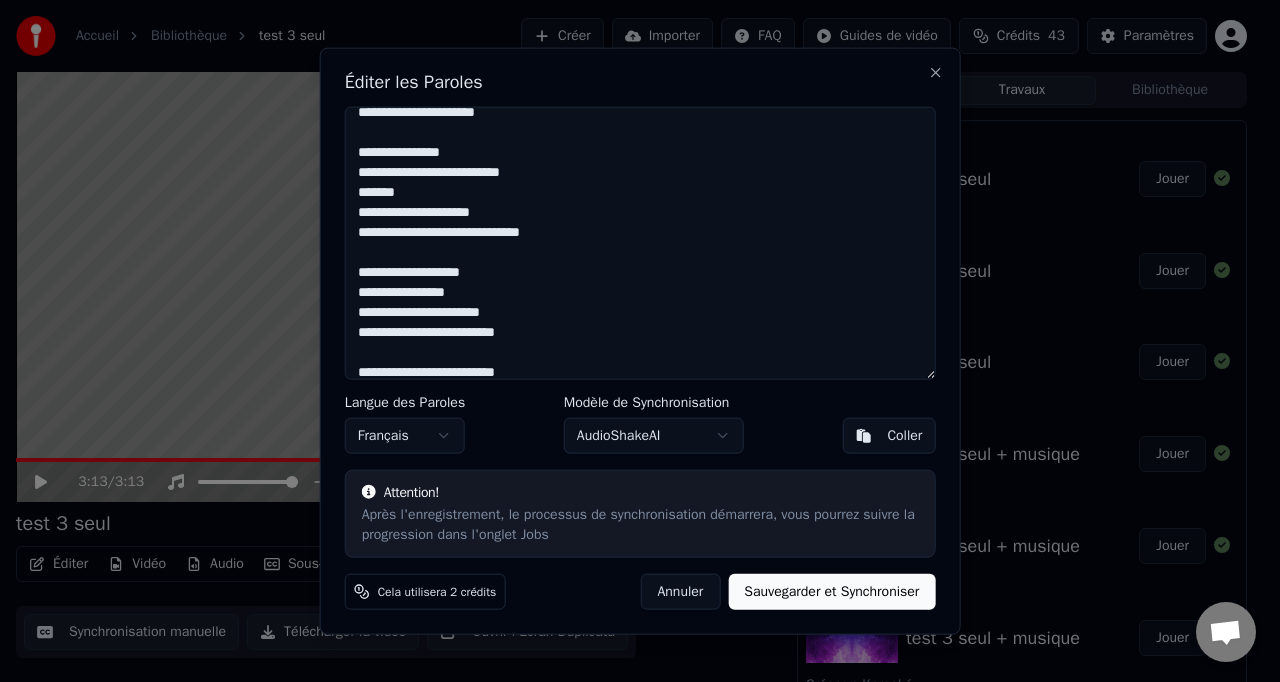 scroll, scrollTop: 781, scrollLeft: 0, axis: vertical 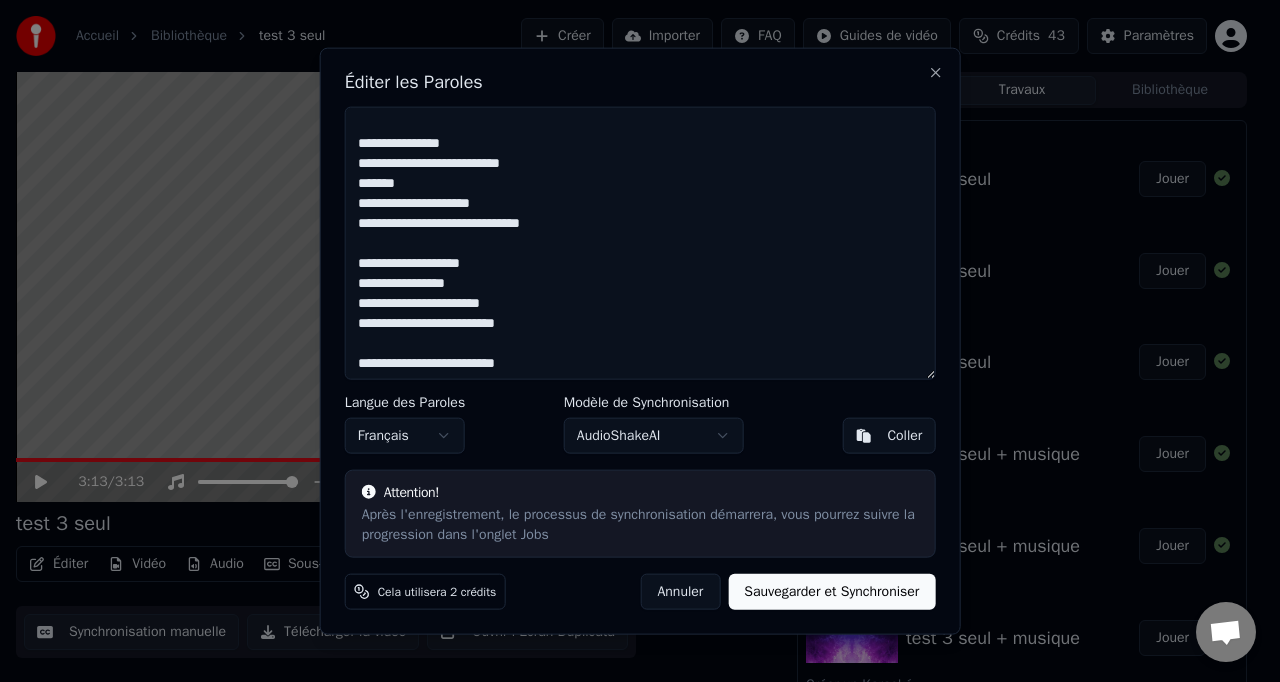 click at bounding box center [640, 243] 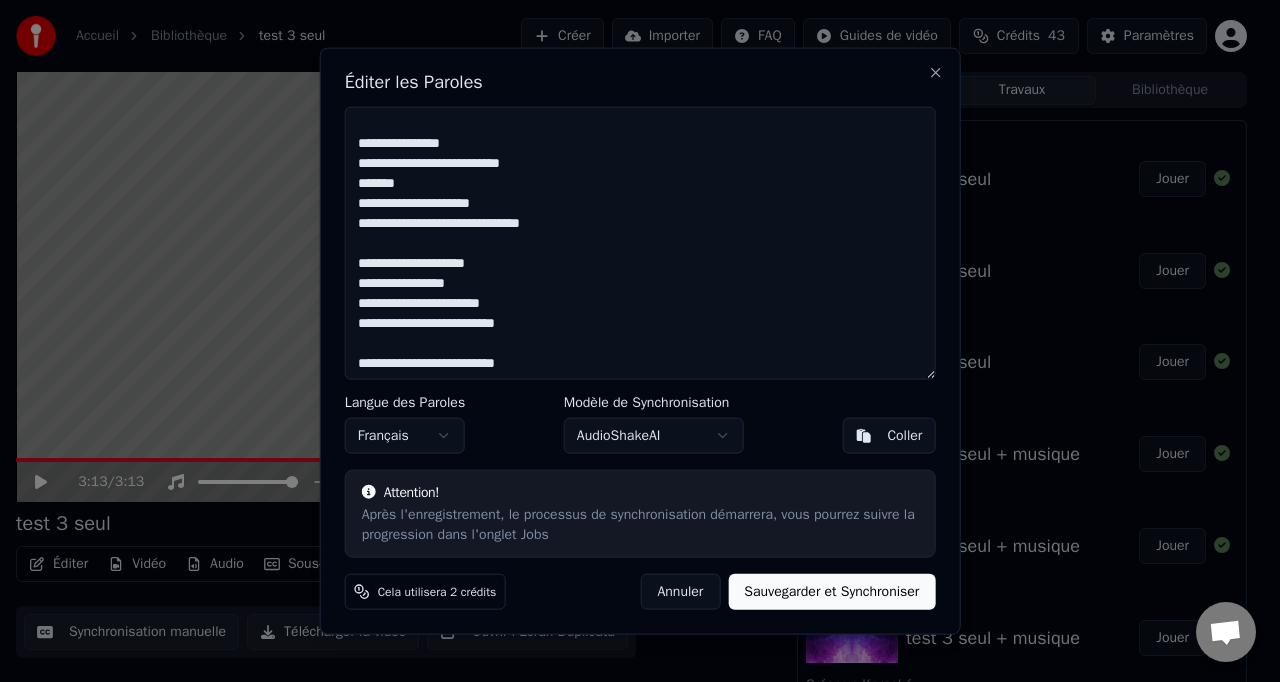 click at bounding box center [640, 243] 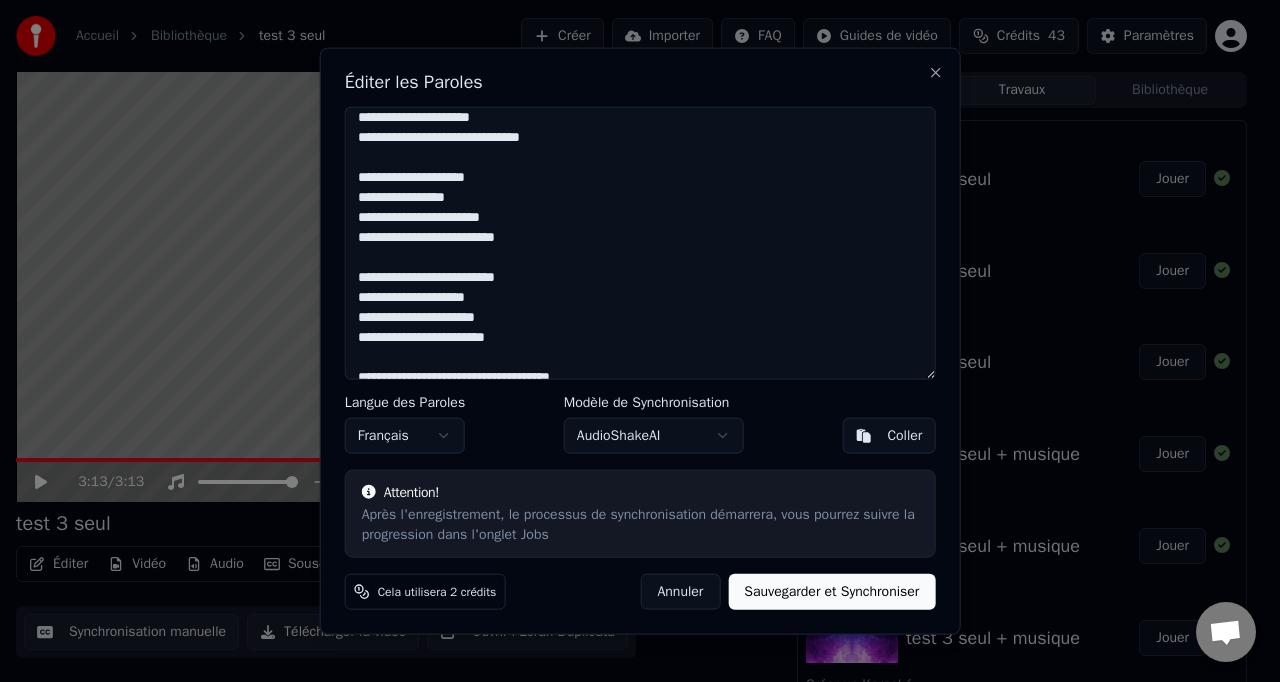 scroll, scrollTop: 868, scrollLeft: 0, axis: vertical 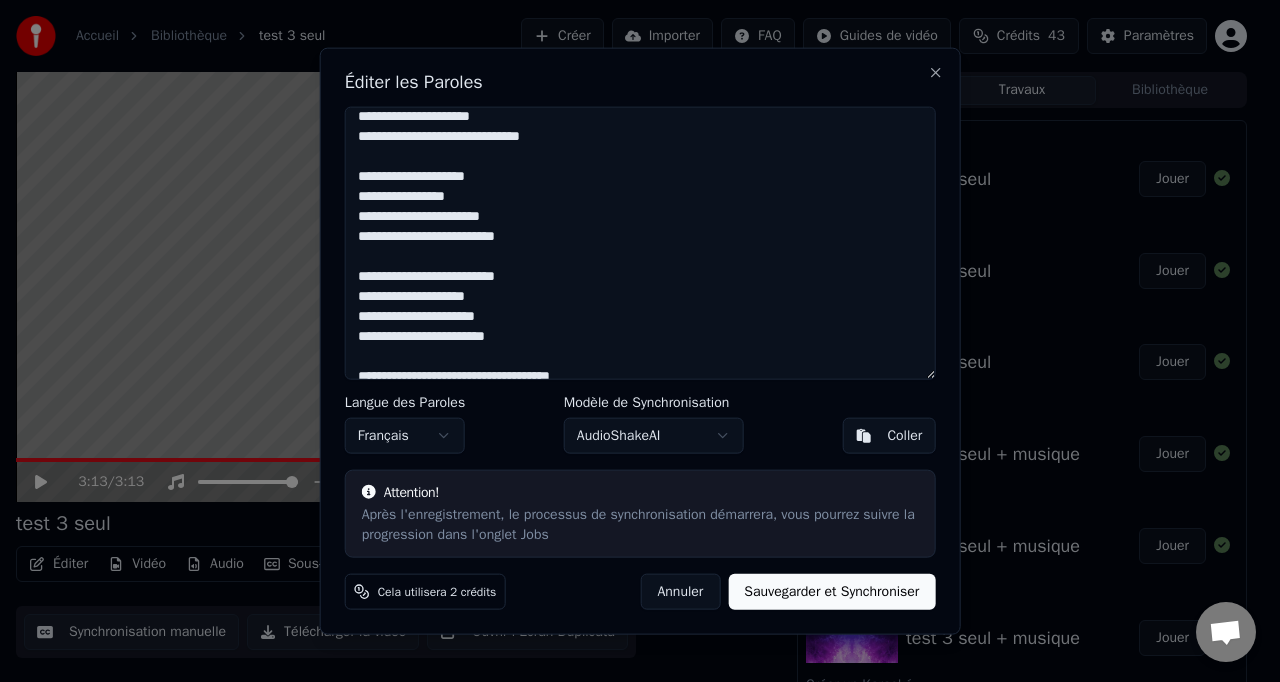 click at bounding box center [640, 243] 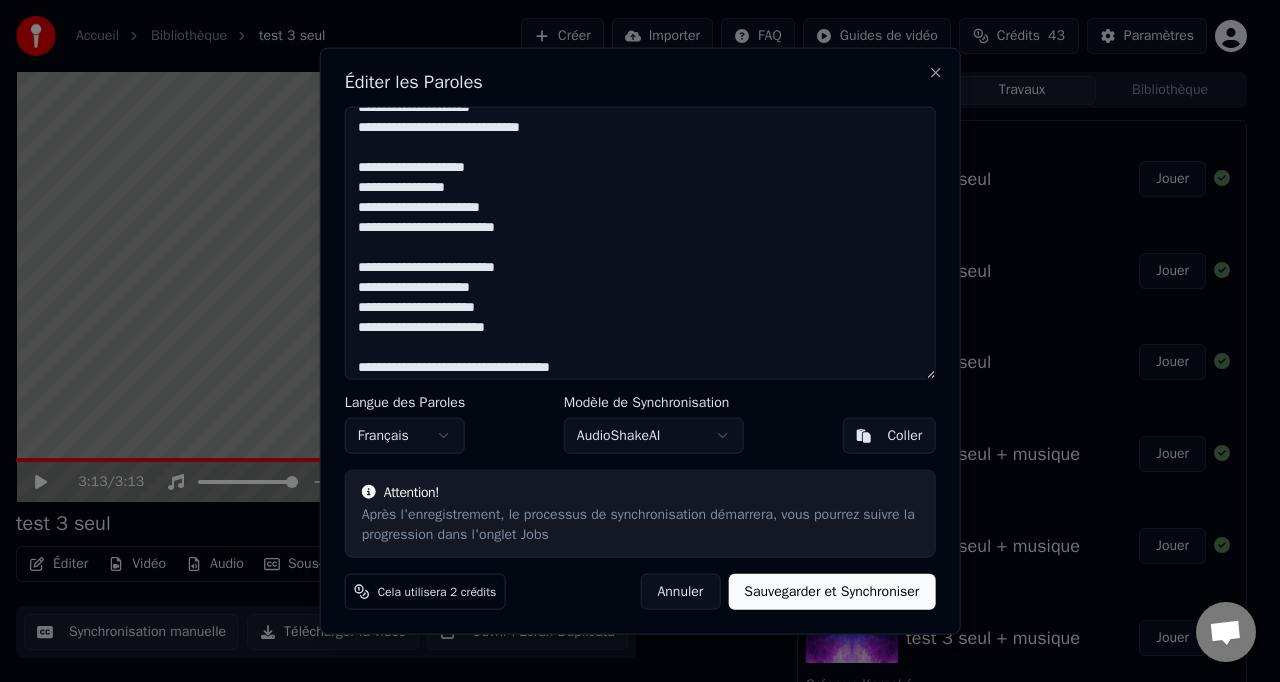 scroll, scrollTop: 878, scrollLeft: 0, axis: vertical 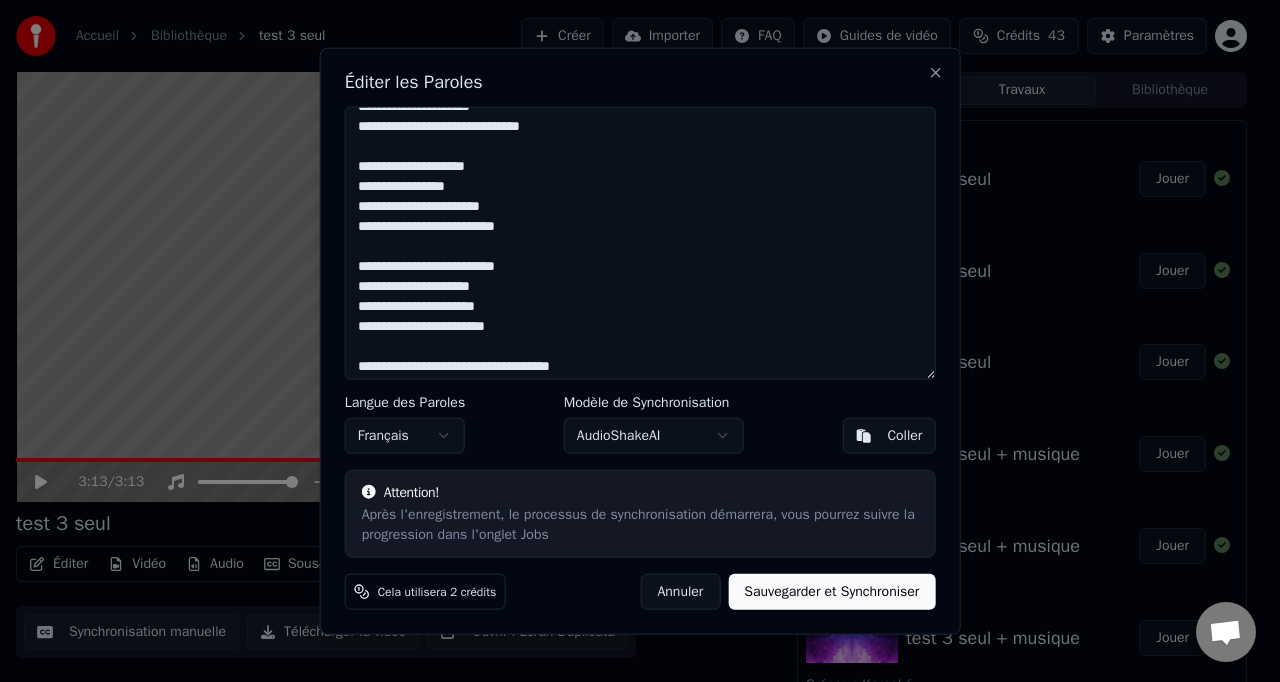 click at bounding box center [640, 243] 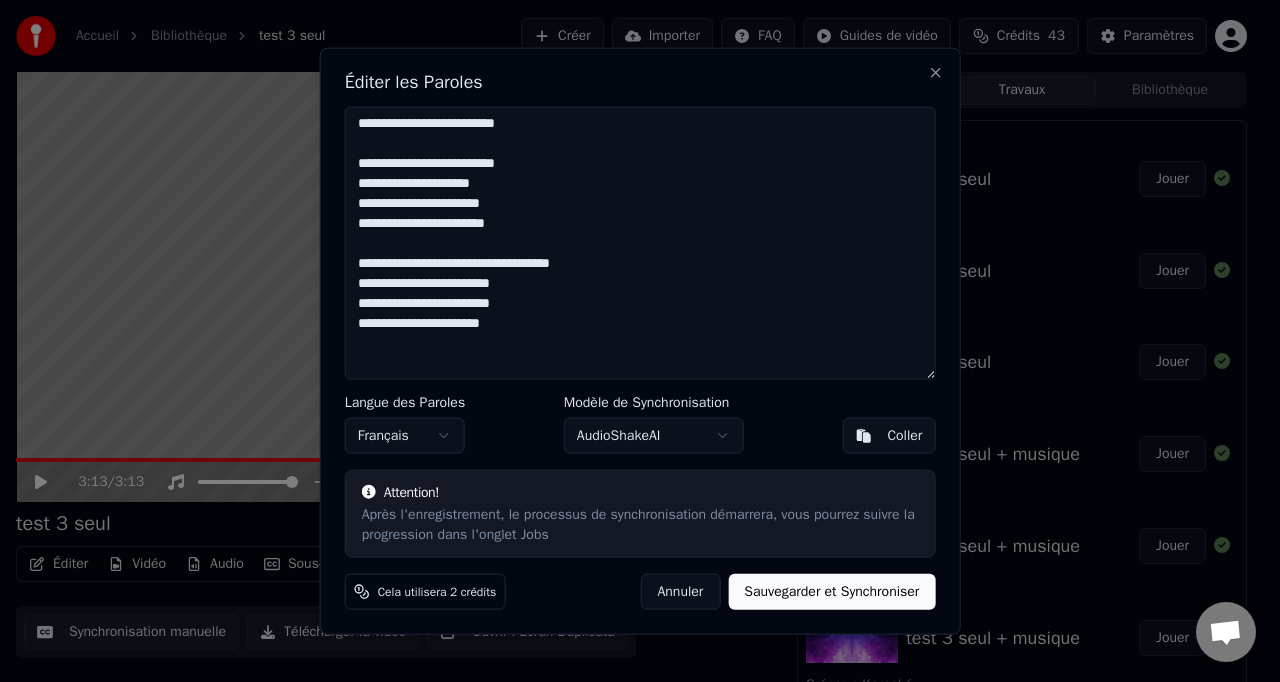 scroll, scrollTop: 982, scrollLeft: 0, axis: vertical 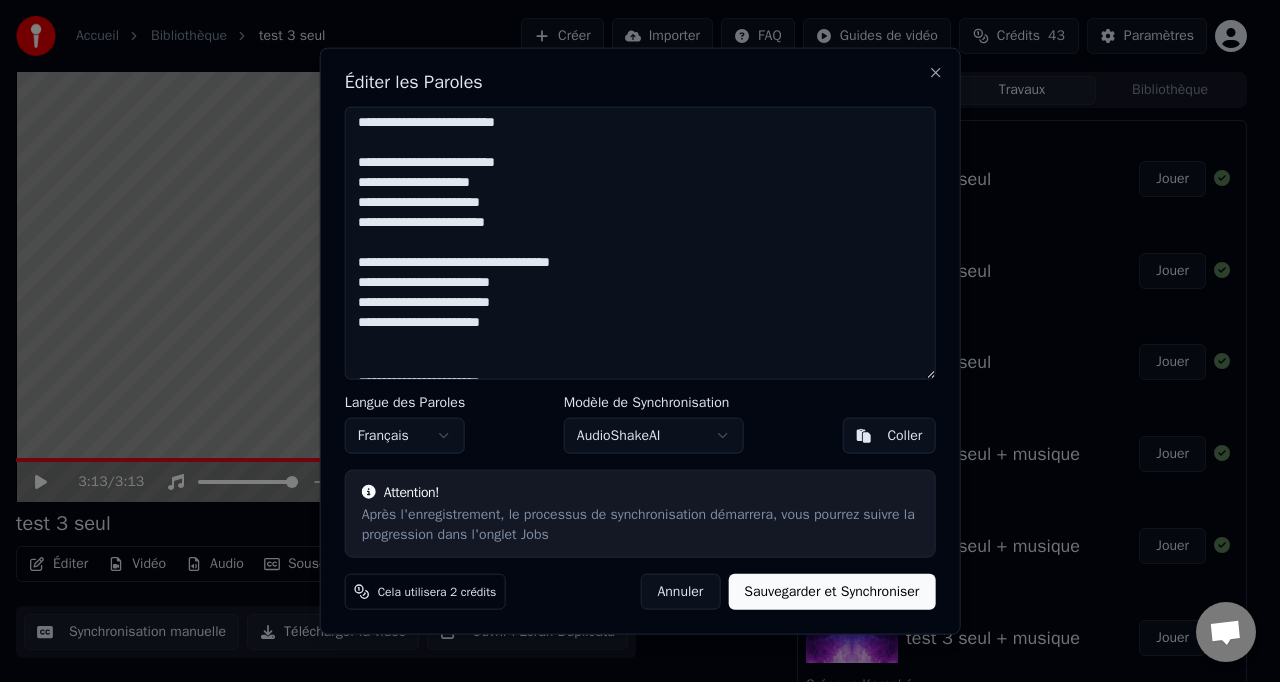 click at bounding box center (640, 243) 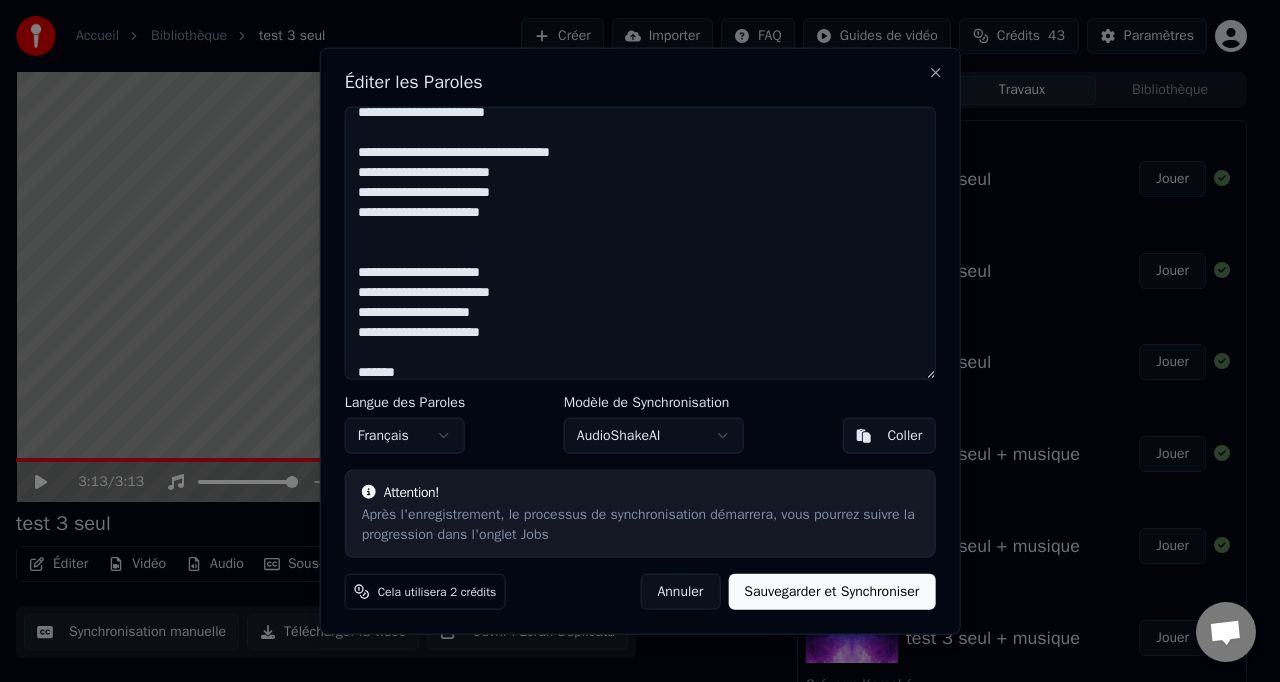 scroll, scrollTop: 1103, scrollLeft: 0, axis: vertical 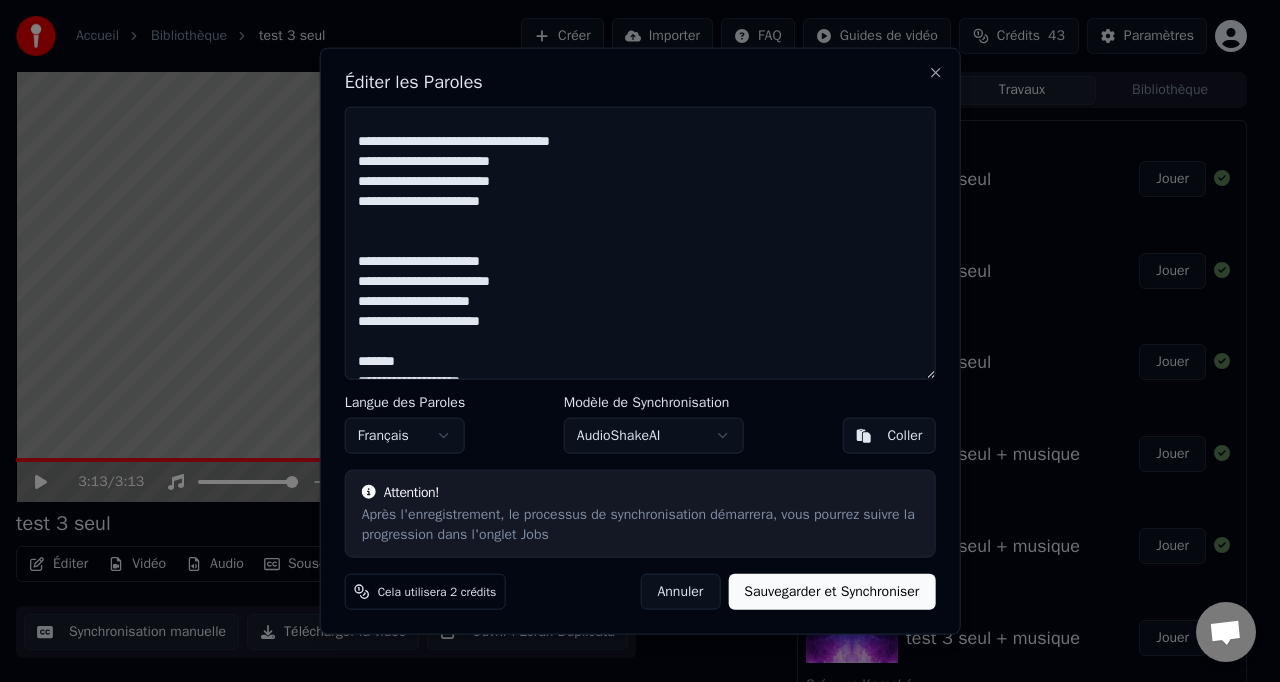 click at bounding box center [640, 243] 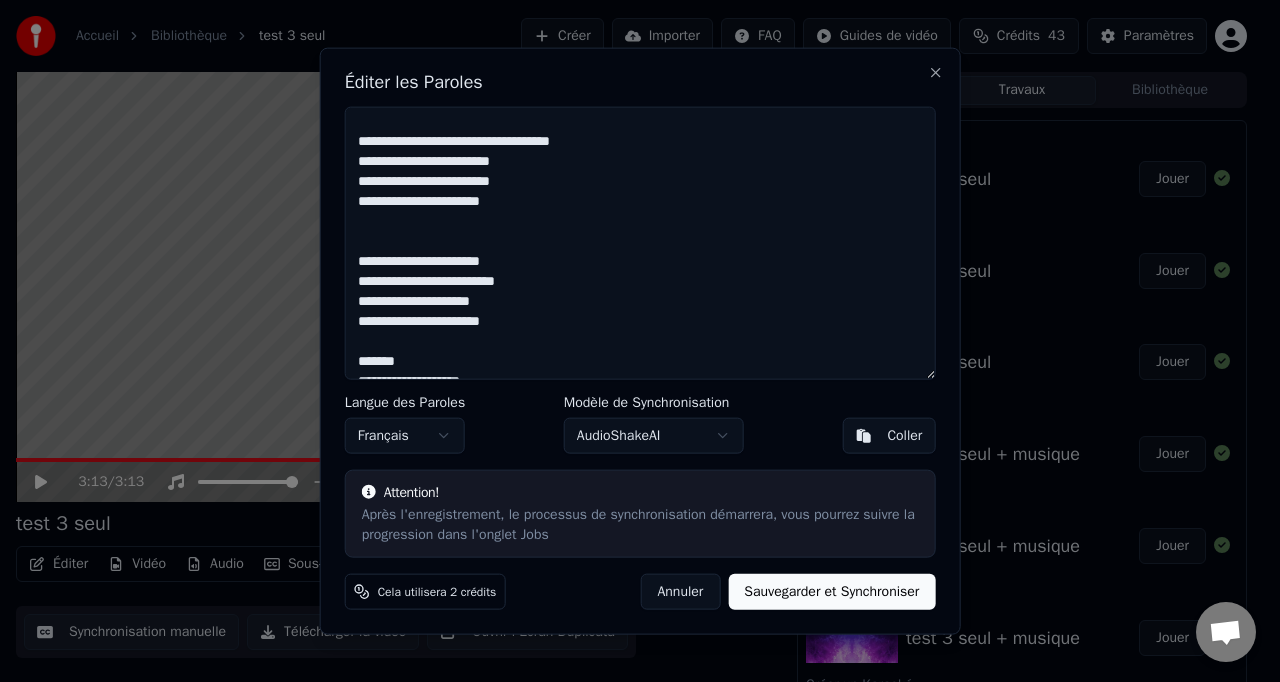 click at bounding box center [640, 243] 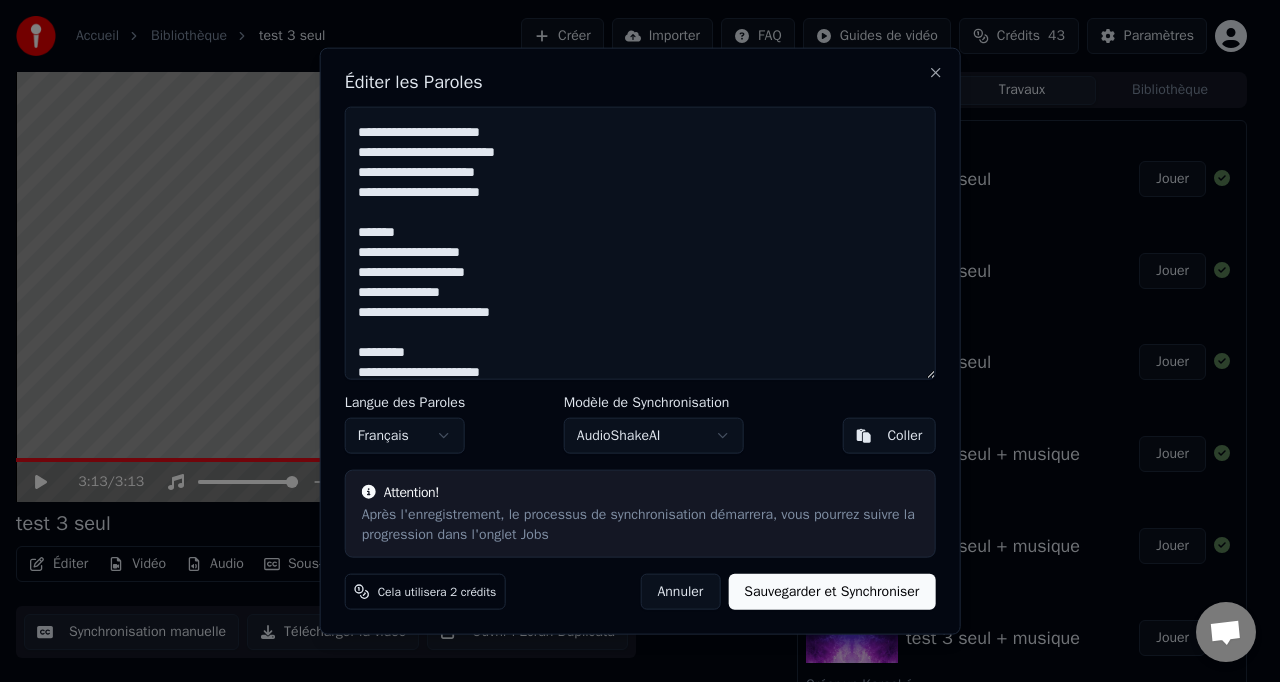 scroll, scrollTop: 1239, scrollLeft: 0, axis: vertical 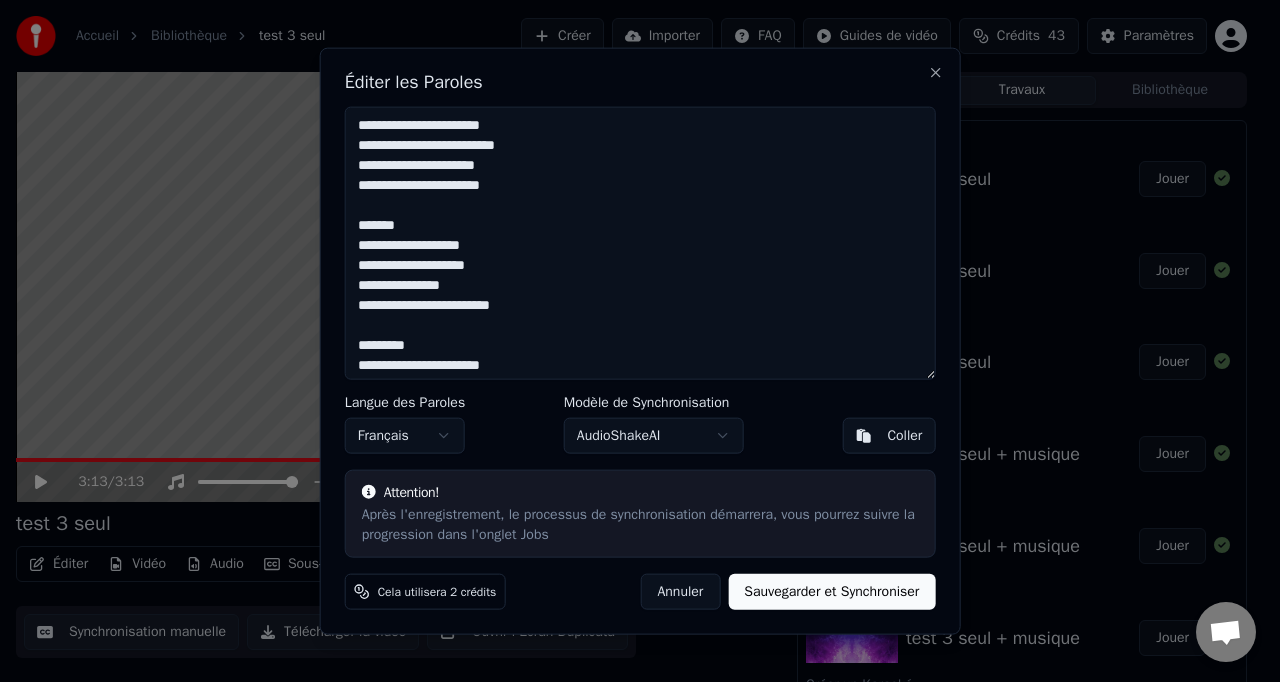 click at bounding box center (640, 243) 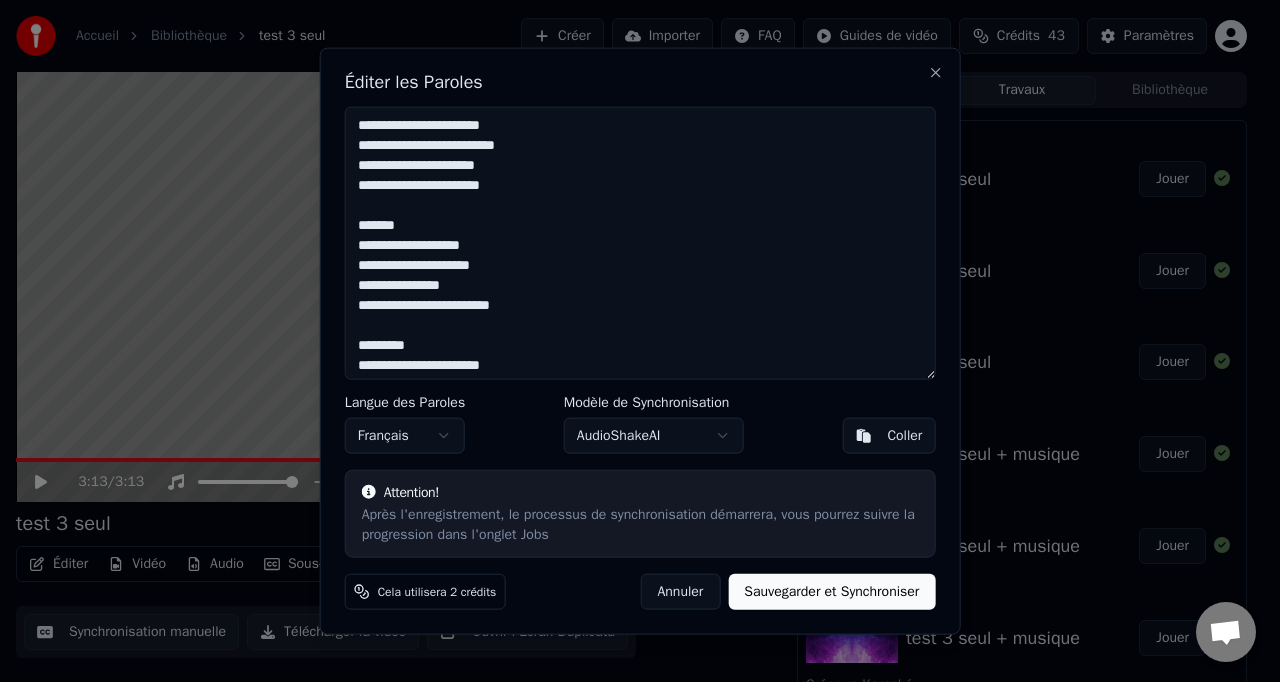 click at bounding box center [640, 243] 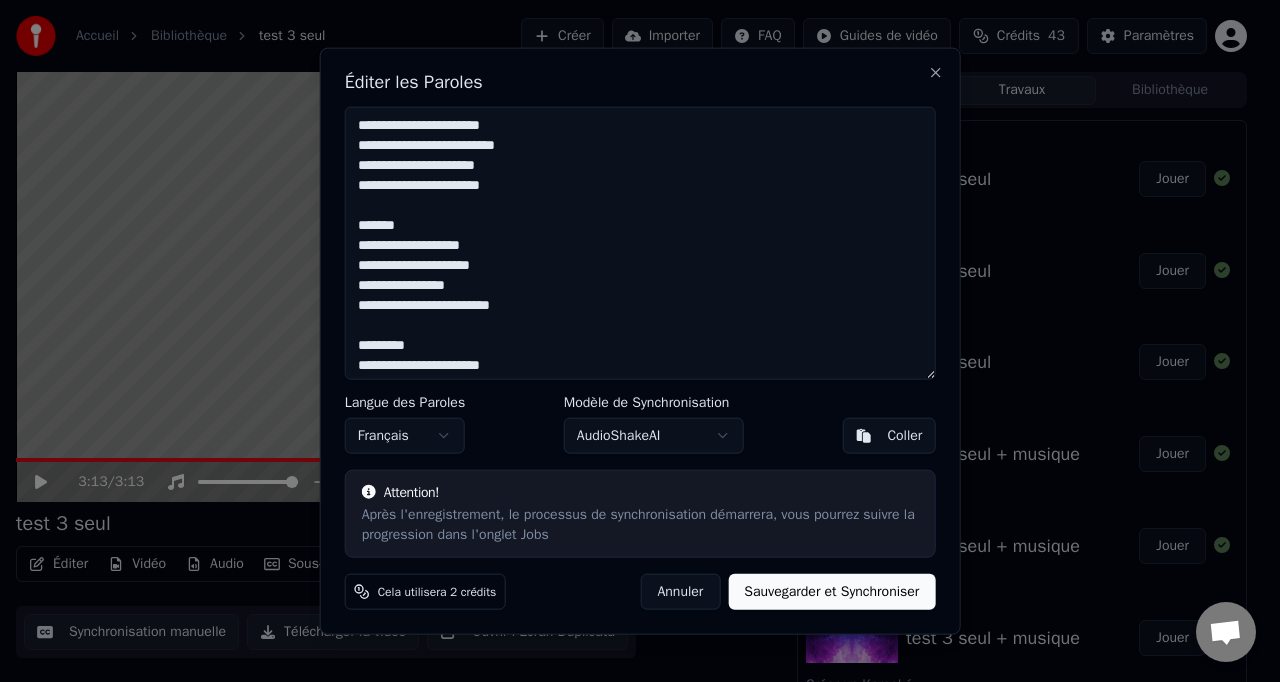 scroll, scrollTop: 1254, scrollLeft: 0, axis: vertical 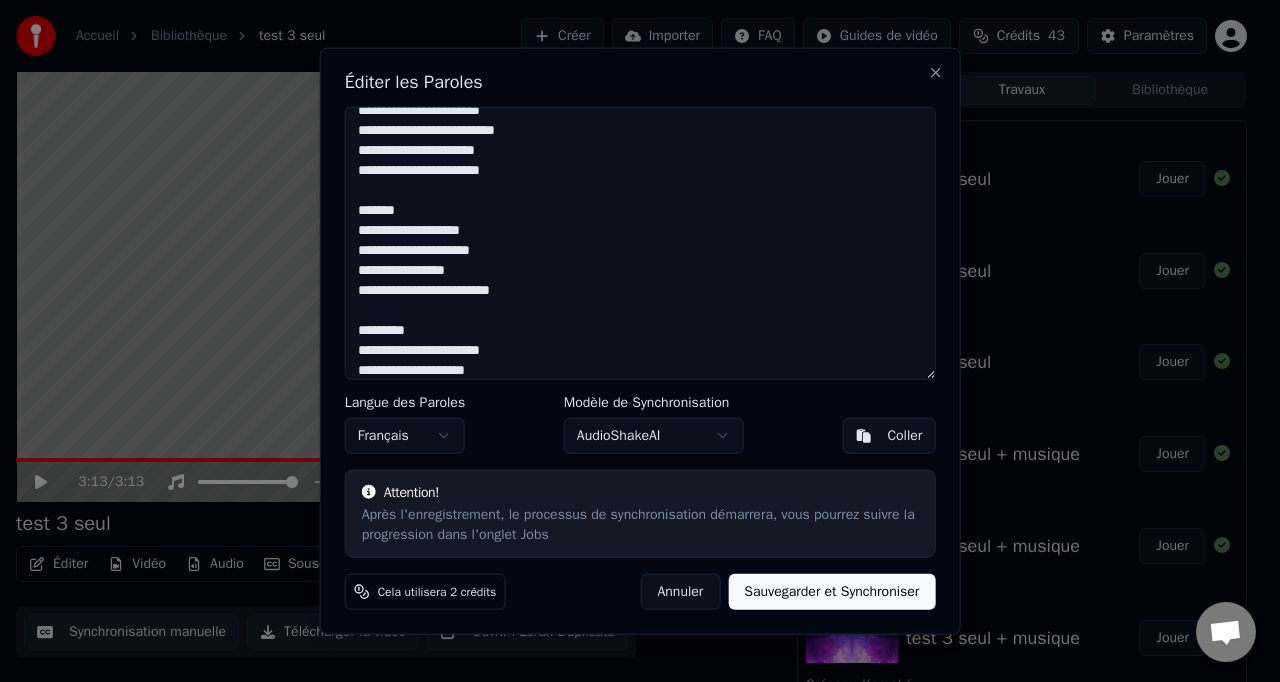 click at bounding box center [640, 243] 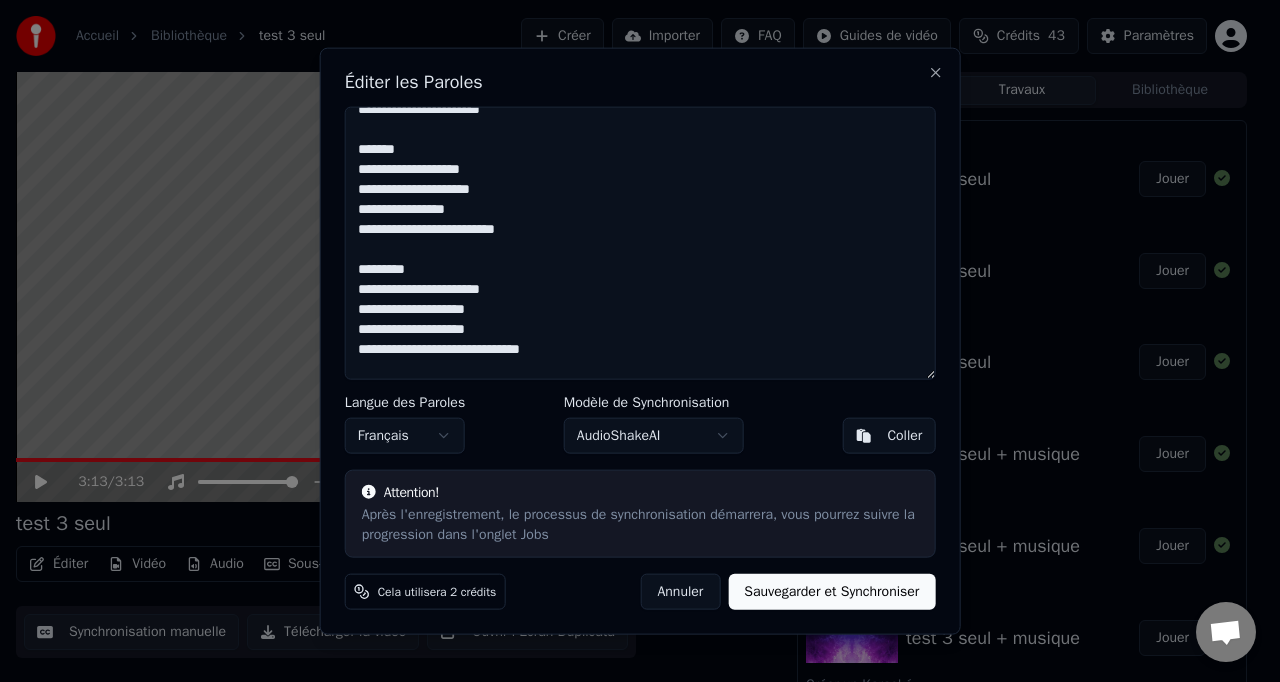 scroll, scrollTop: 1329, scrollLeft: 0, axis: vertical 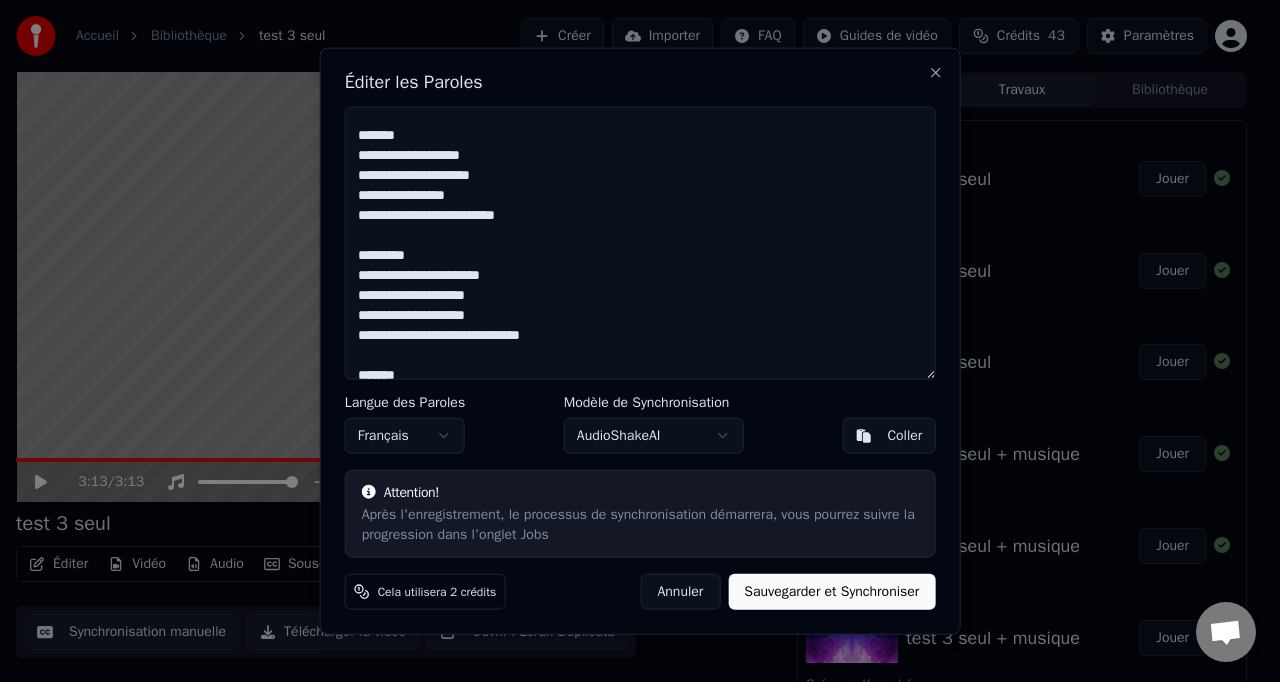 click at bounding box center (640, 243) 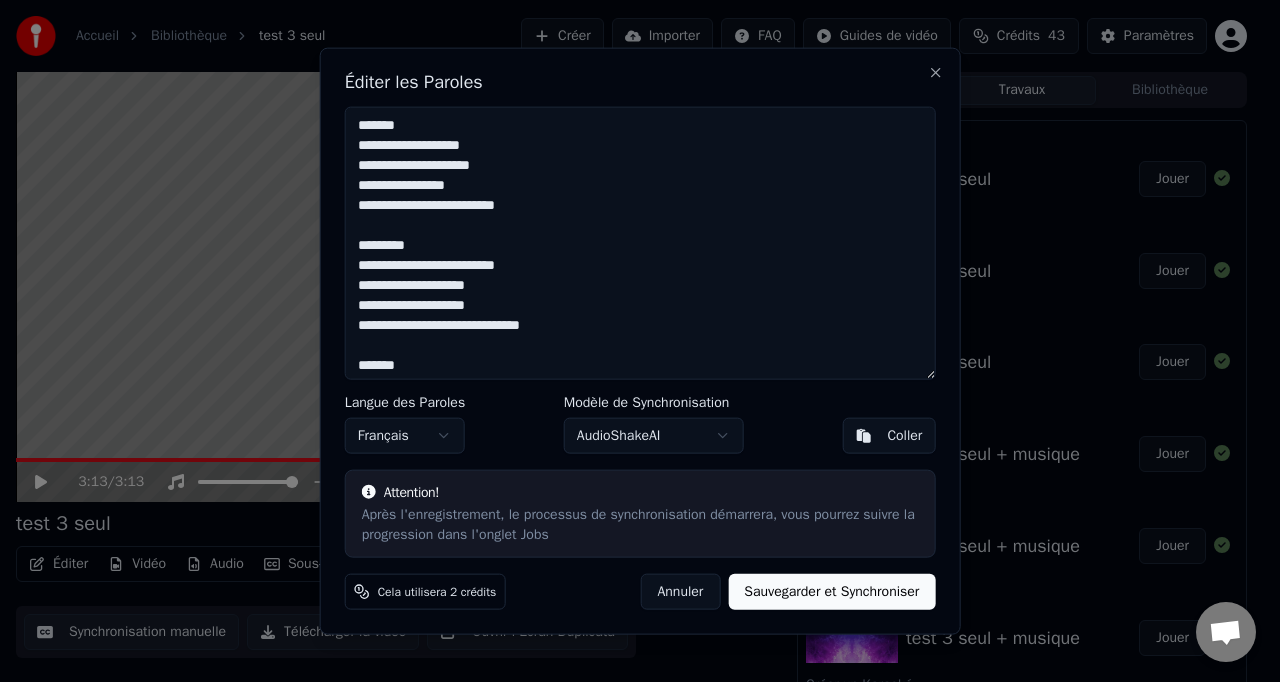 scroll, scrollTop: 1341, scrollLeft: 0, axis: vertical 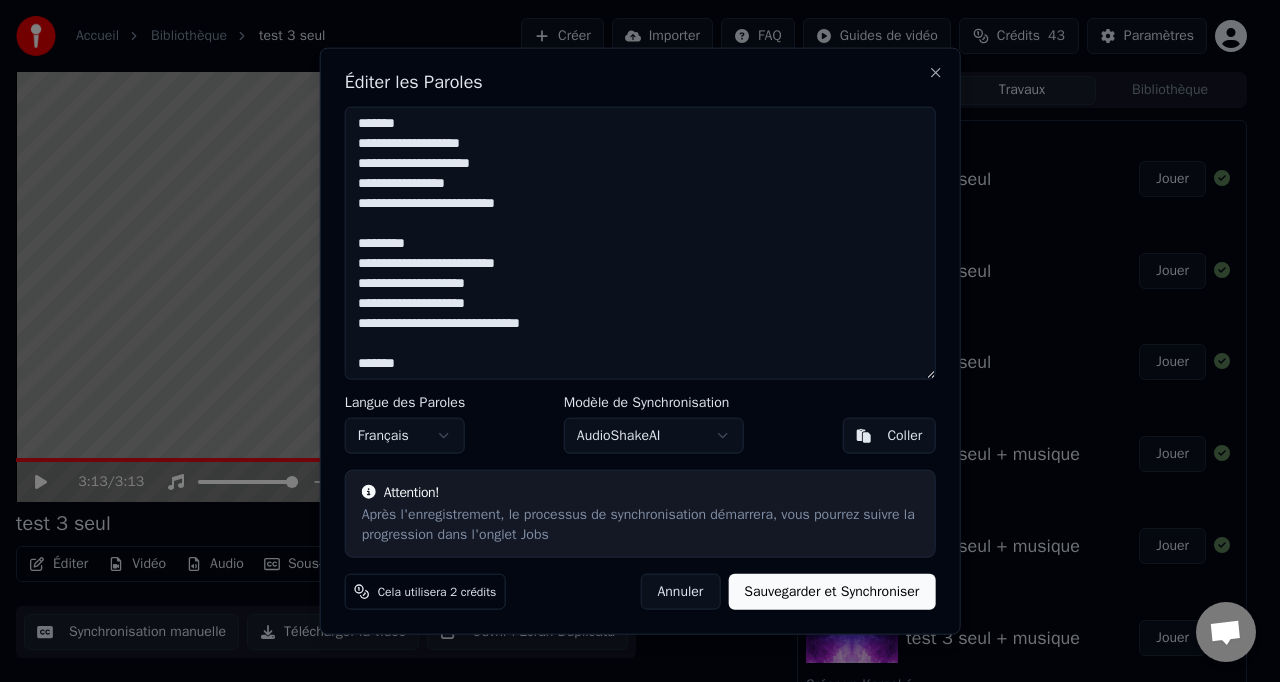 click at bounding box center [640, 243] 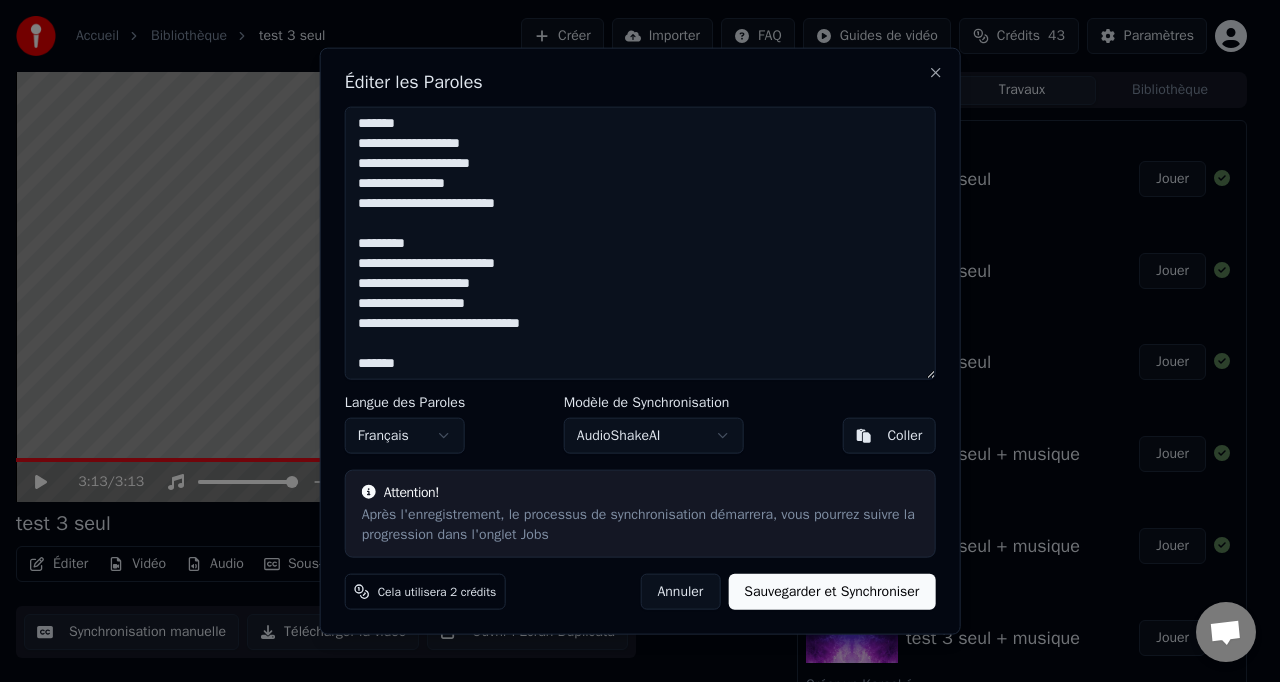 click at bounding box center [640, 243] 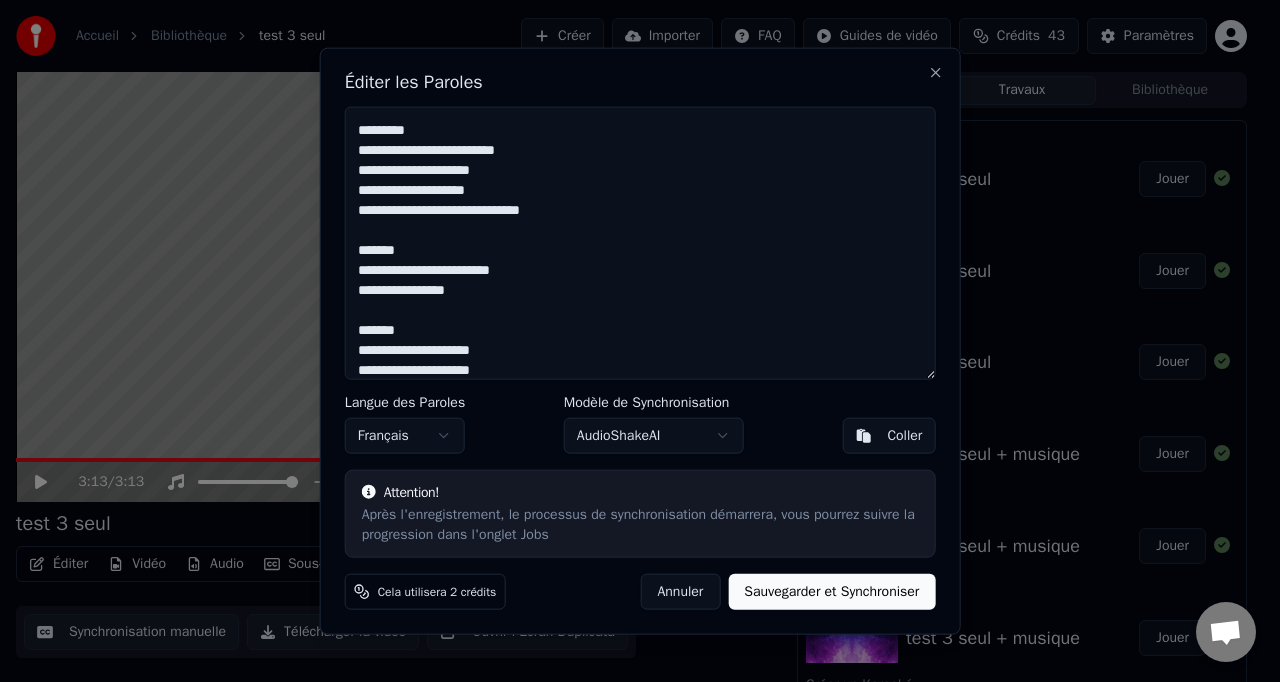 scroll, scrollTop: 1455, scrollLeft: 0, axis: vertical 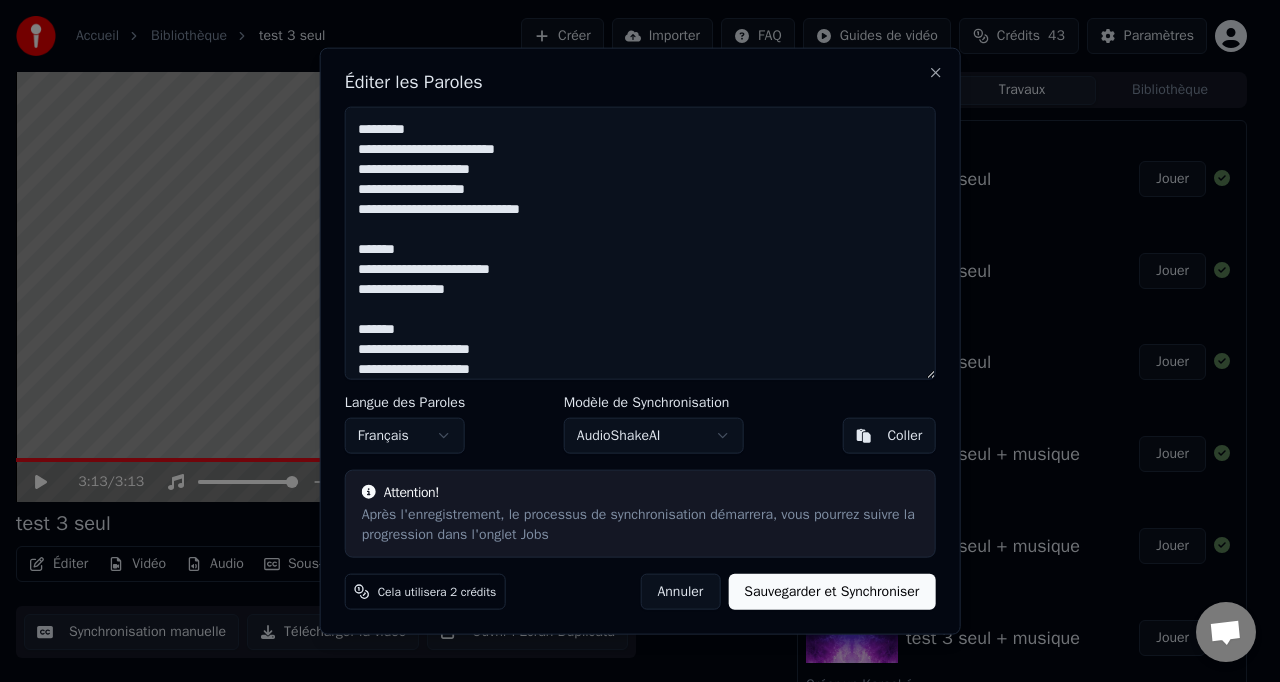 click at bounding box center [640, 243] 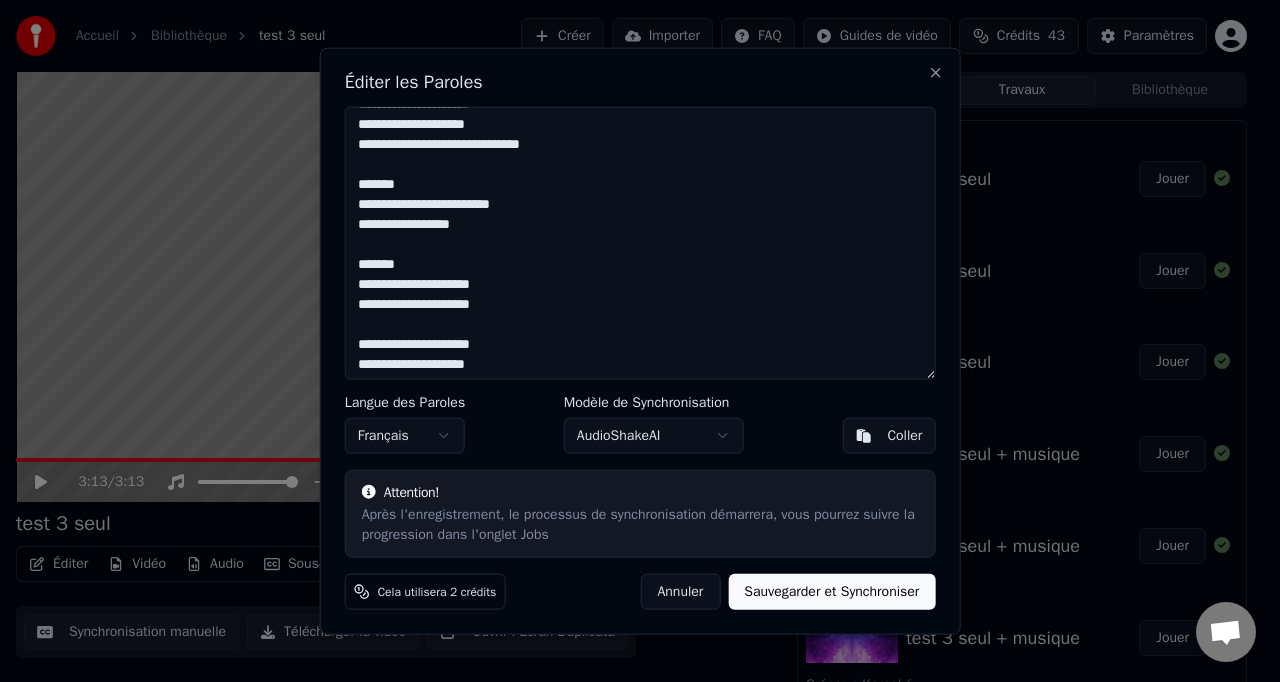 scroll, scrollTop: 1521, scrollLeft: 0, axis: vertical 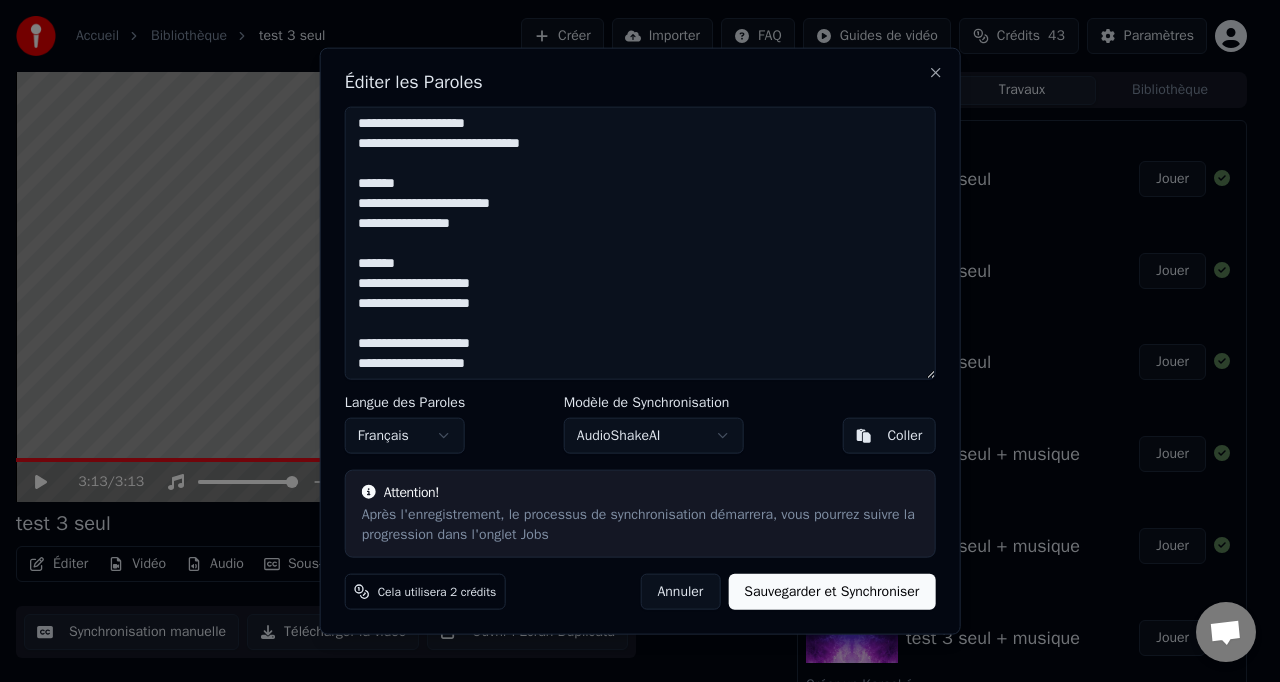 click at bounding box center [640, 243] 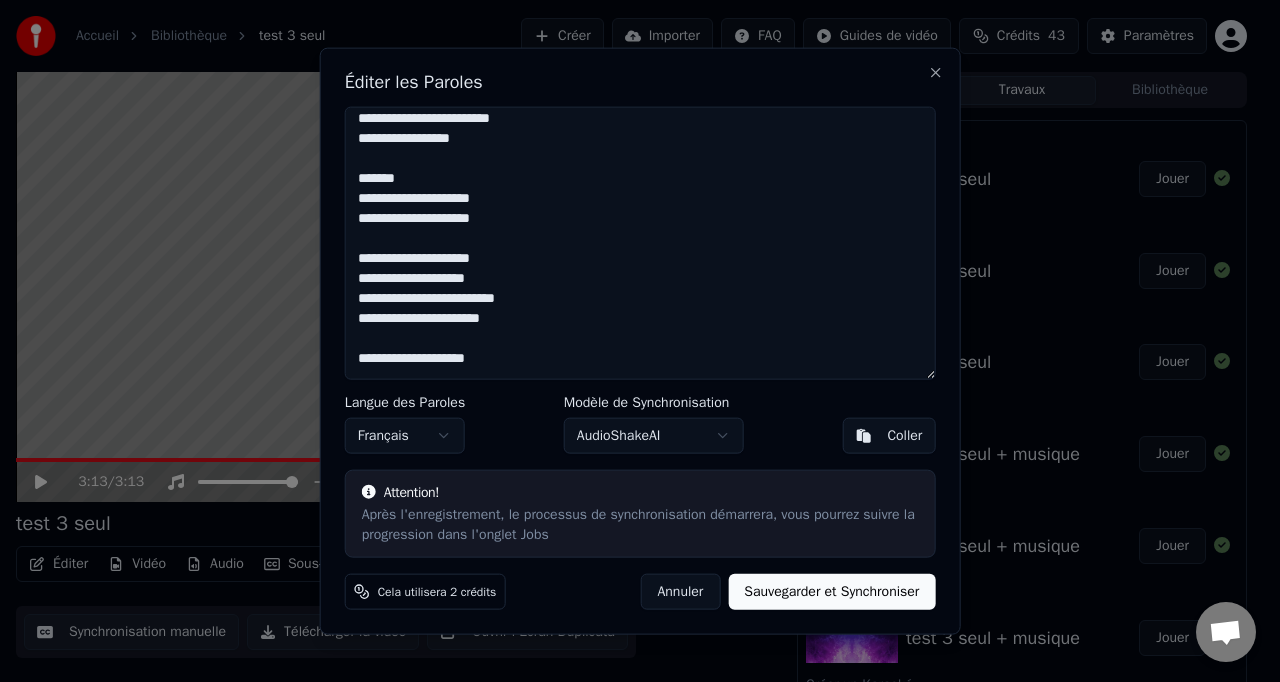 scroll, scrollTop: 1607, scrollLeft: 0, axis: vertical 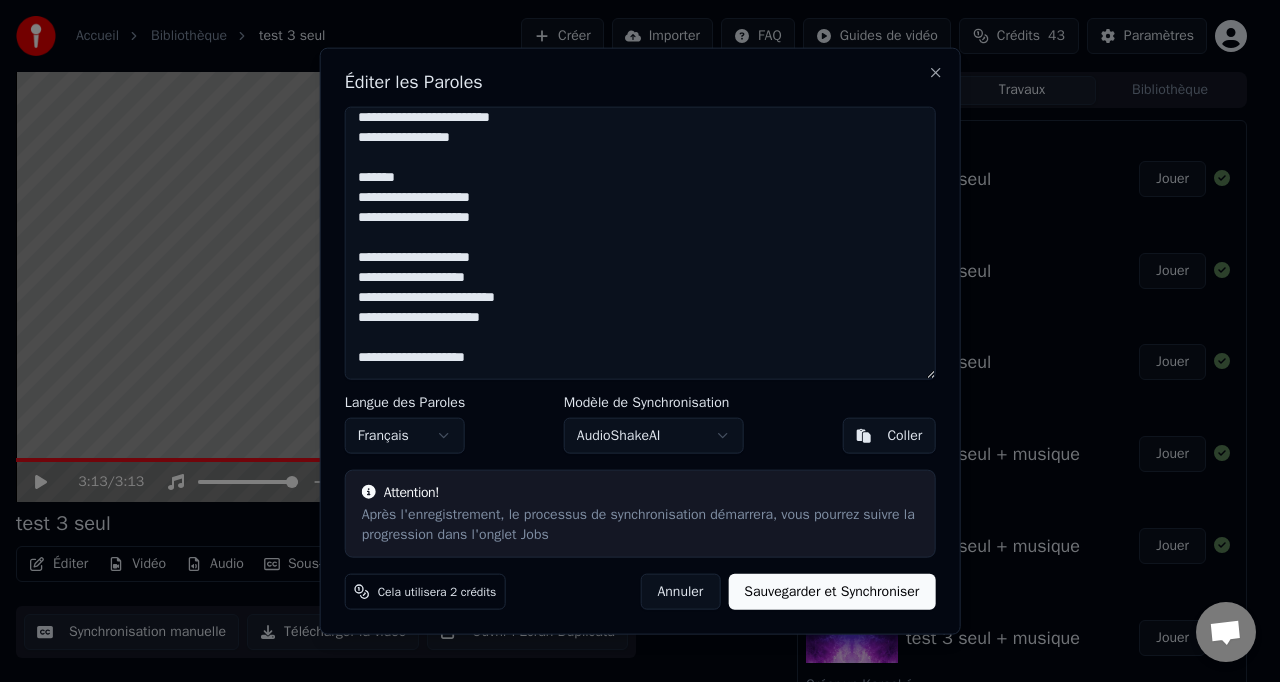 click at bounding box center [640, 243] 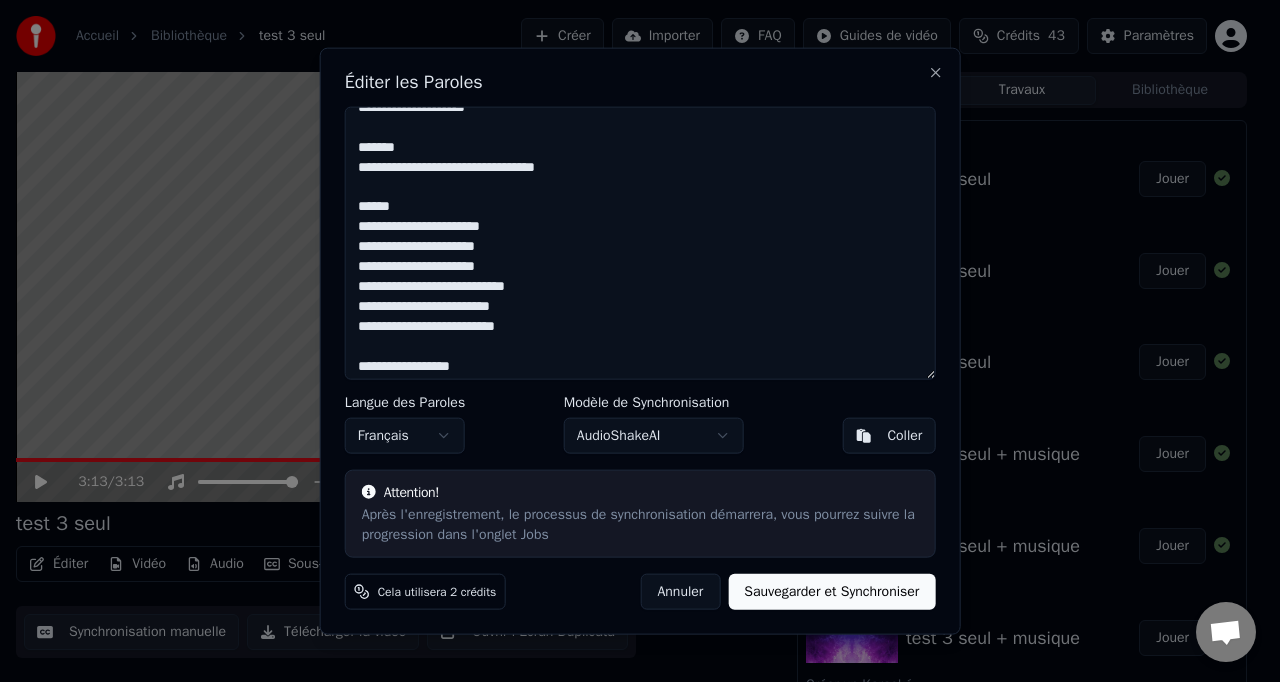 scroll, scrollTop: 1859, scrollLeft: 0, axis: vertical 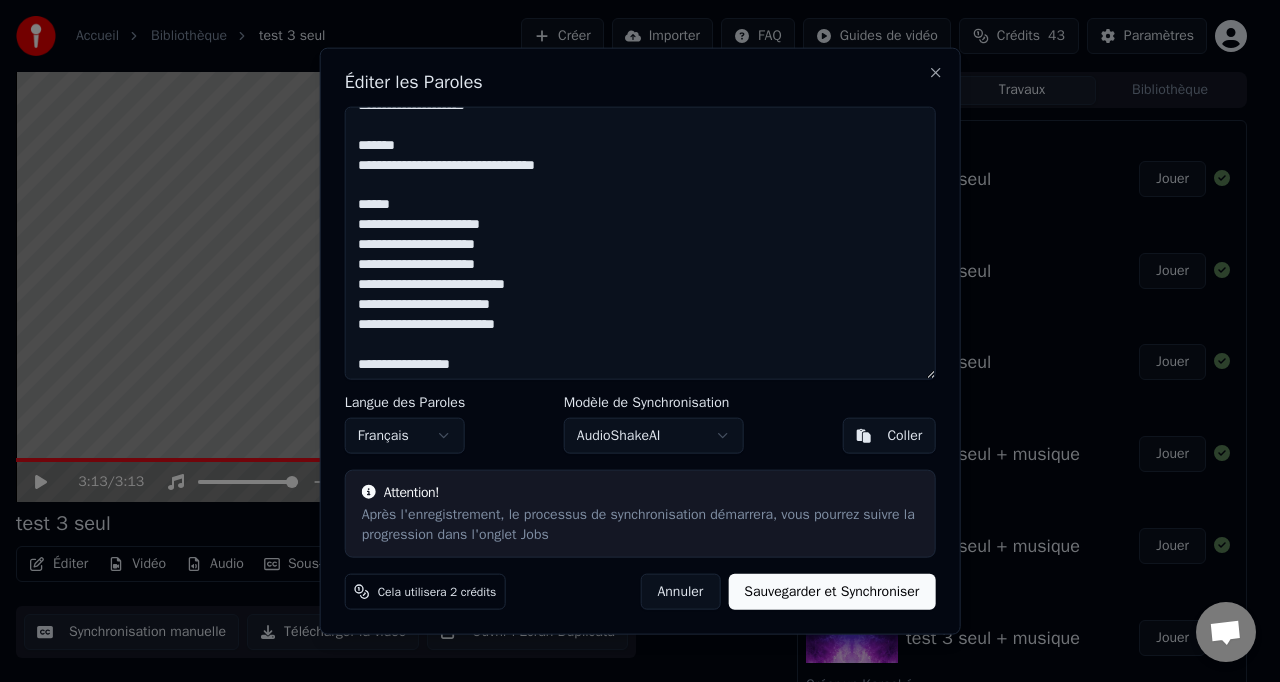 click at bounding box center (640, 243) 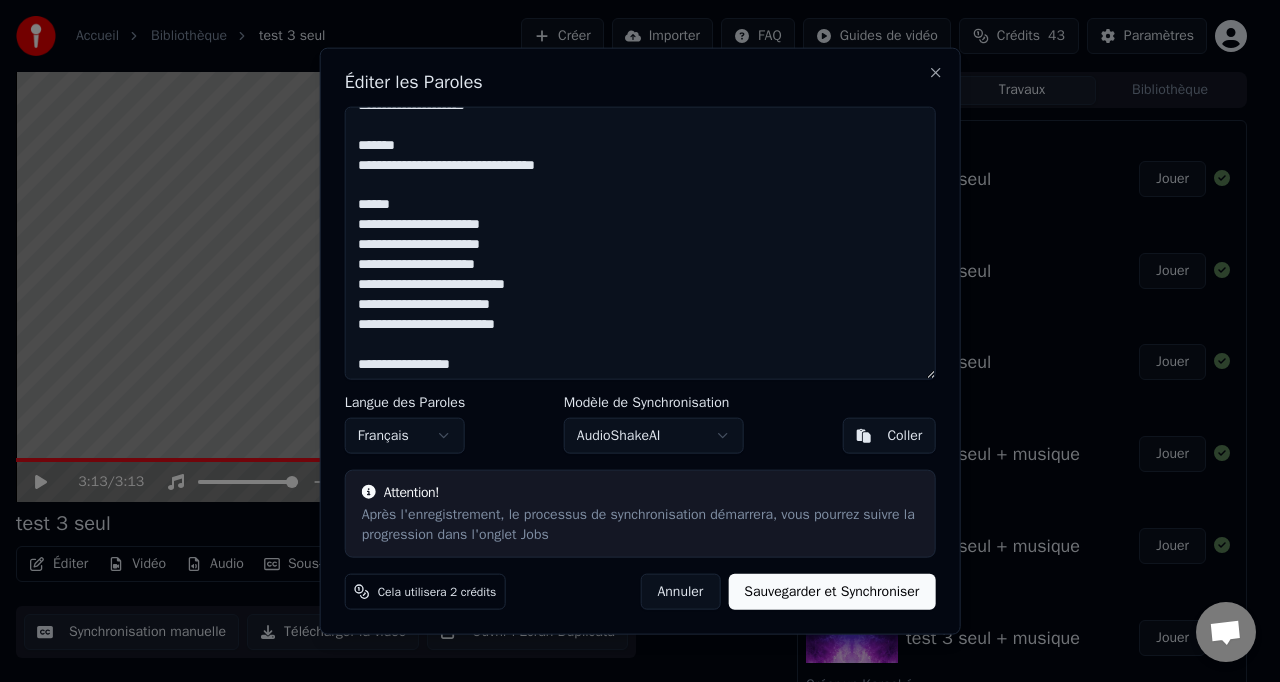 click at bounding box center (640, 243) 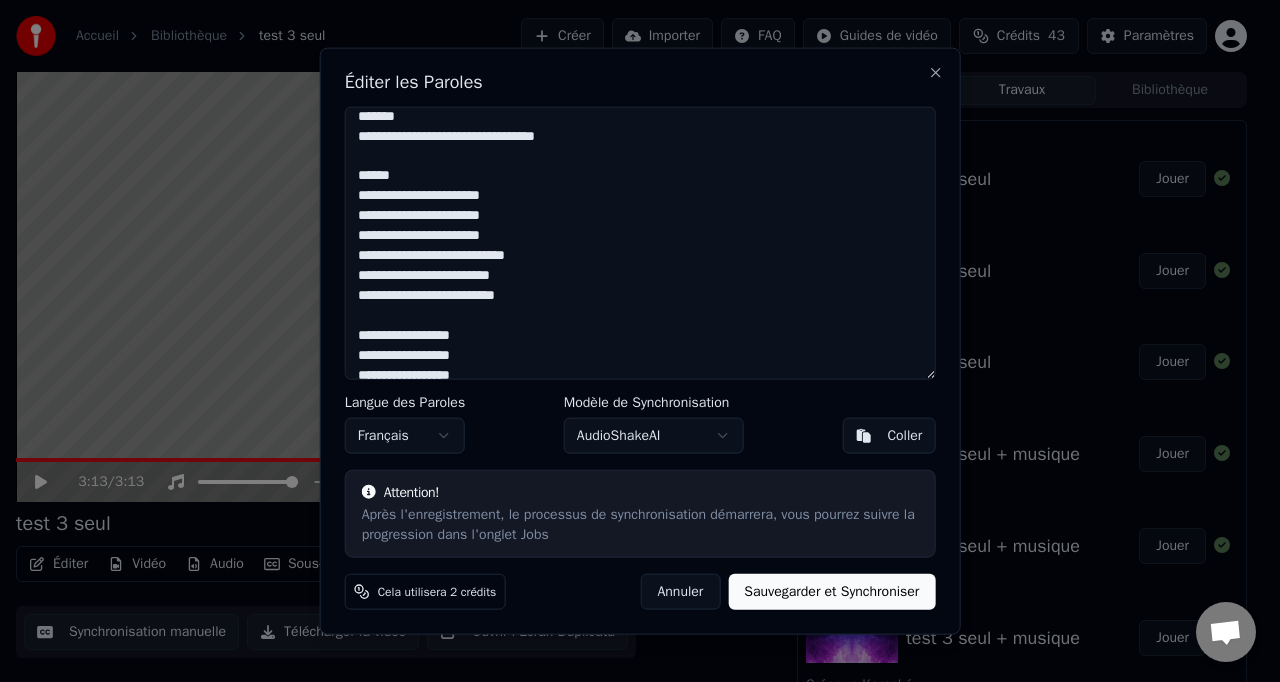 scroll, scrollTop: 1894, scrollLeft: 0, axis: vertical 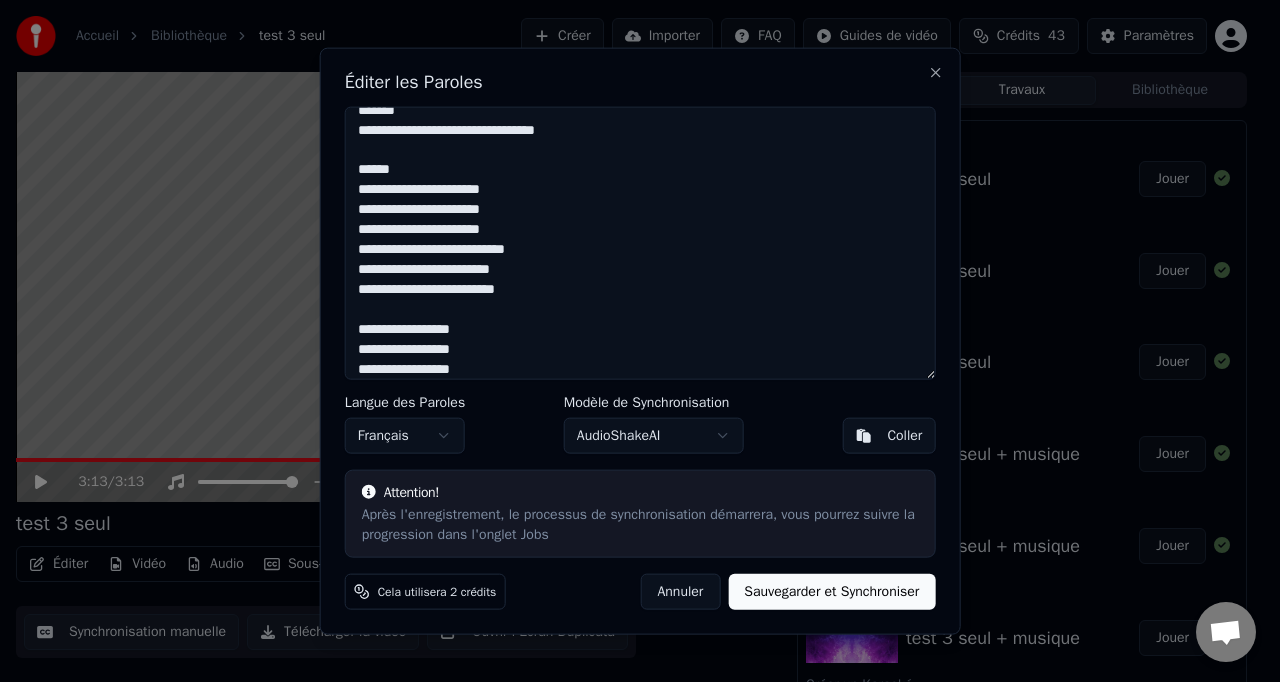 click at bounding box center [640, 243] 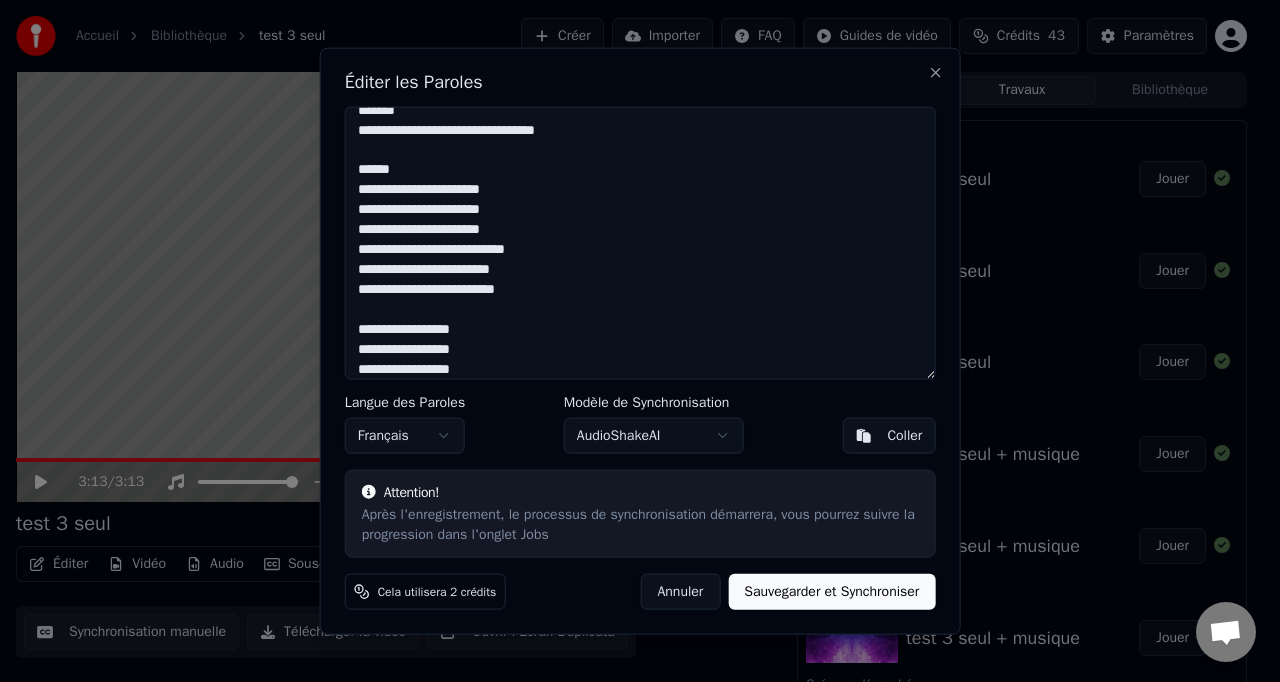 click at bounding box center [640, 243] 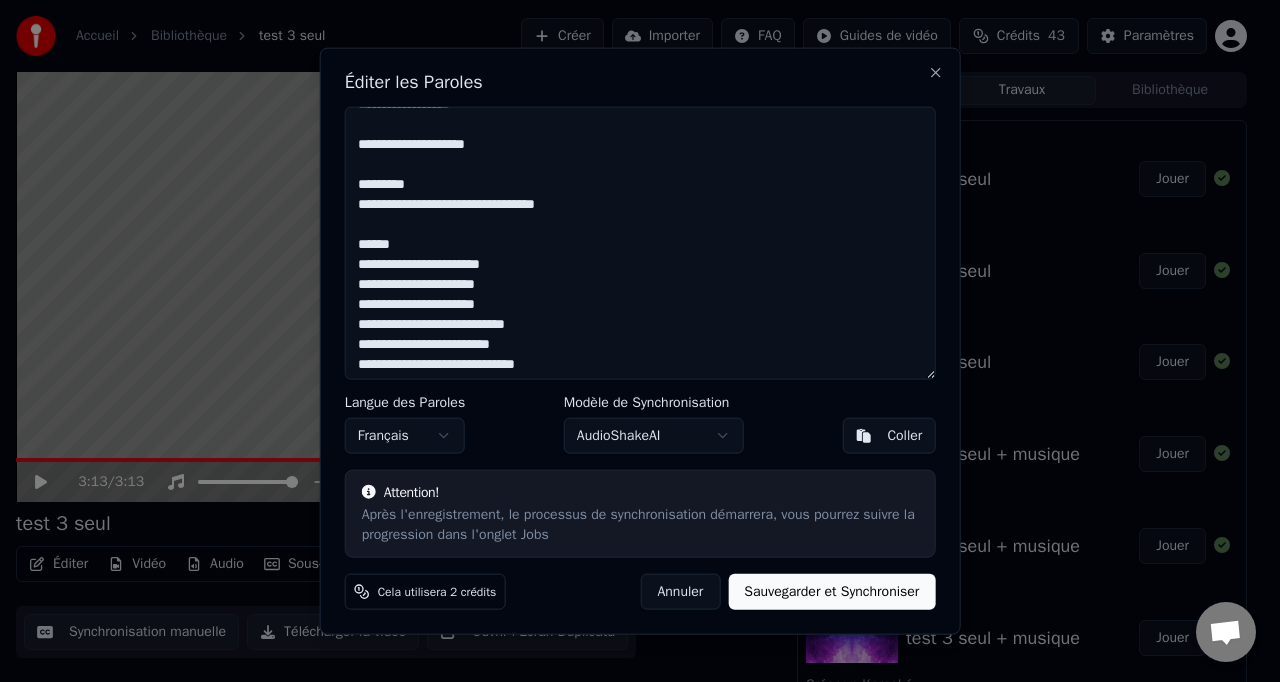 scroll, scrollTop: 2321, scrollLeft: 0, axis: vertical 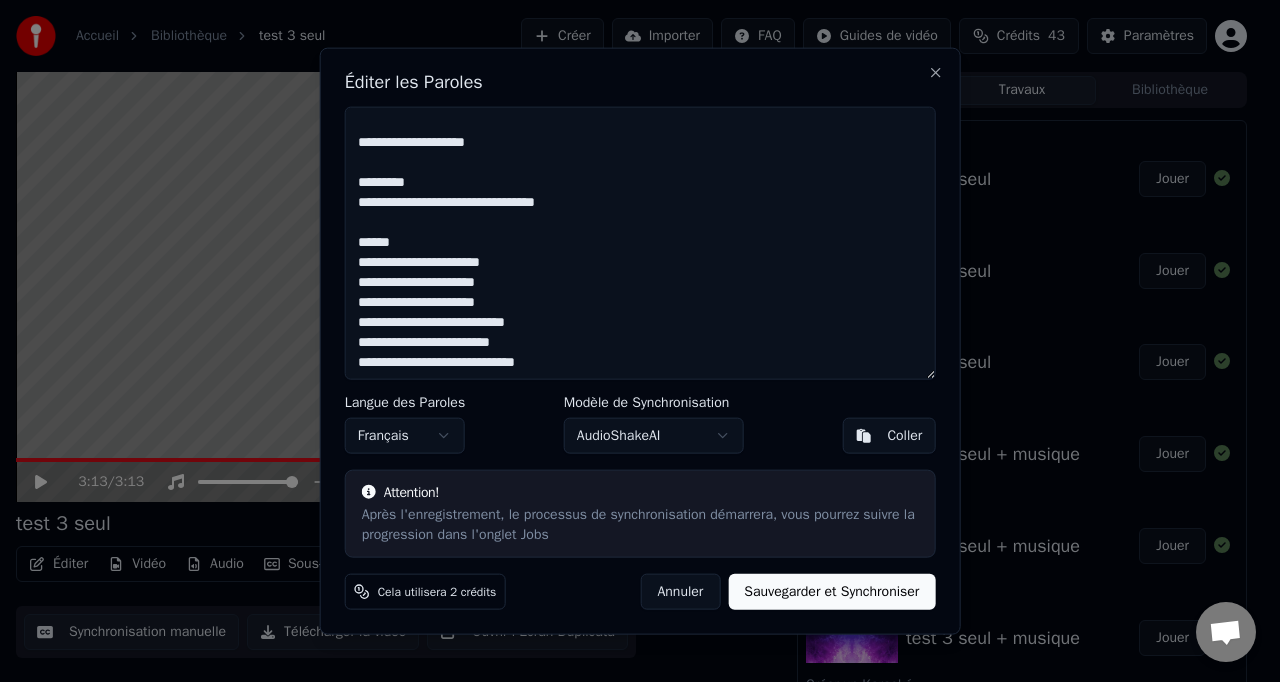 click at bounding box center (640, 243) 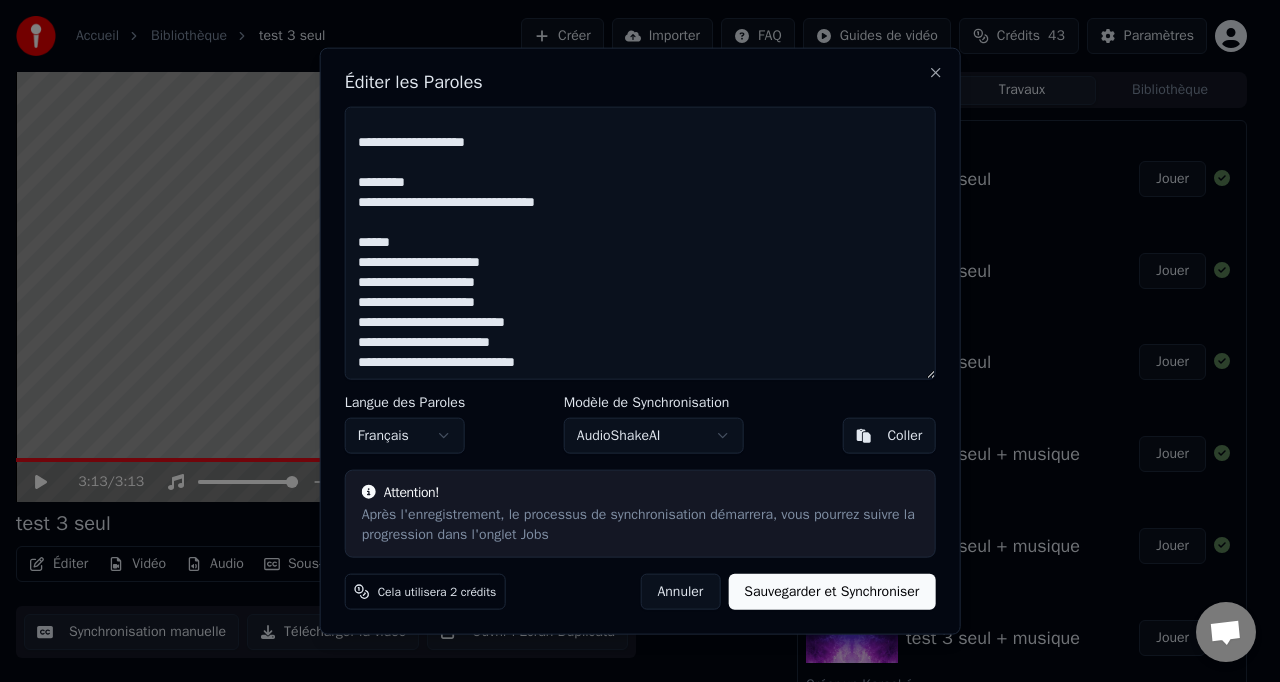 click at bounding box center [640, 243] 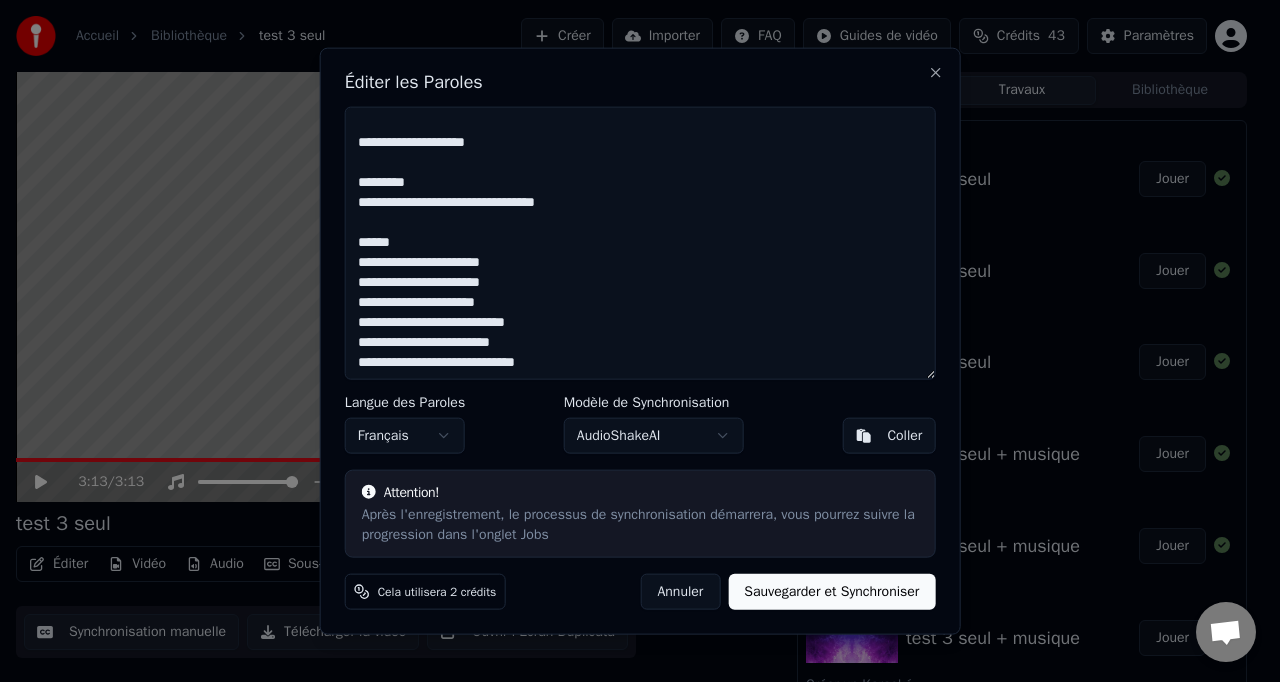 click at bounding box center (640, 243) 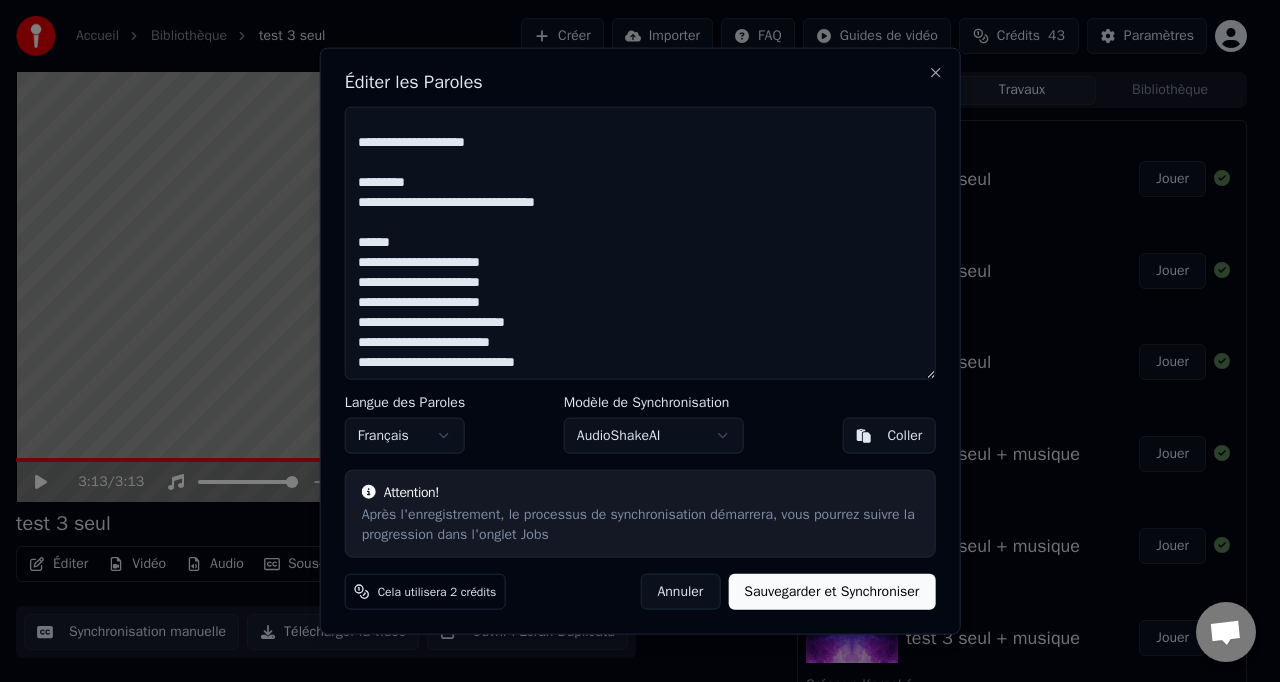 click at bounding box center [640, 243] 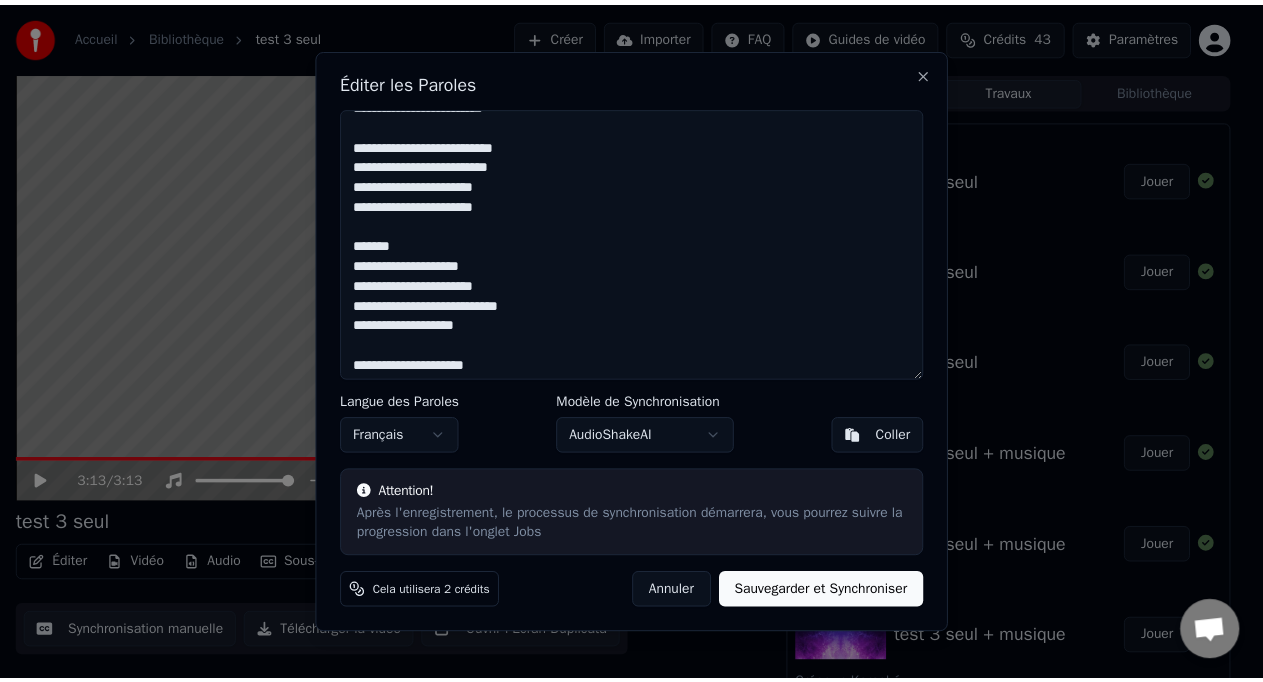 scroll, scrollTop: 0, scrollLeft: 0, axis: both 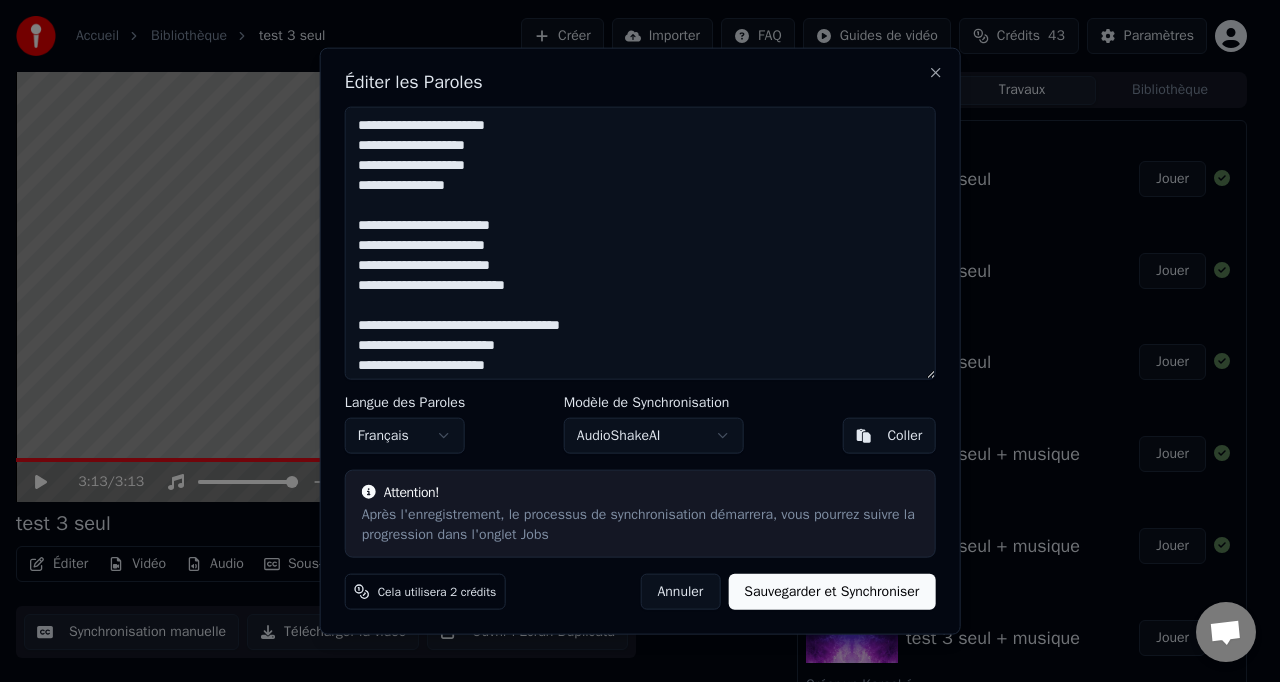 click on "Sauvegarder et Synchroniser" at bounding box center (831, 591) 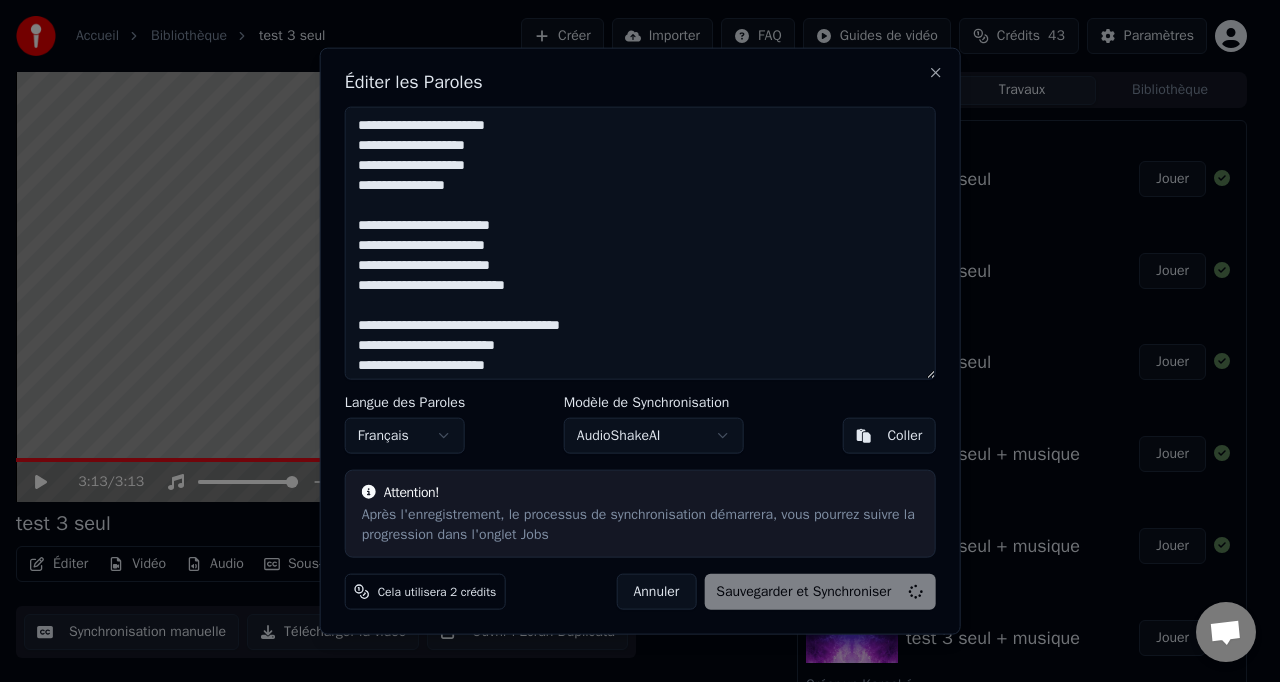 type on "**********" 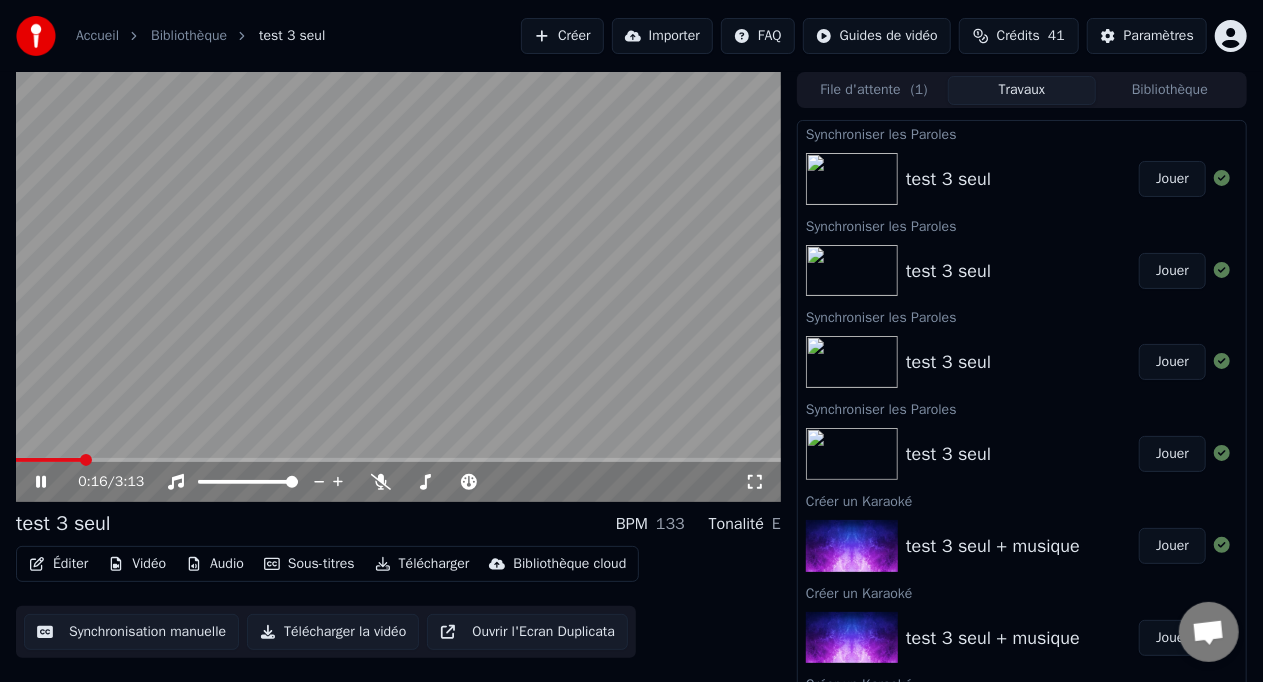 click on "test 3 seul BPM 133 Tonalité E" at bounding box center (398, 524) 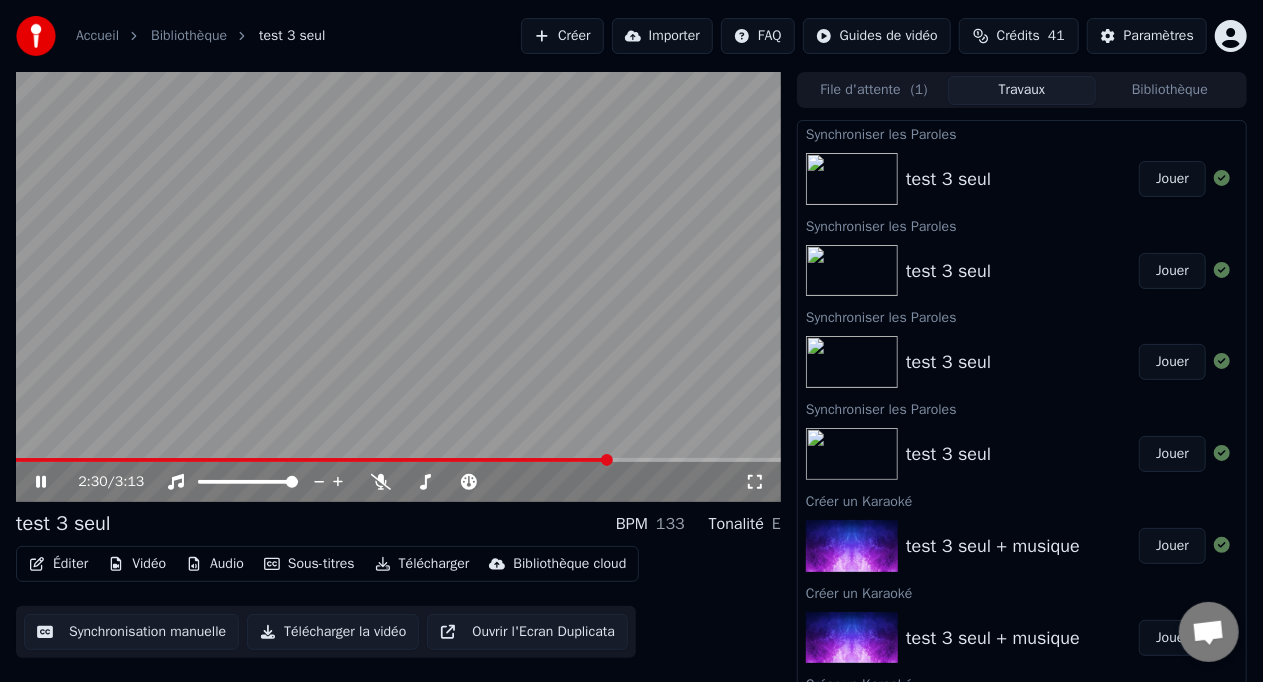 click on "Télécharger" at bounding box center [422, 564] 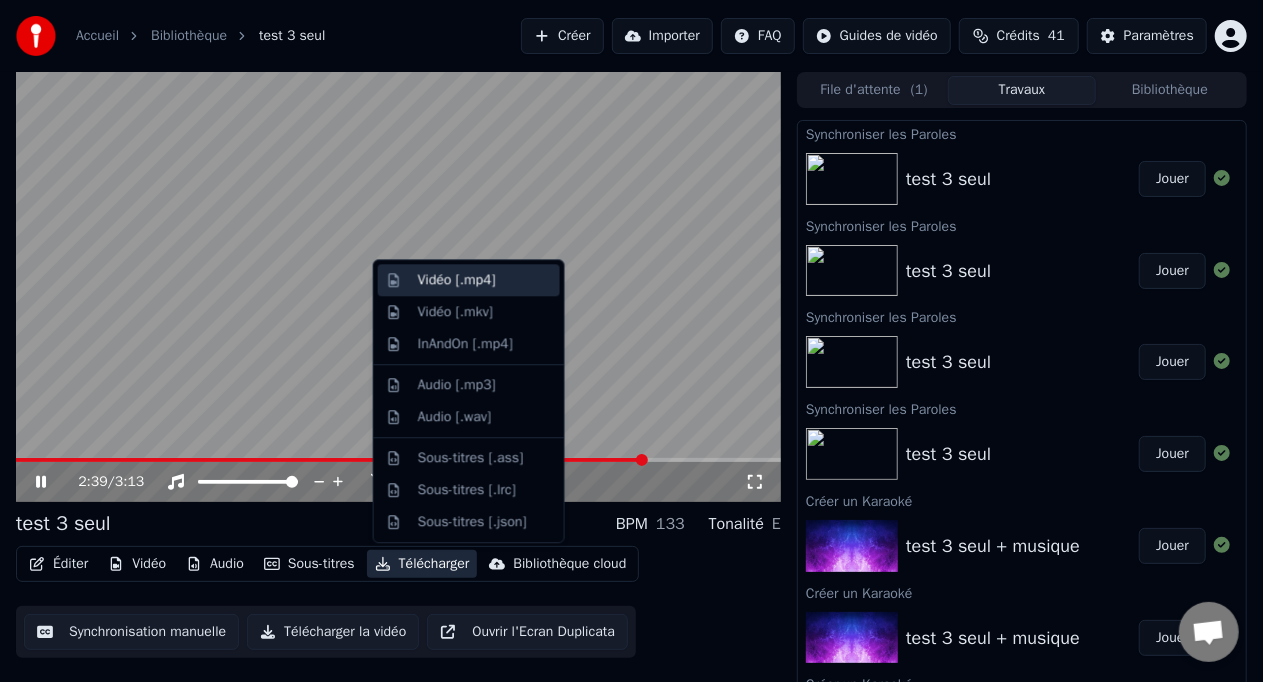 click on "Vidéo [.mp4]" at bounding box center (457, 280) 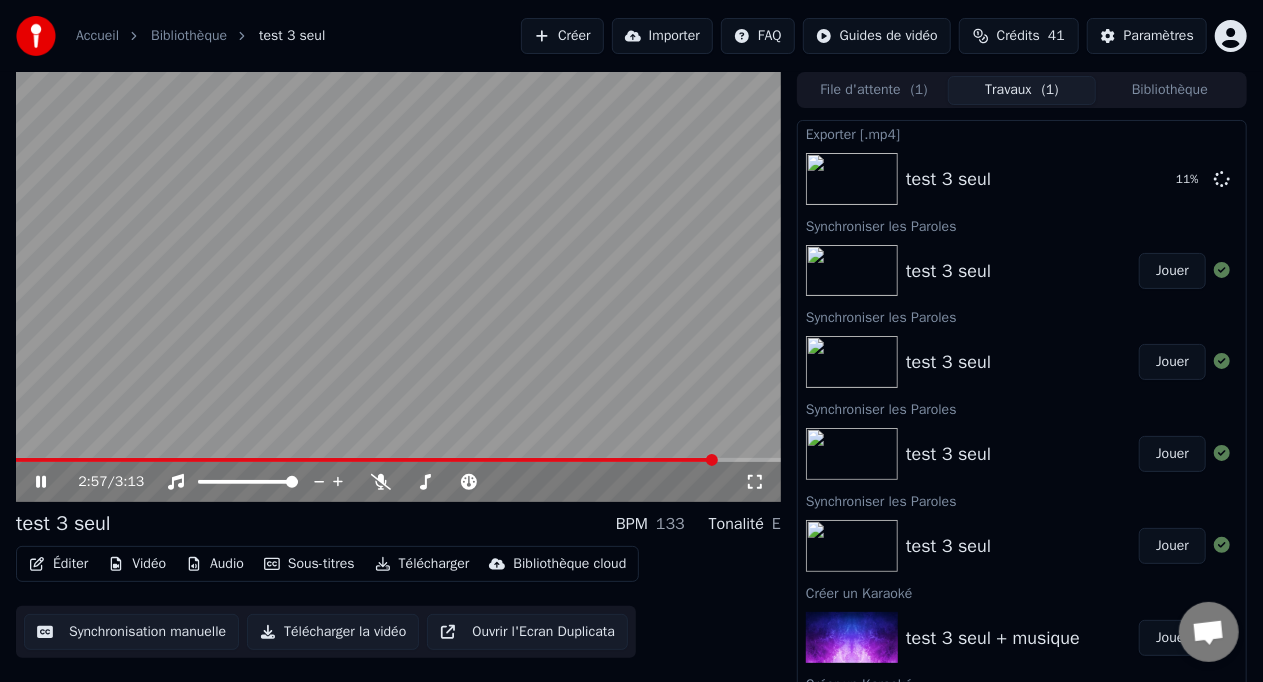 click on "Importer" at bounding box center (662, 36) 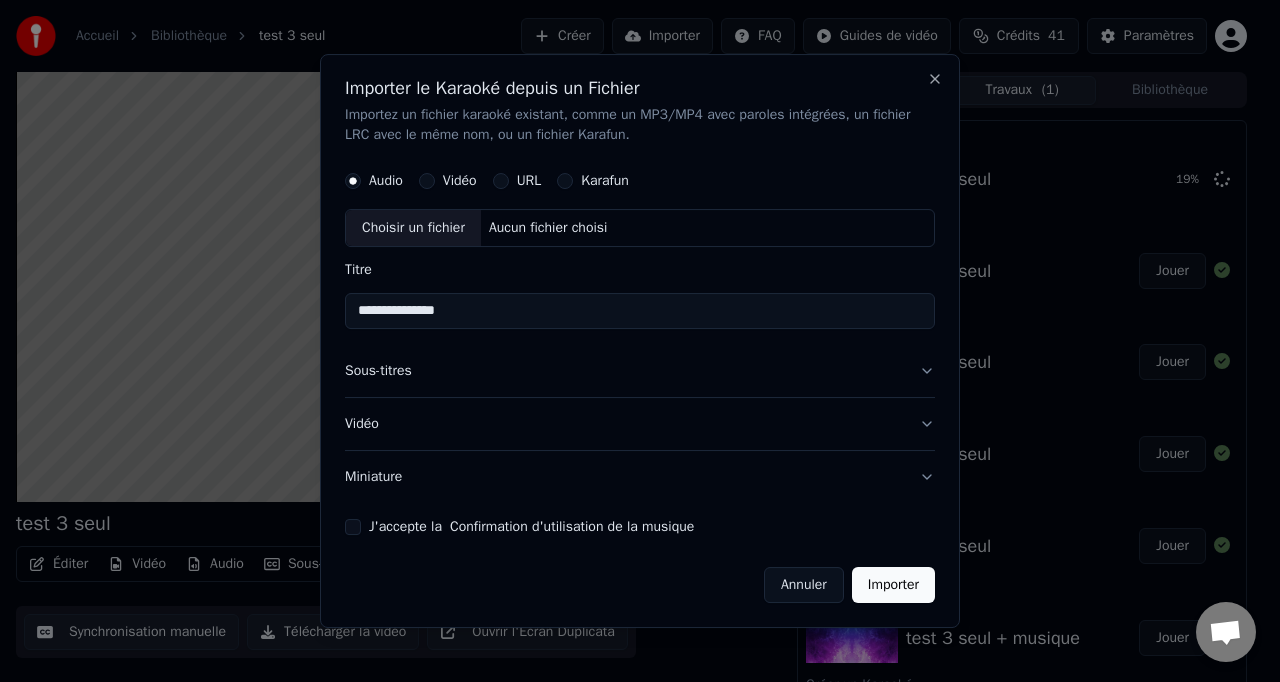 type on "**********" 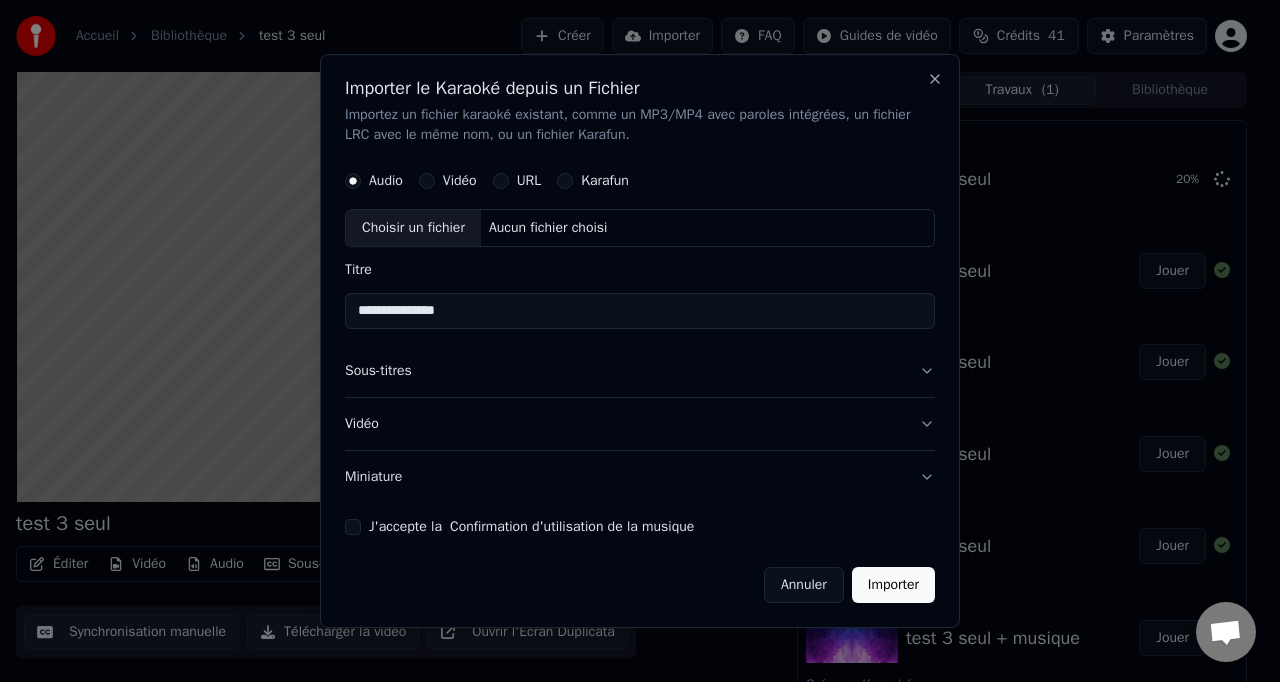 click on "Vidéo" at bounding box center (427, 181) 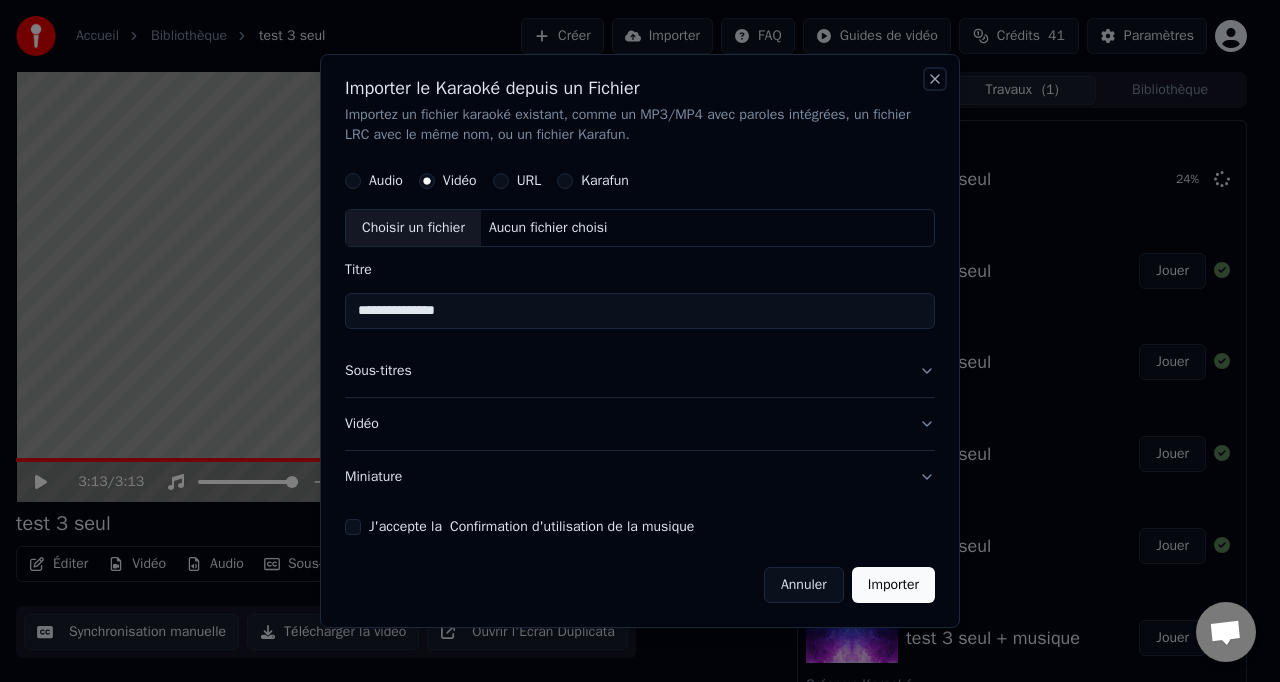 click on "Close" at bounding box center (935, 79) 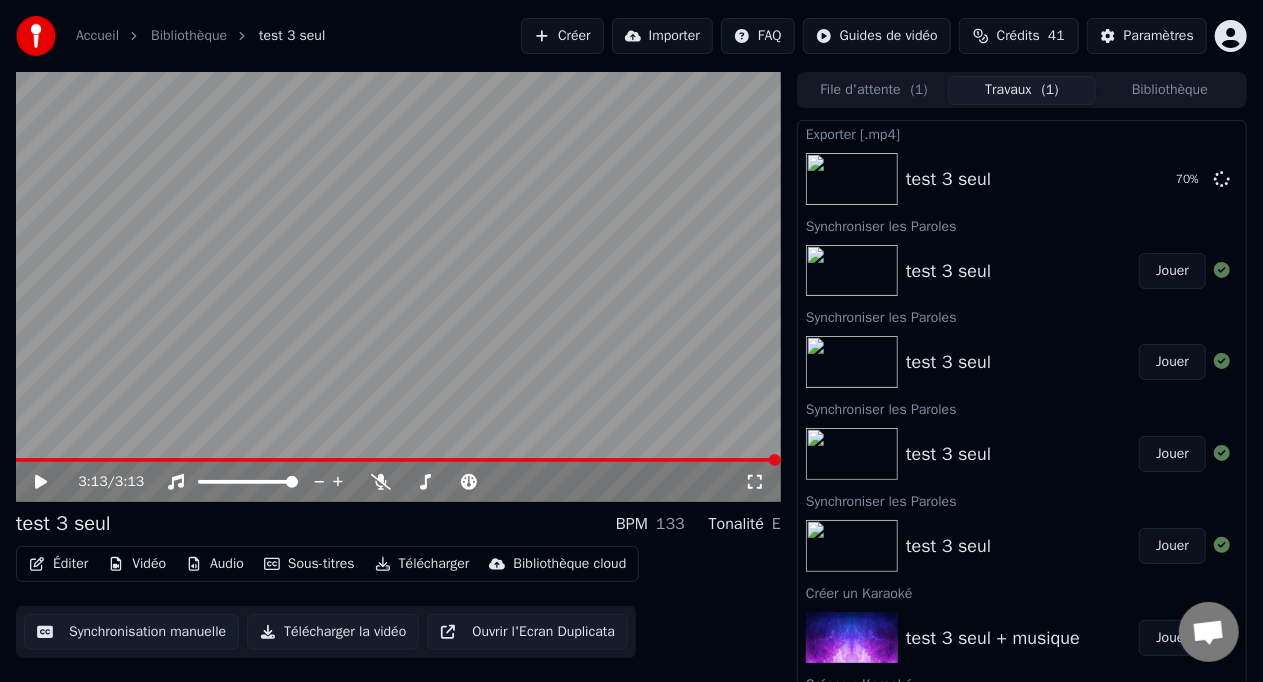 click 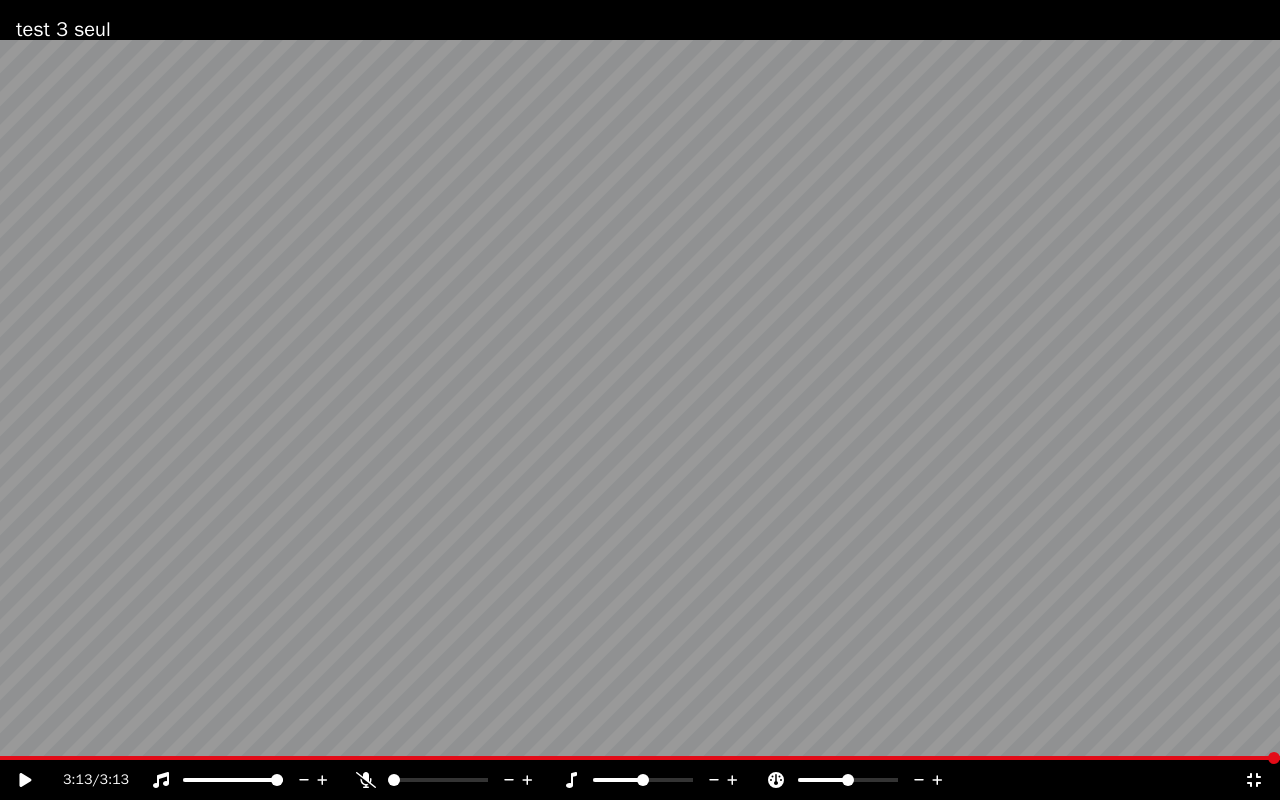click 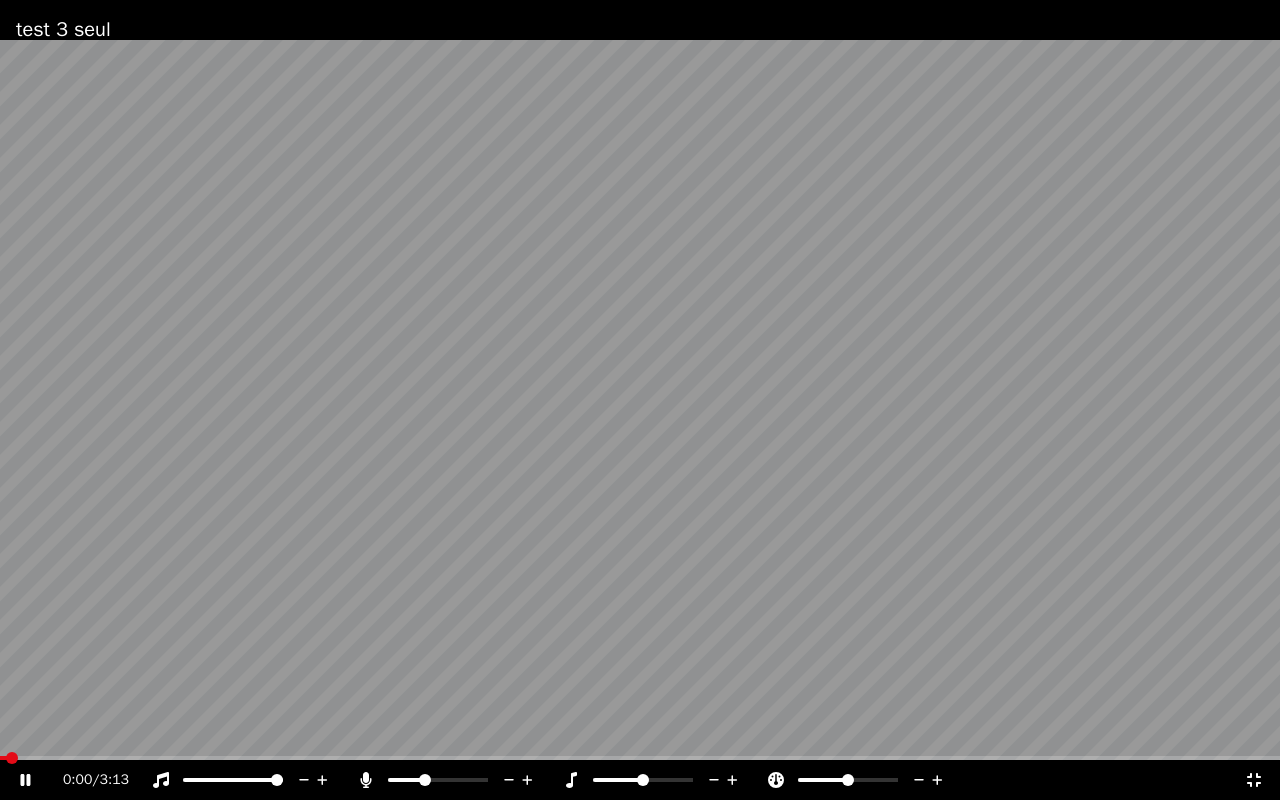 click at bounding box center (425, 780) 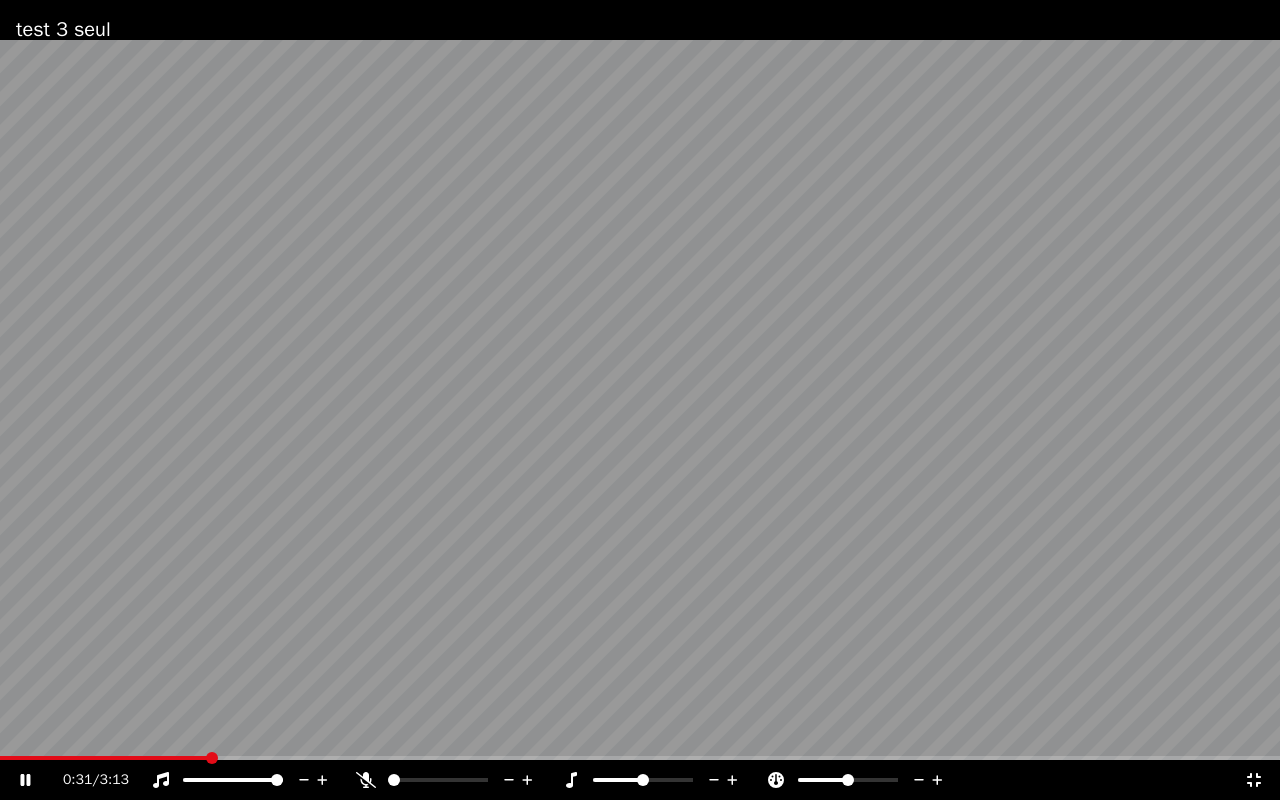 click at bounding box center [394, 780] 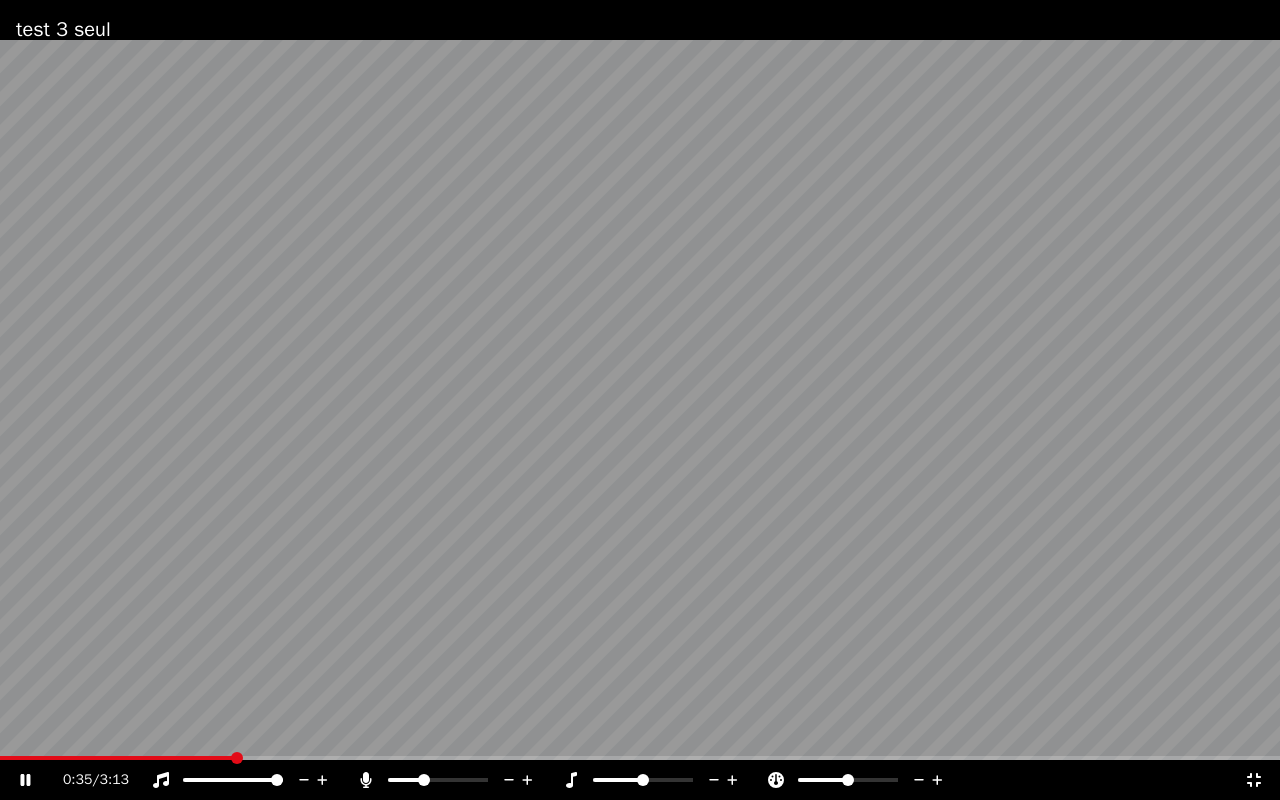 click at bounding box center [424, 780] 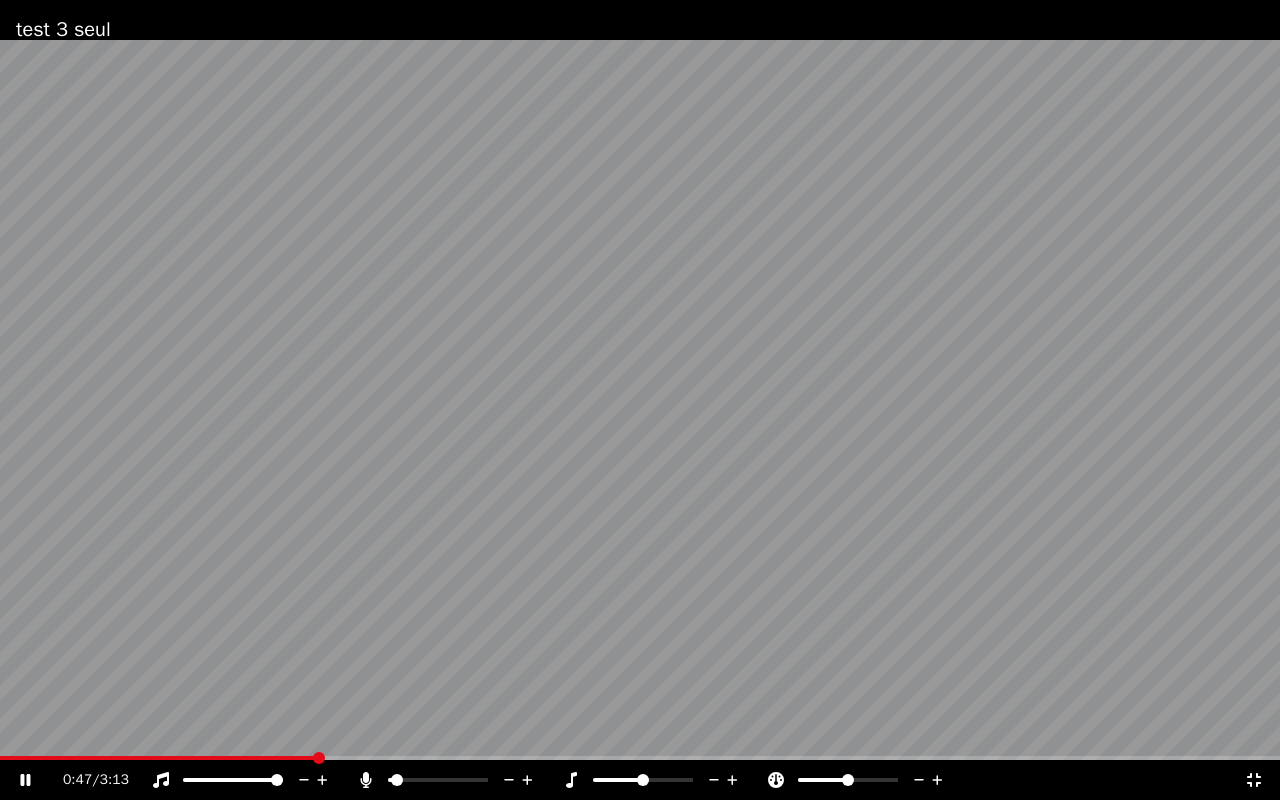 click at bounding box center (397, 780) 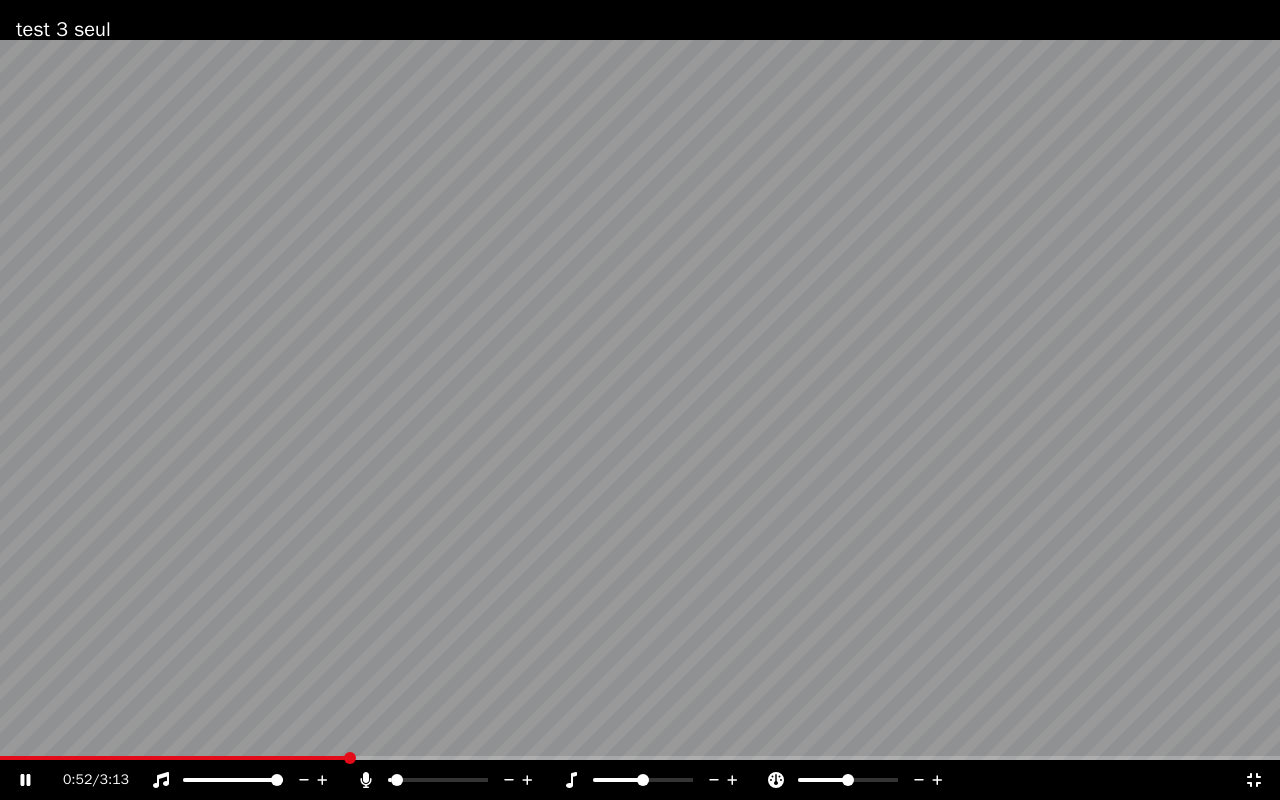 click 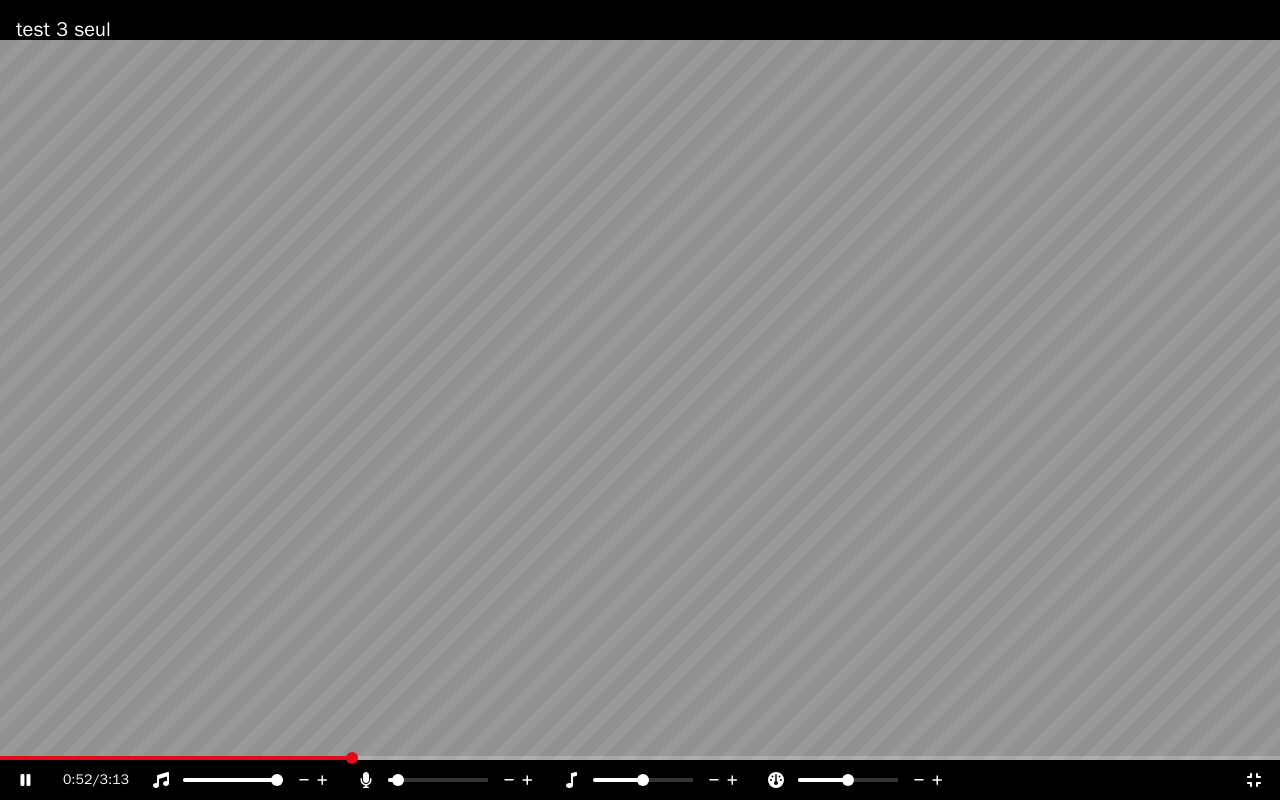 click 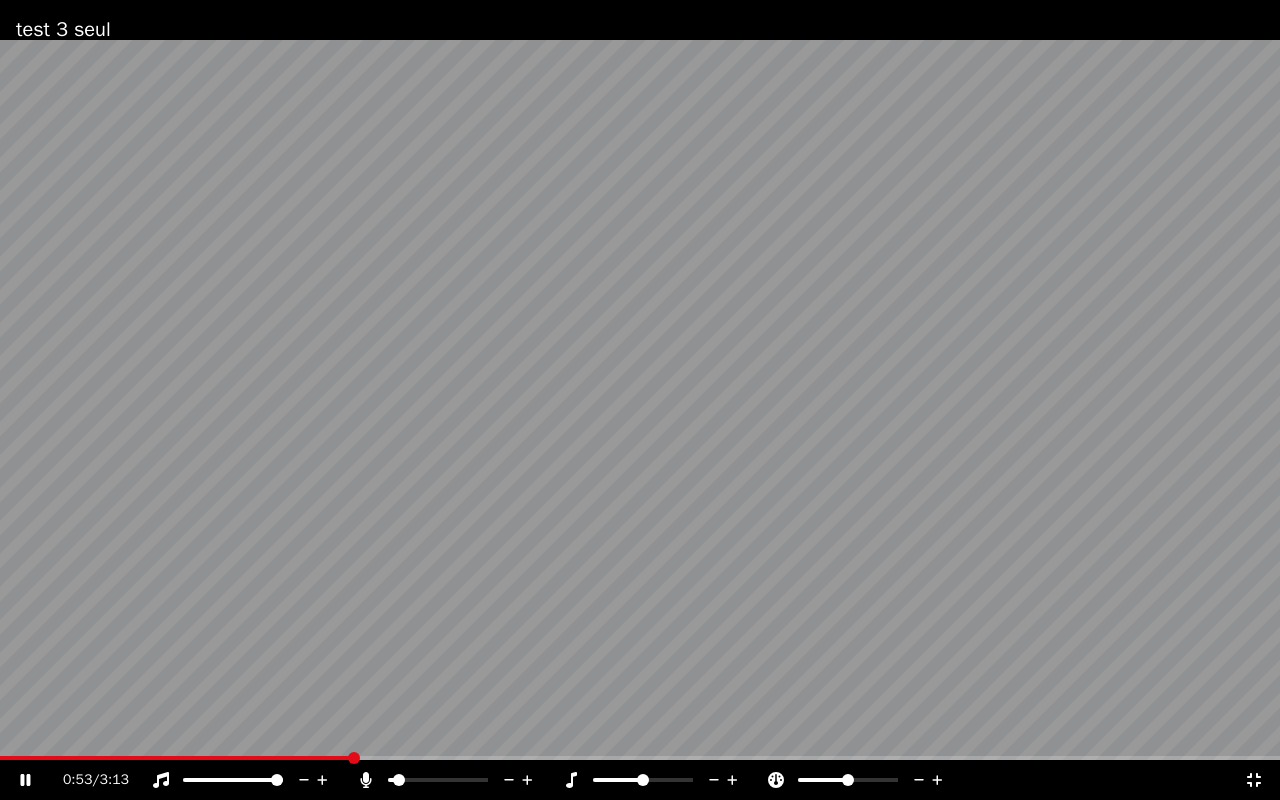 click 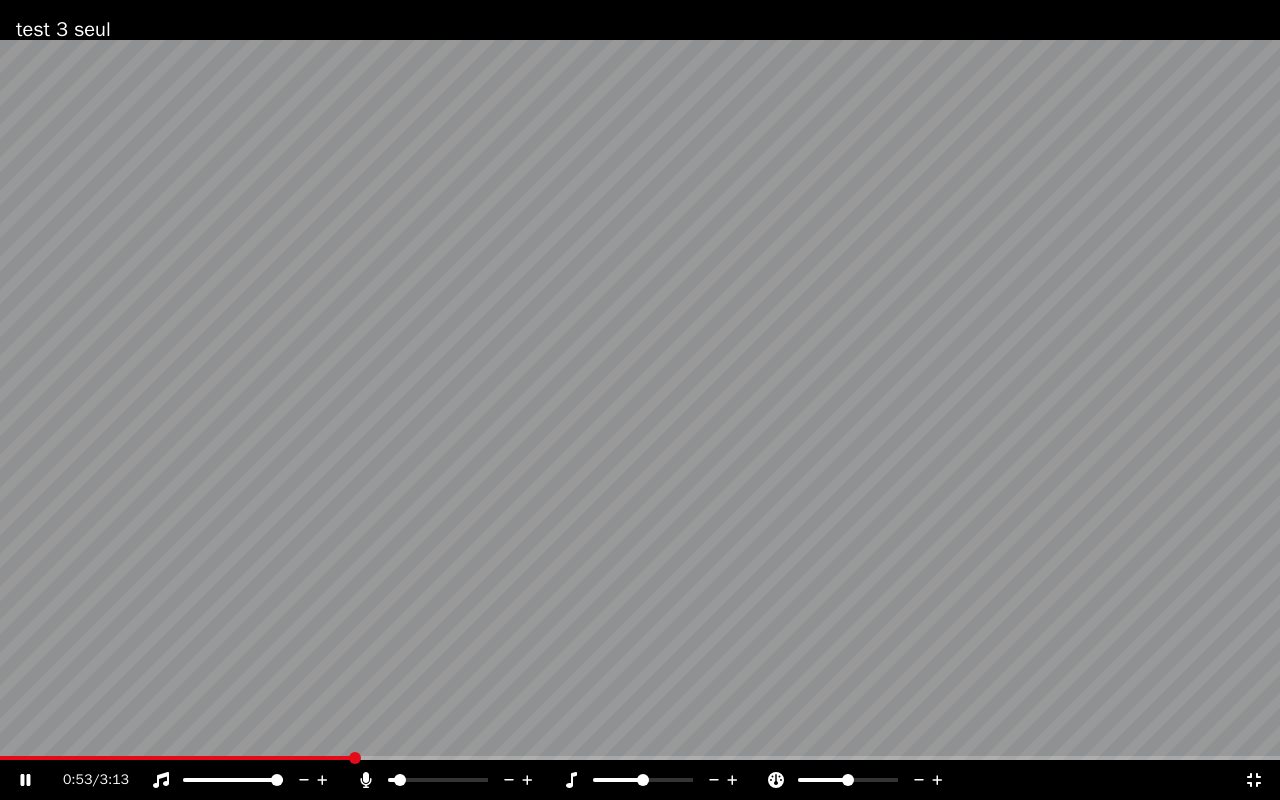 click 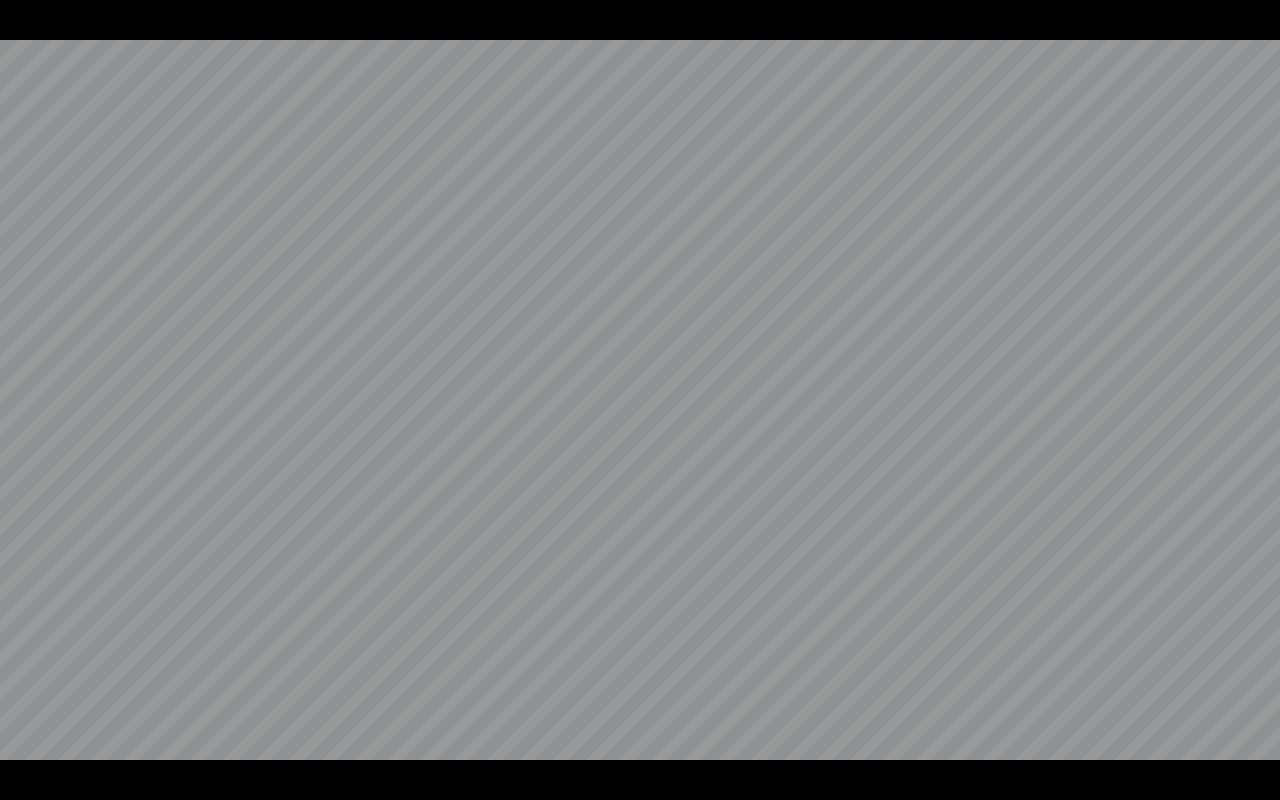 click at bounding box center (640, 400) 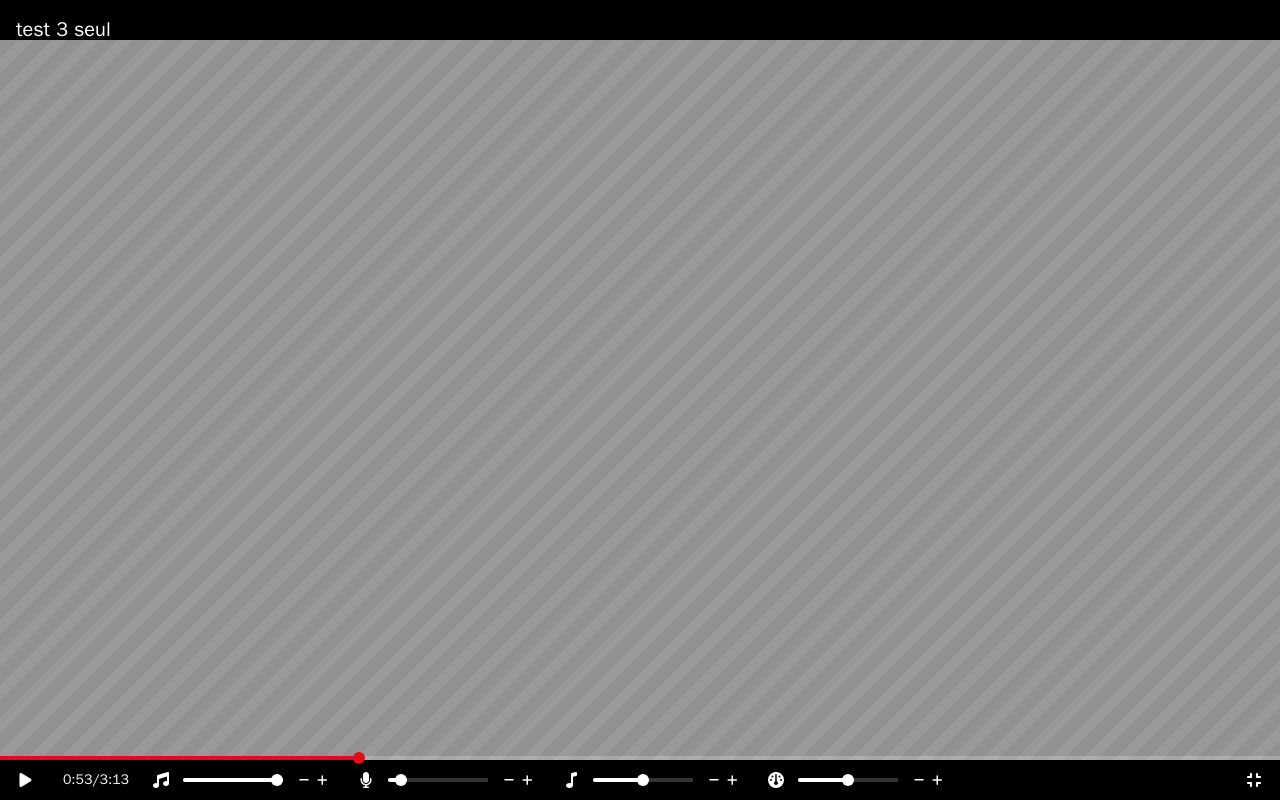click 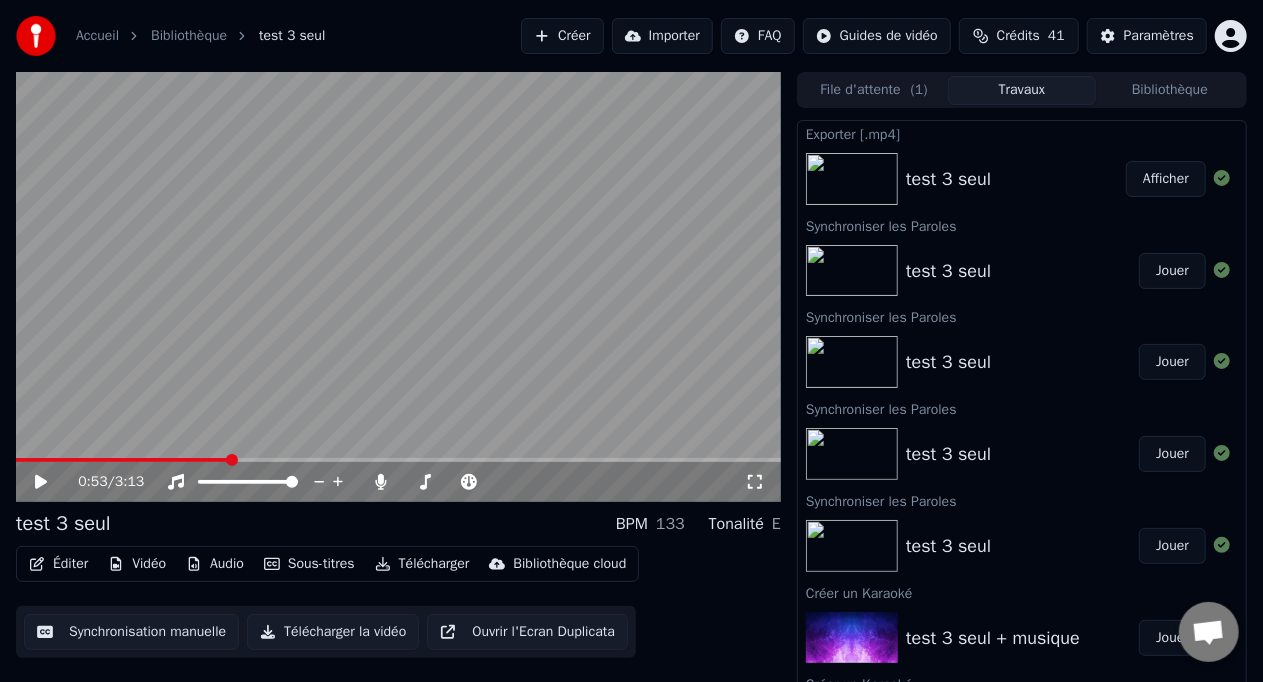 click on "Afficher" at bounding box center (1166, 179) 